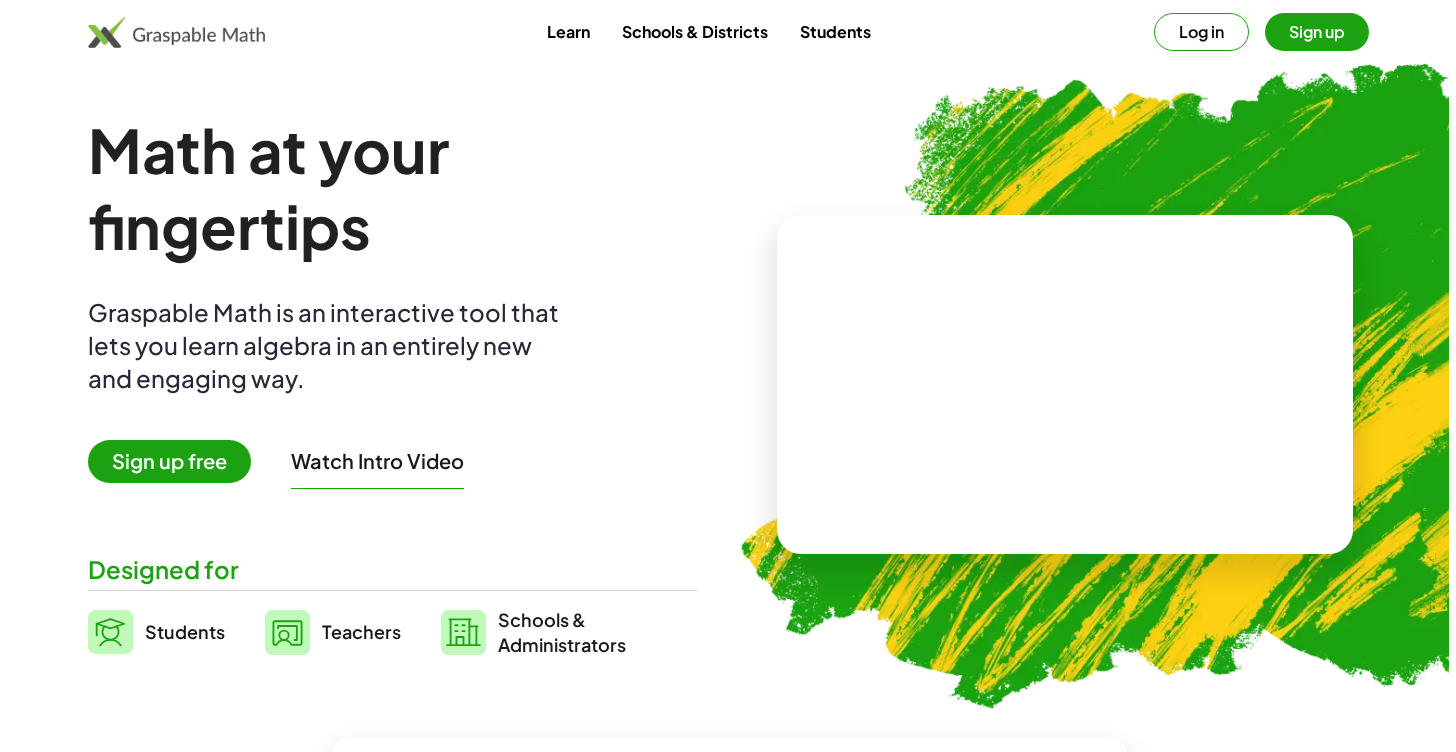 scroll, scrollTop: 0, scrollLeft: 0, axis: both 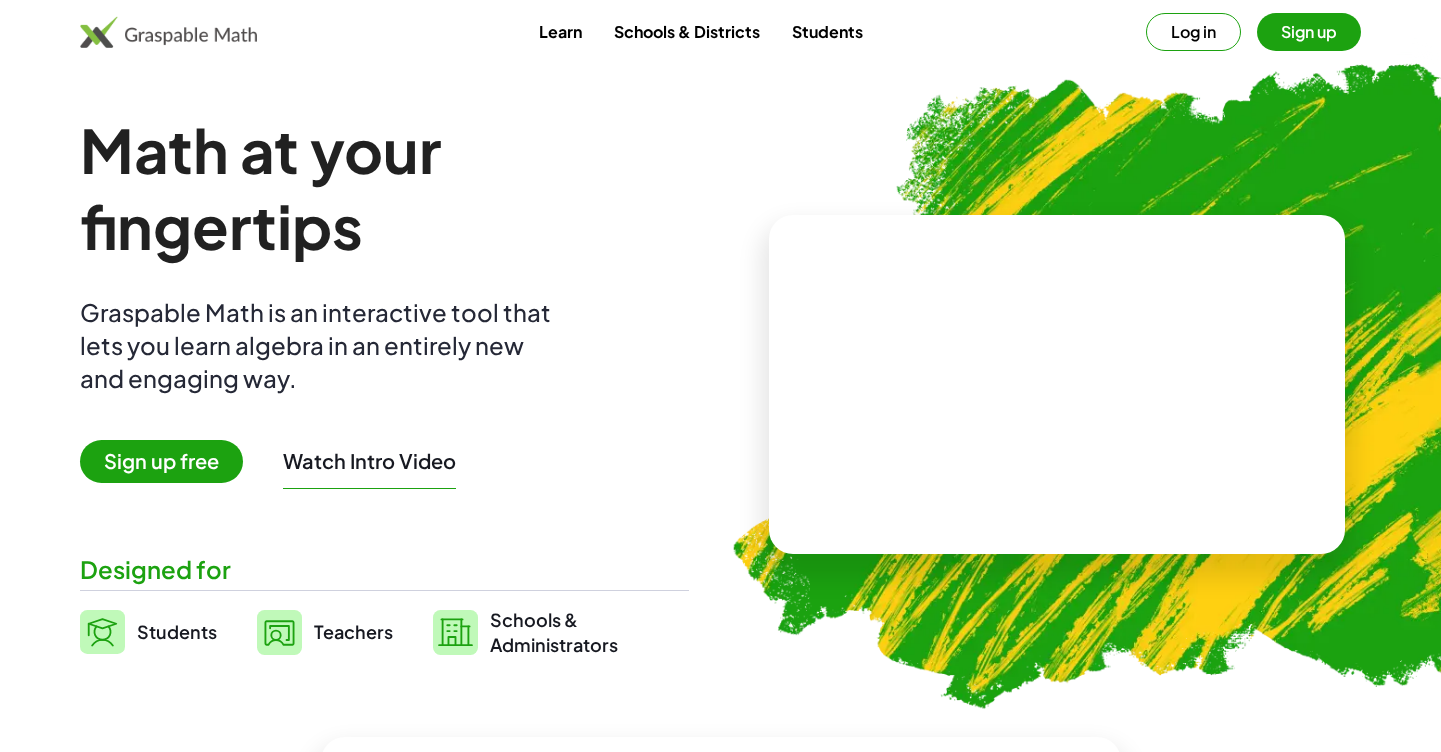 click on "Log in" at bounding box center (1193, 32) 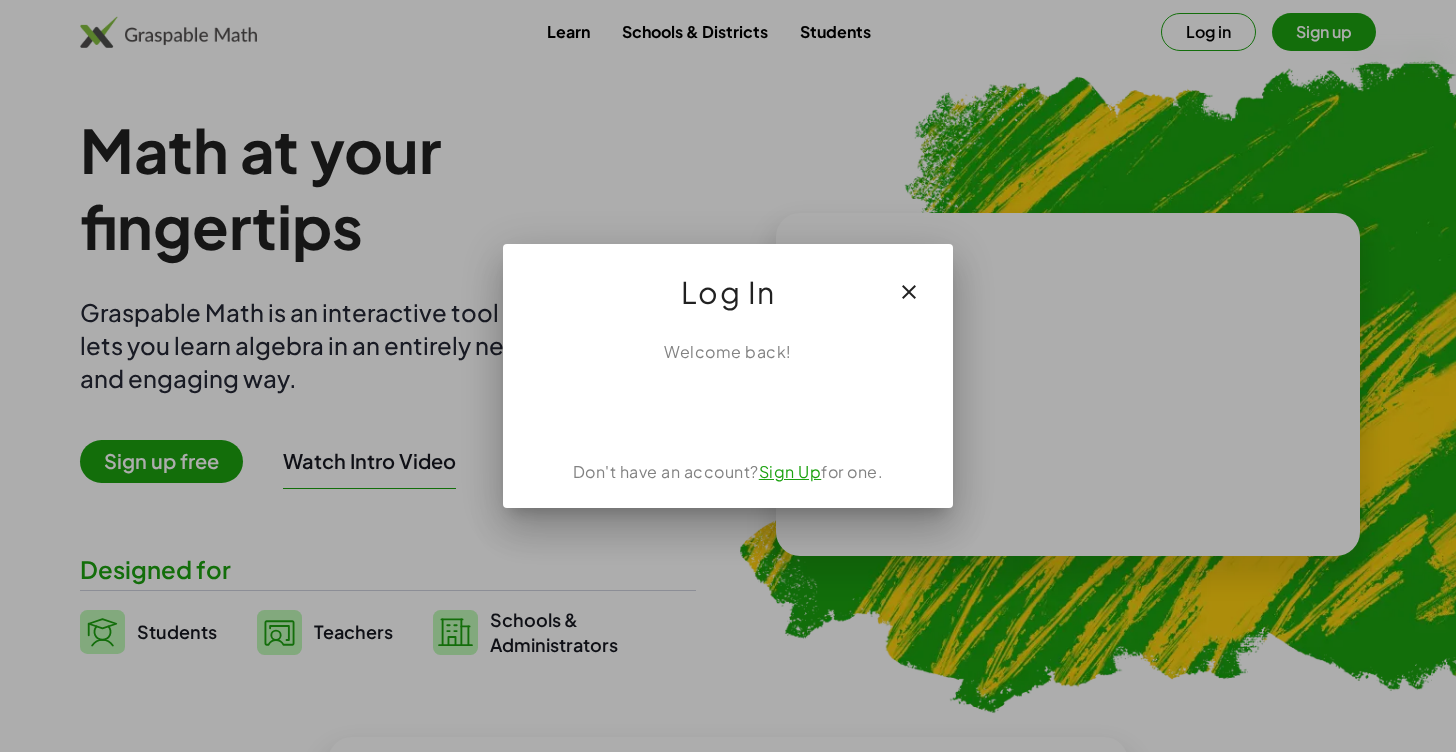 click on "Welcome back!  Don't have an account?  Sign Up  for one." 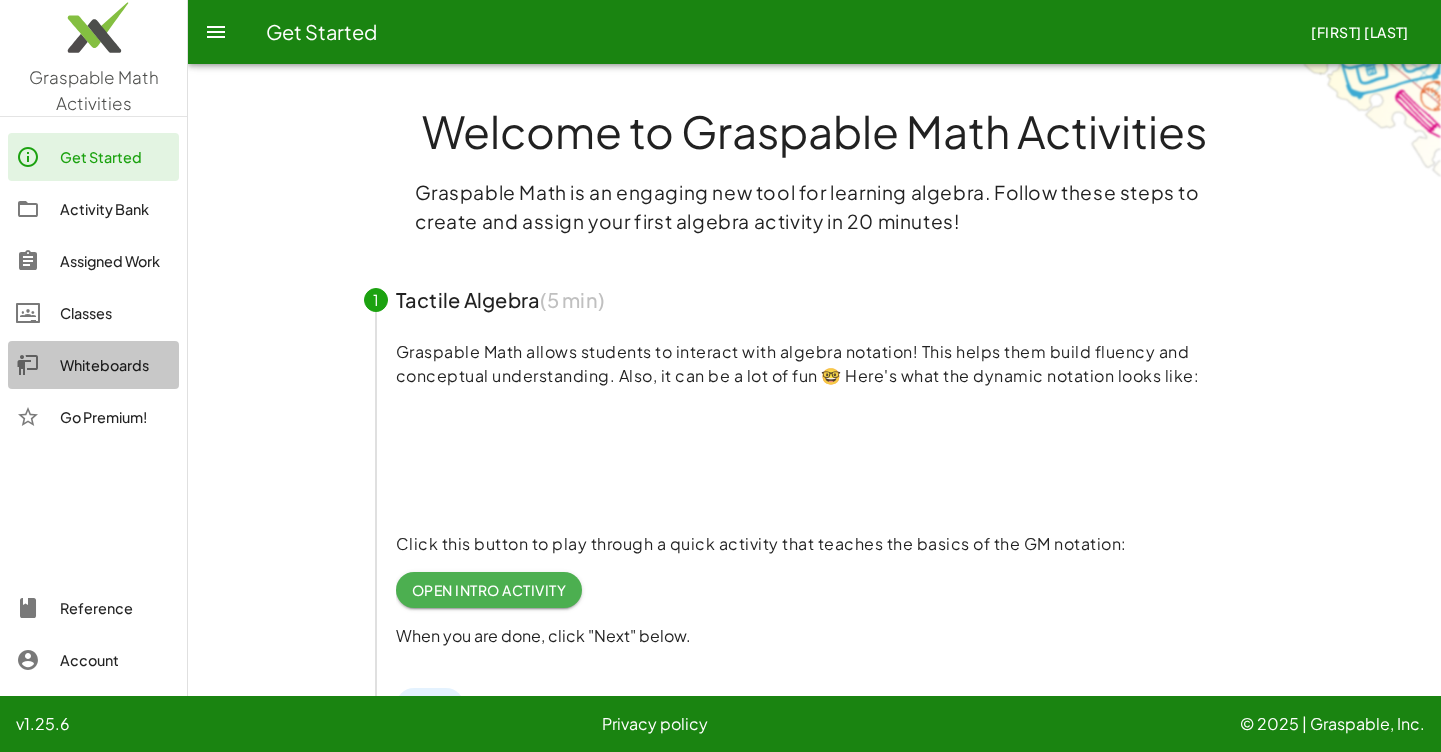 click on "Whiteboards" 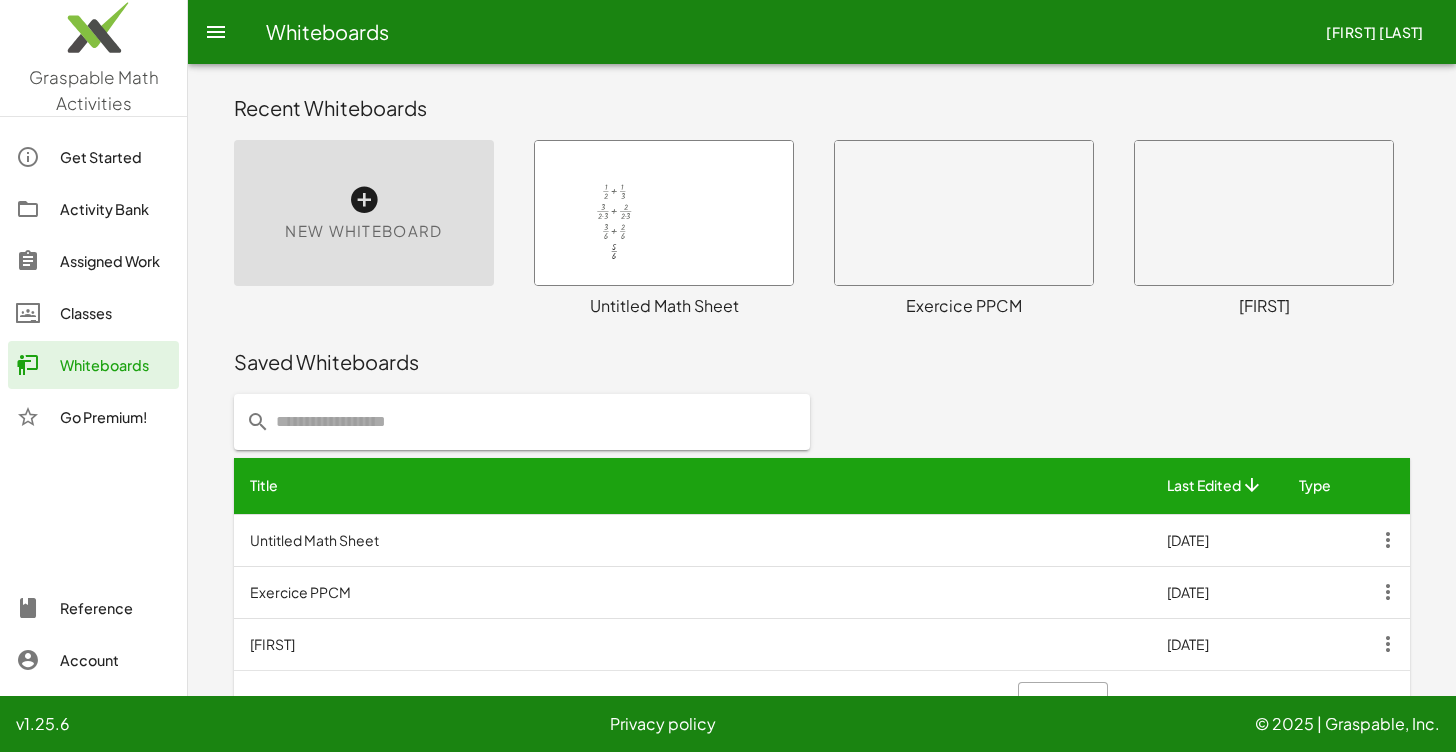 click at bounding box center [364, 200] 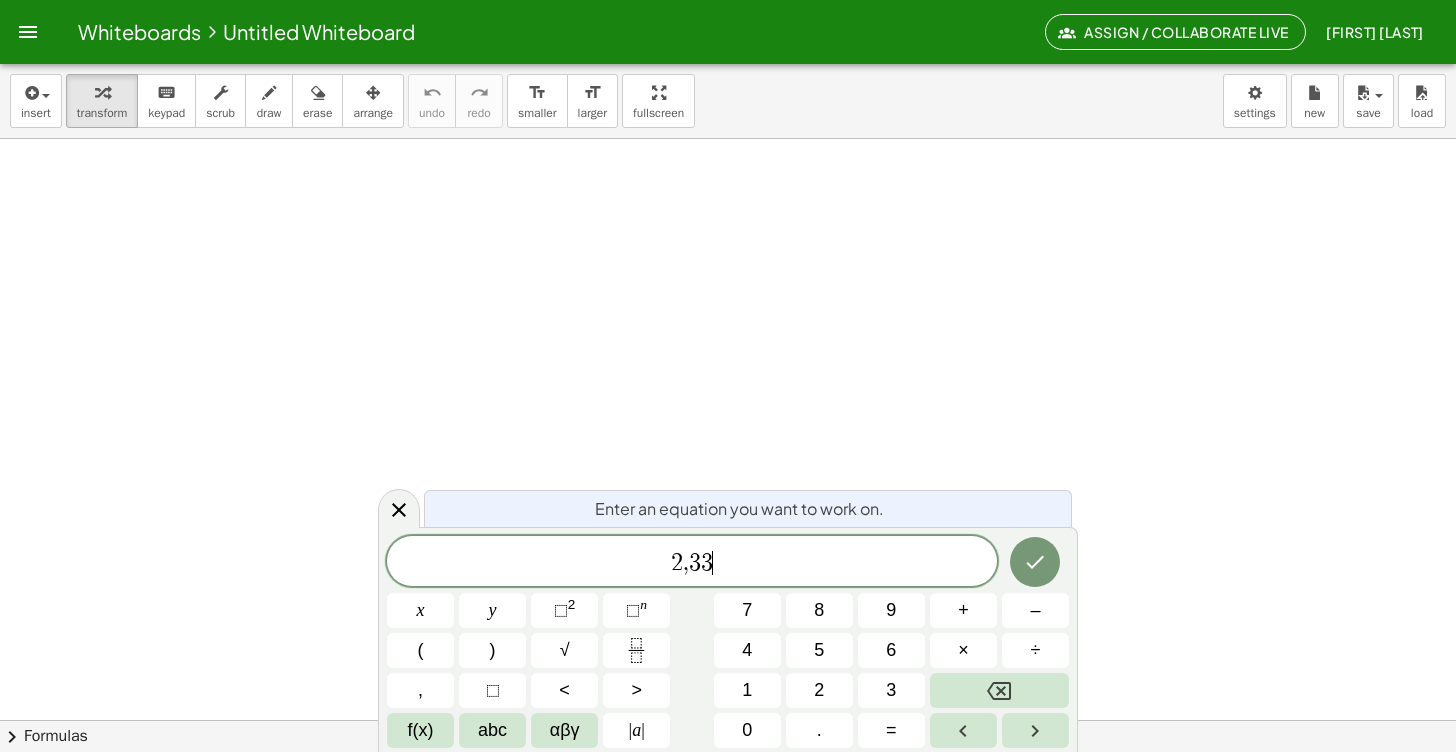 scroll, scrollTop: 6, scrollLeft: 0, axis: vertical 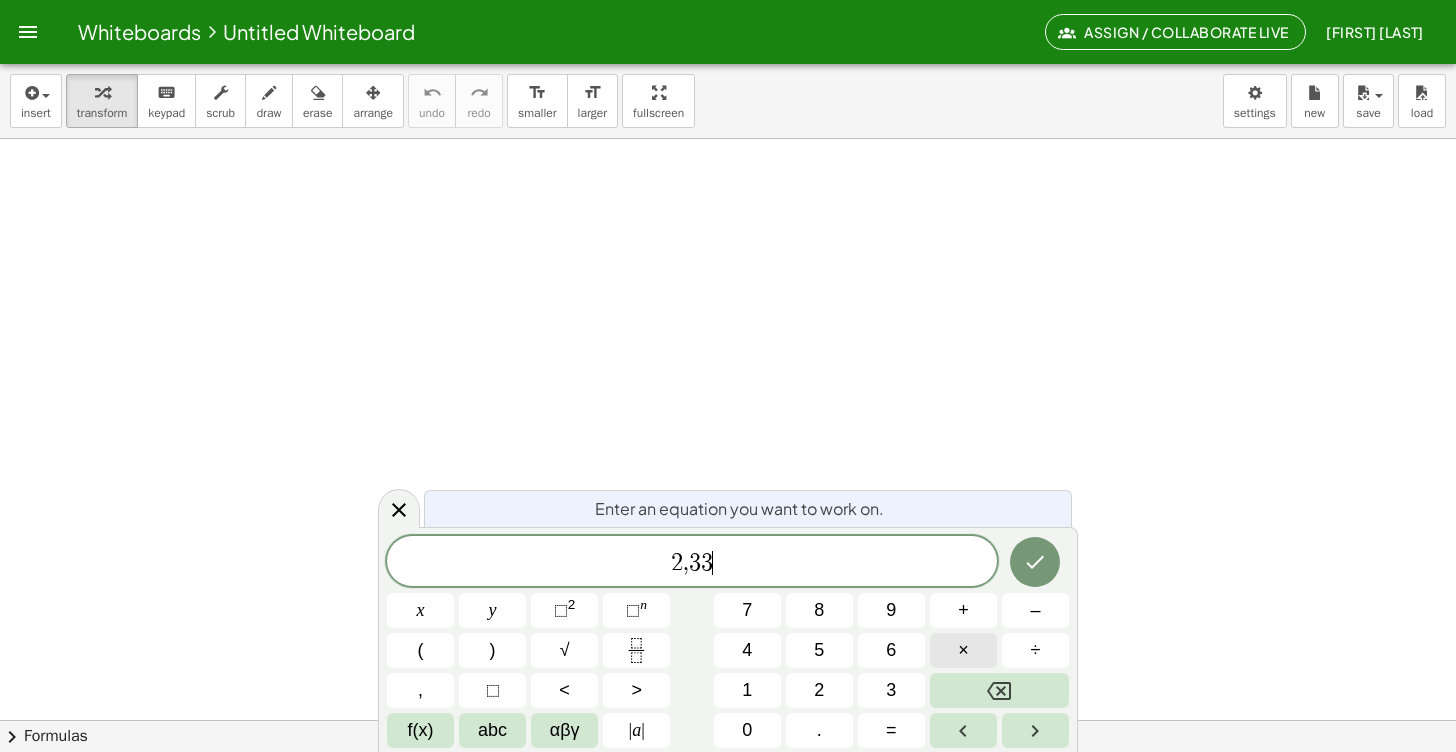 click on "×" at bounding box center (963, 650) 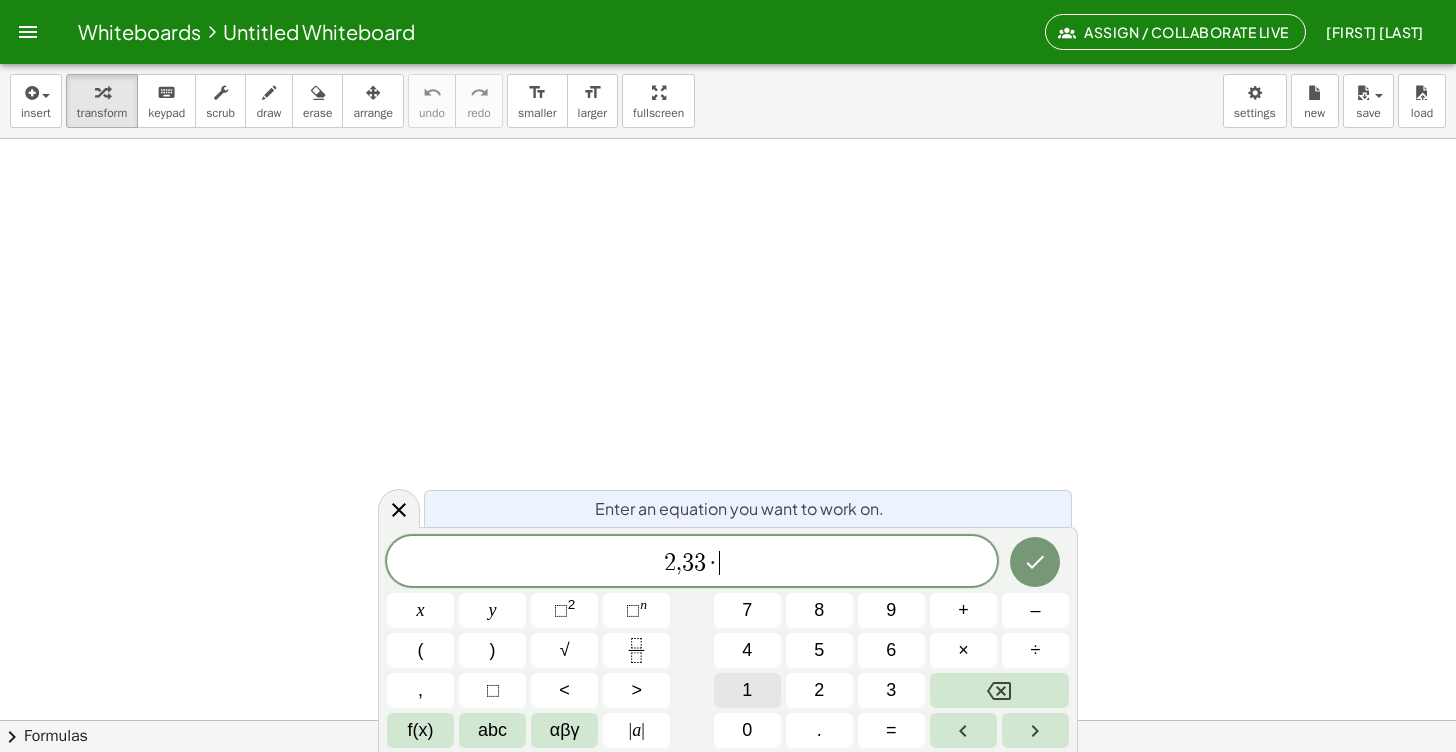 click on "1" at bounding box center [747, 690] 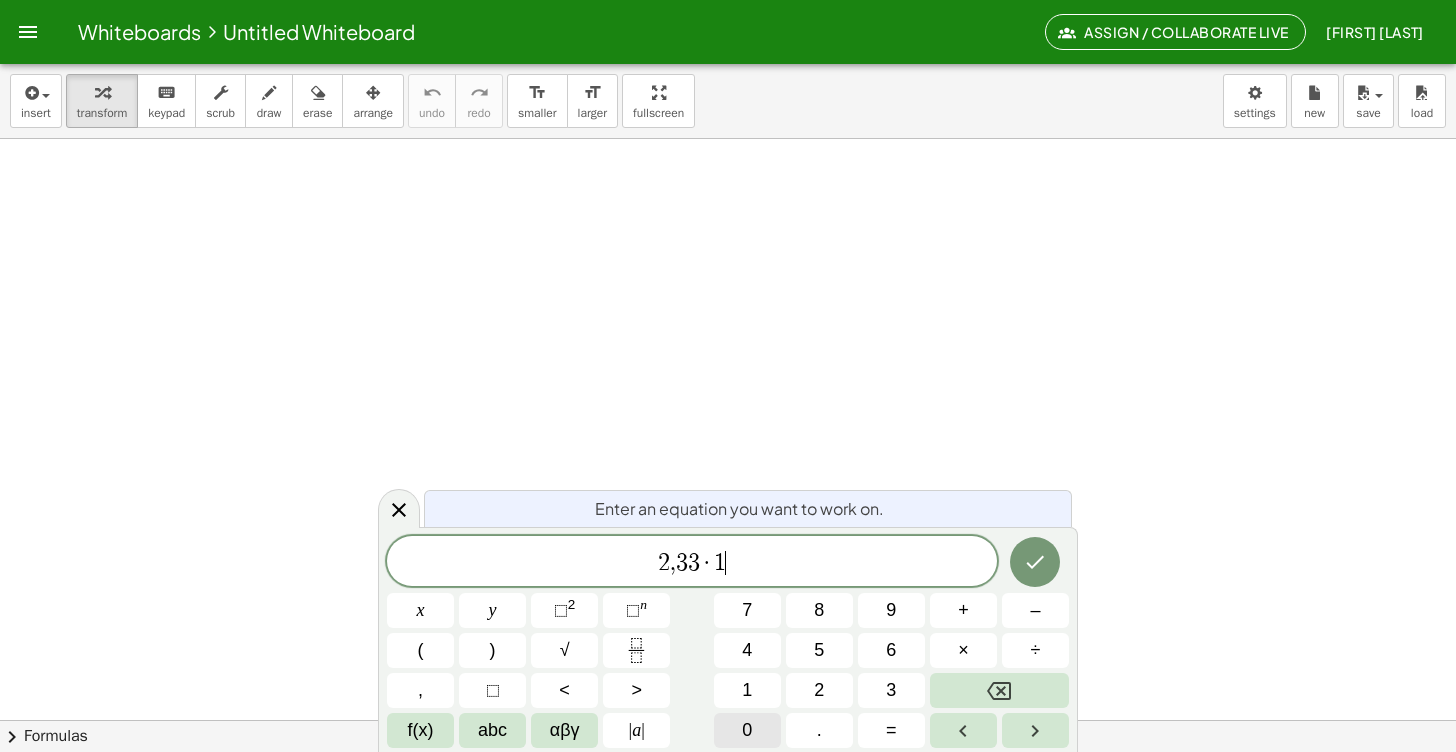 click on "0" at bounding box center (747, 730) 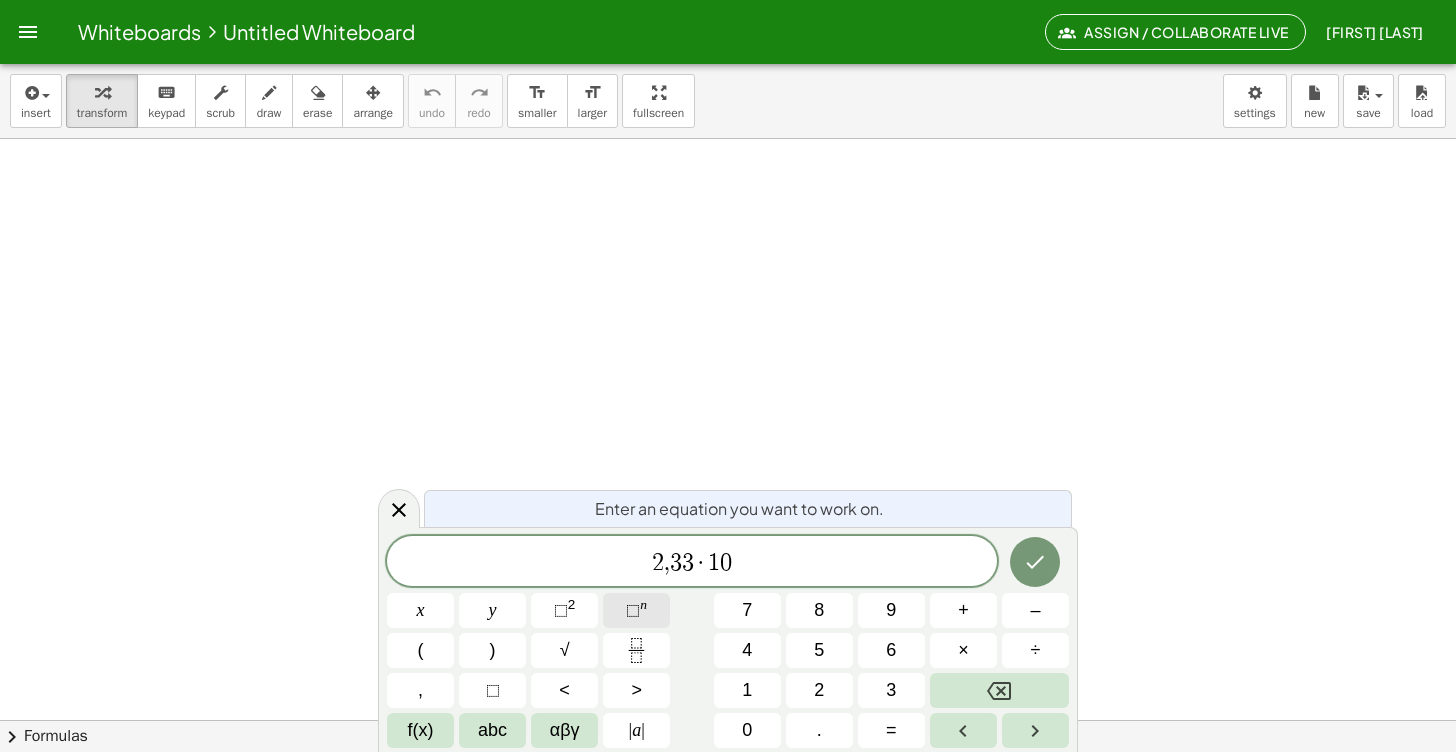 click on "⬚" at bounding box center [633, 610] 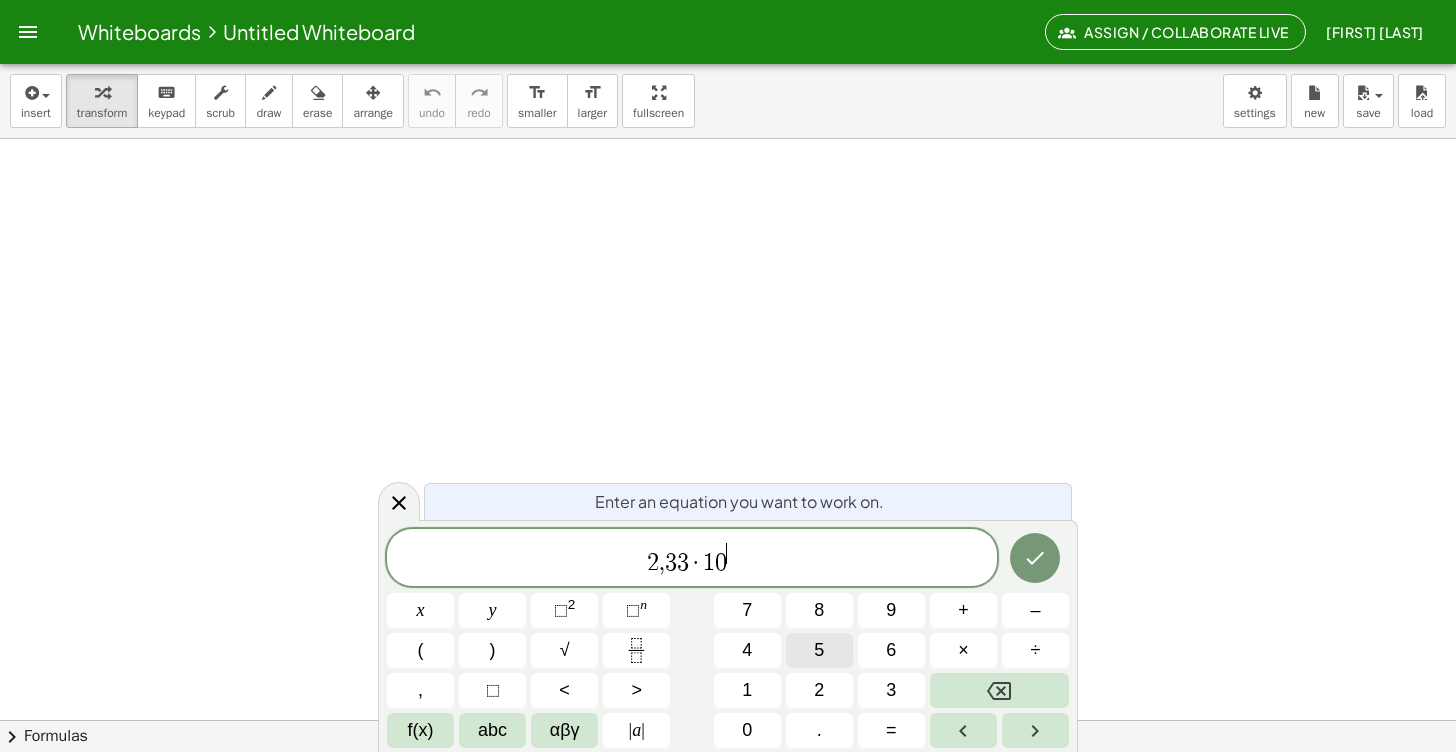 click on "5" at bounding box center (819, 650) 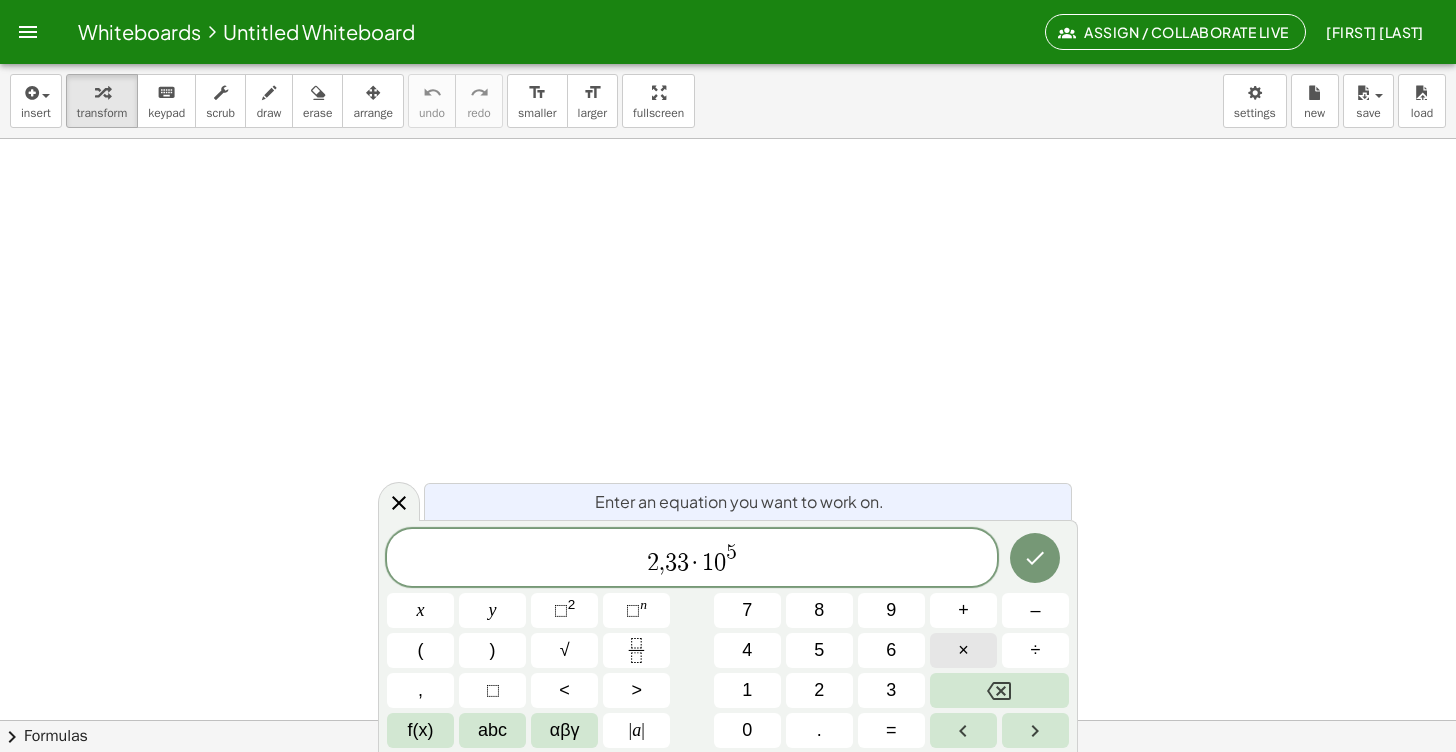 click on "×" at bounding box center [963, 650] 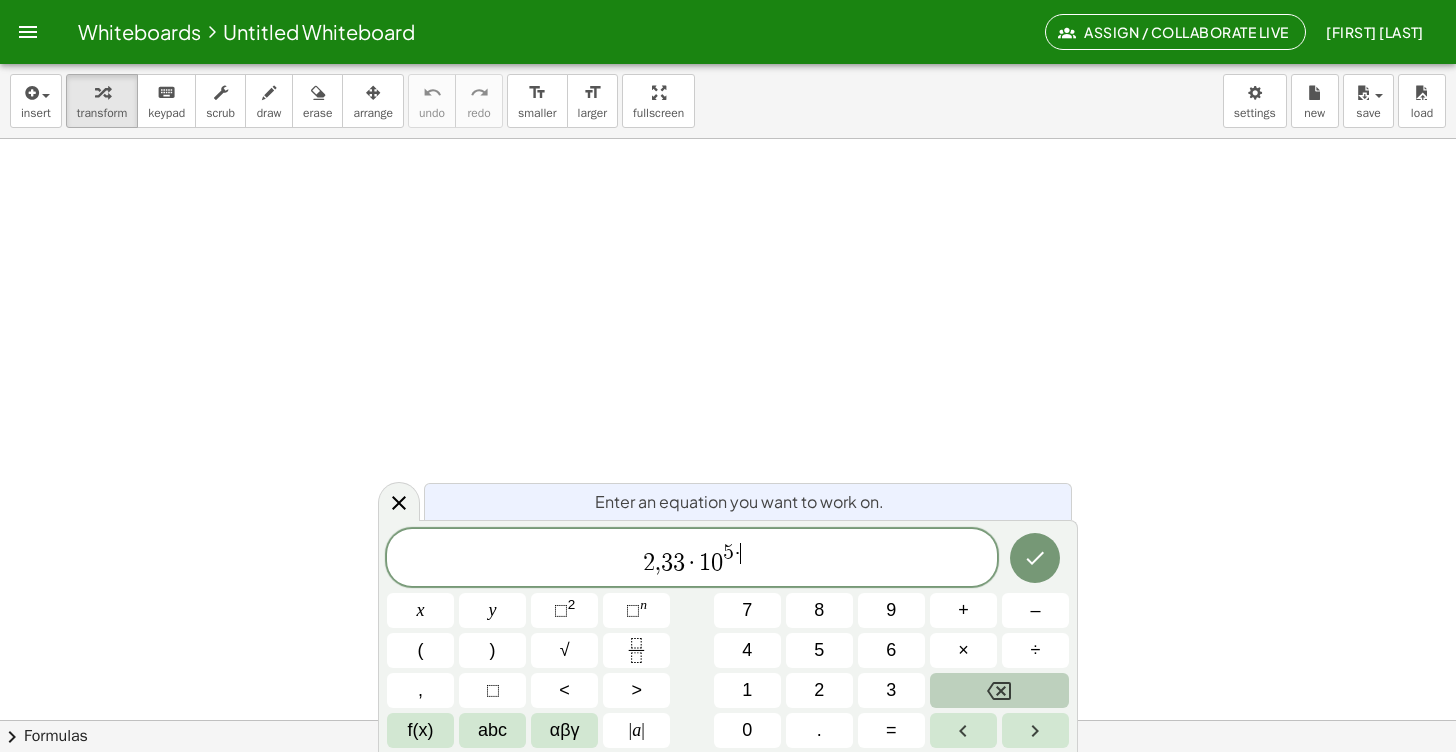 click 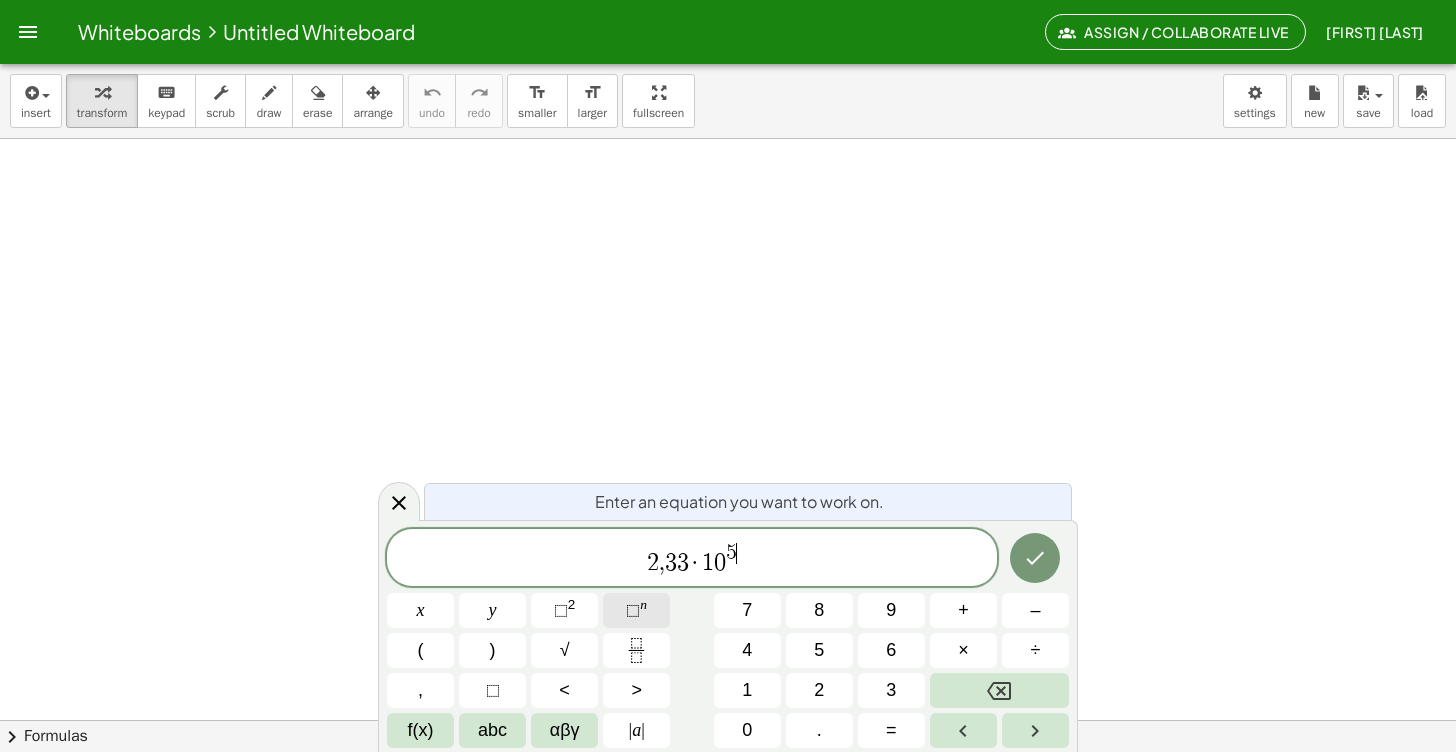 click on "⬚ n" at bounding box center (636, 610) 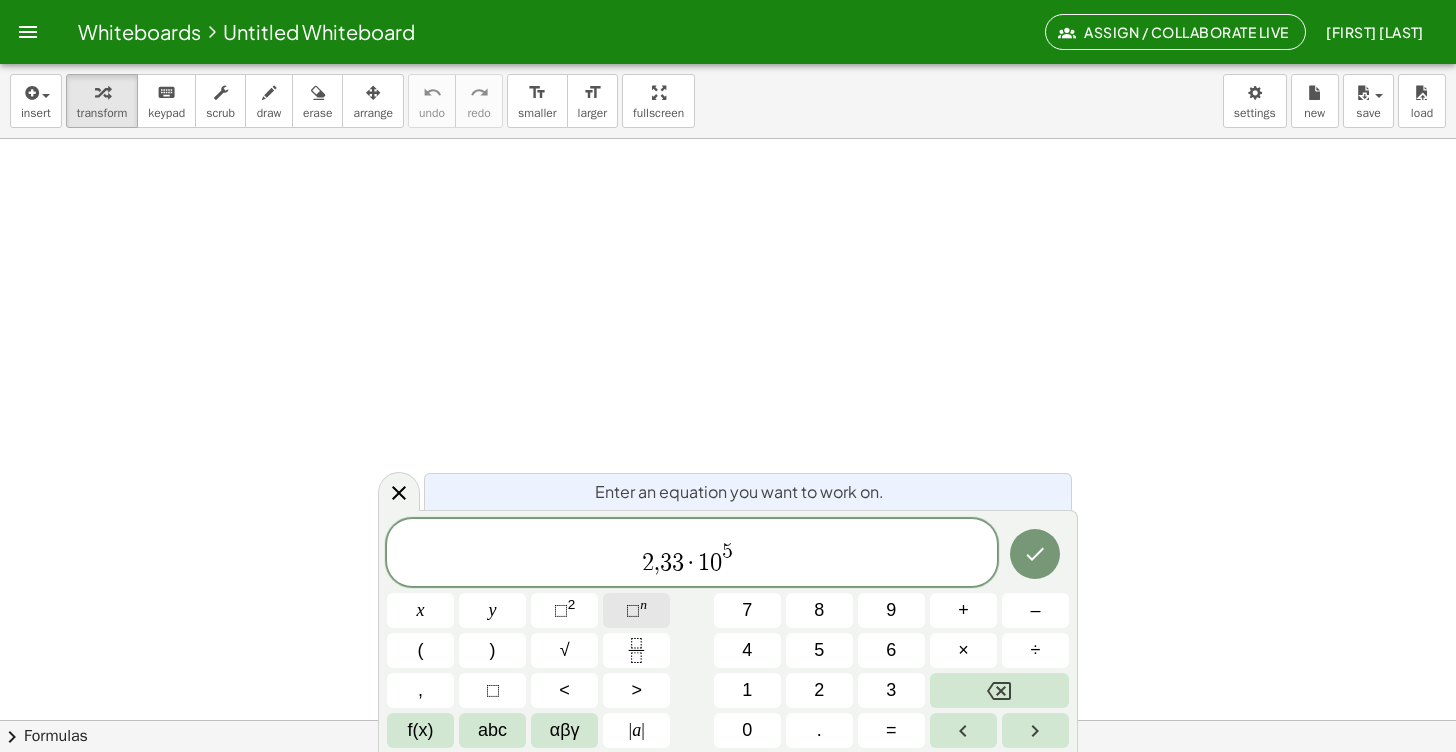 click on "⬚ n" at bounding box center (636, 610) 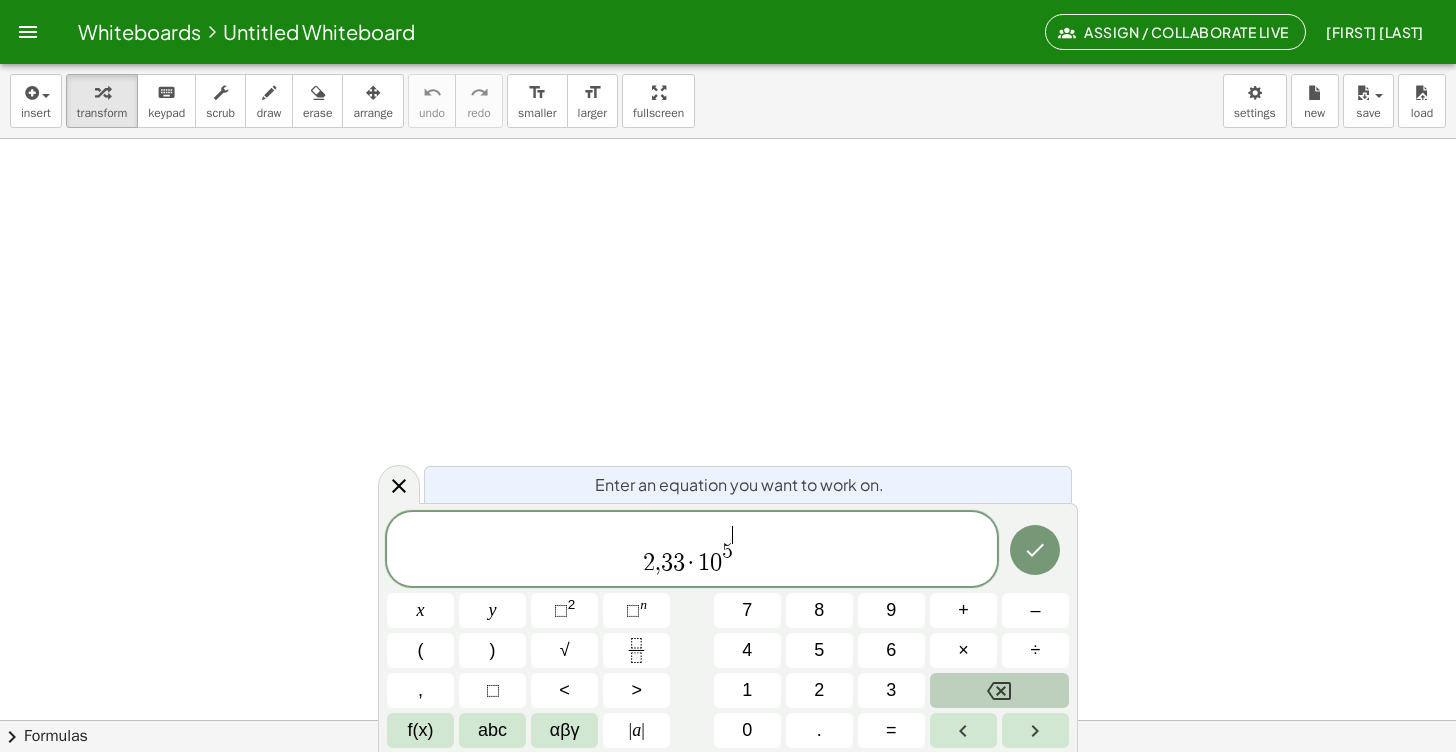 click 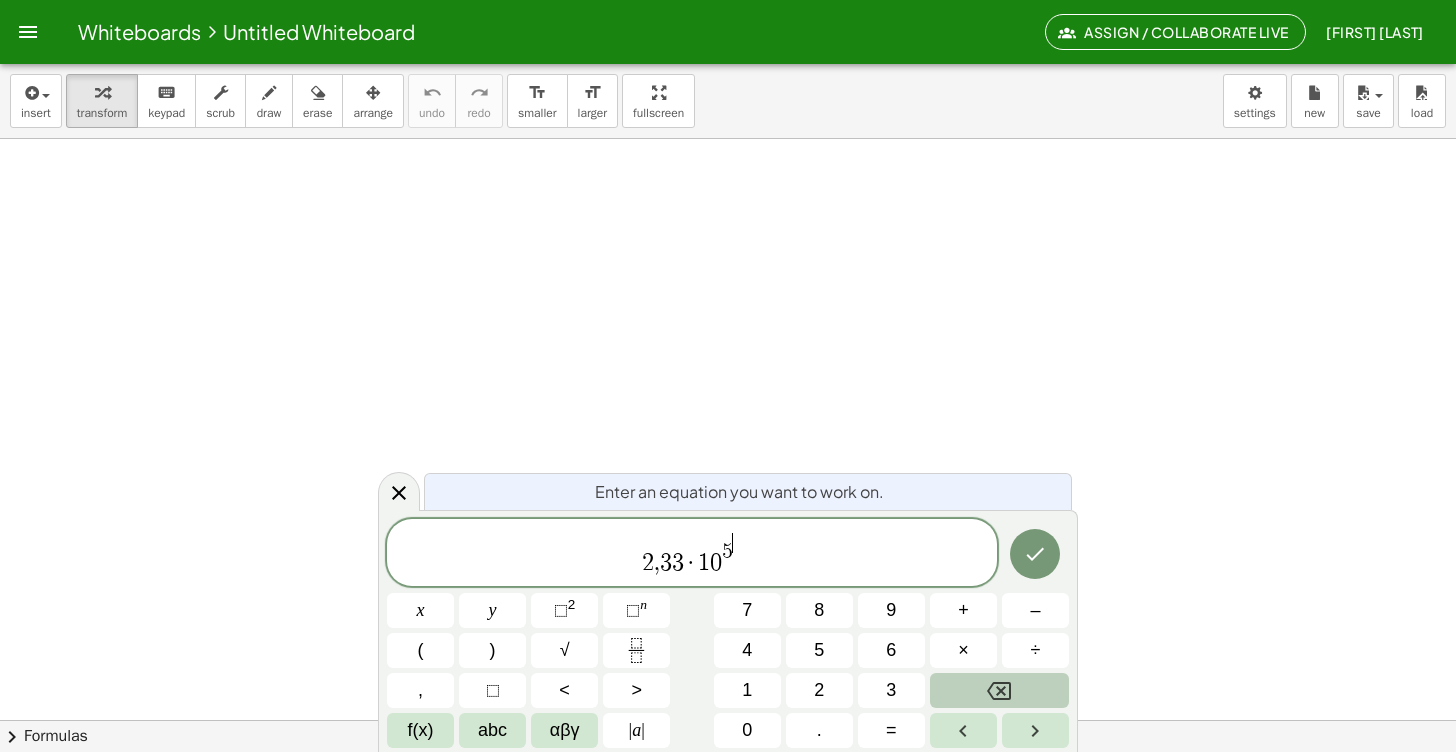 click 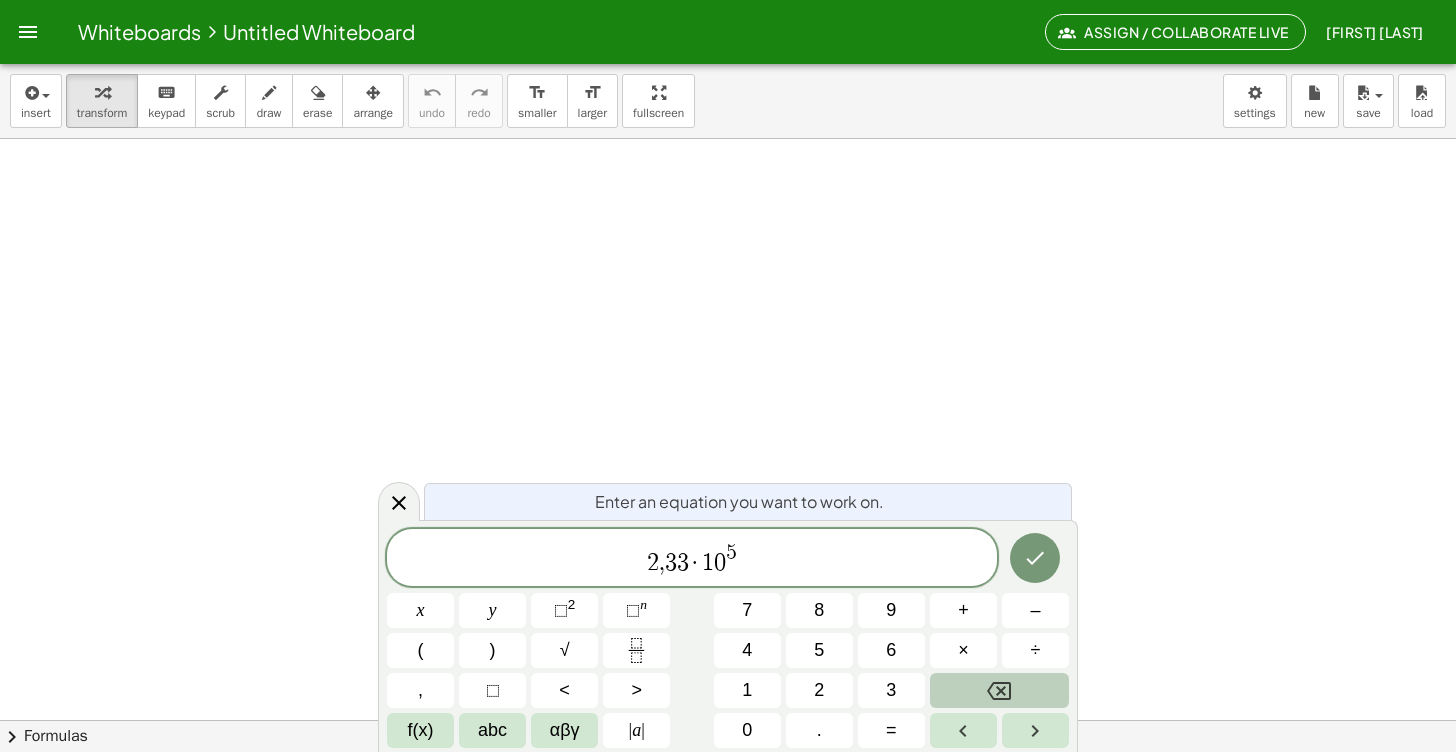 click 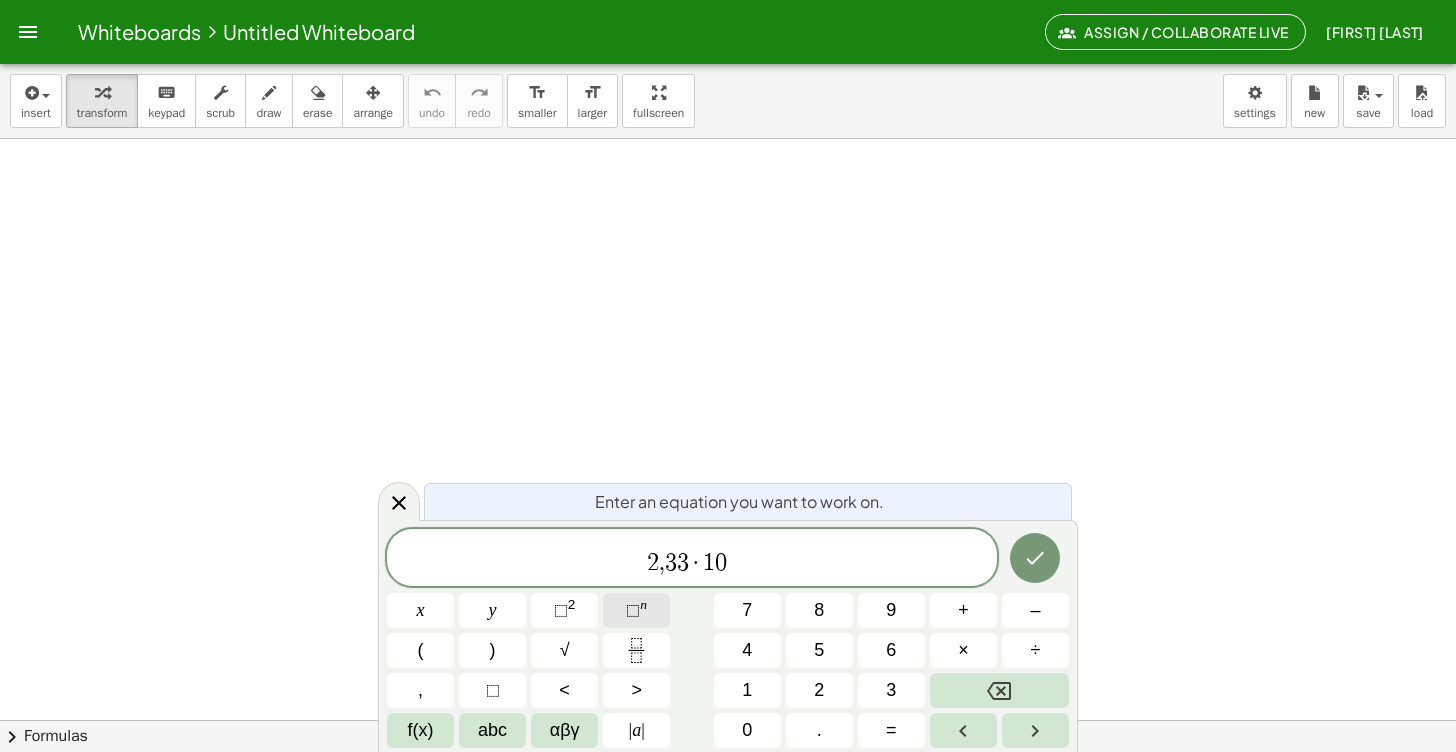 click on "⬚" at bounding box center (633, 610) 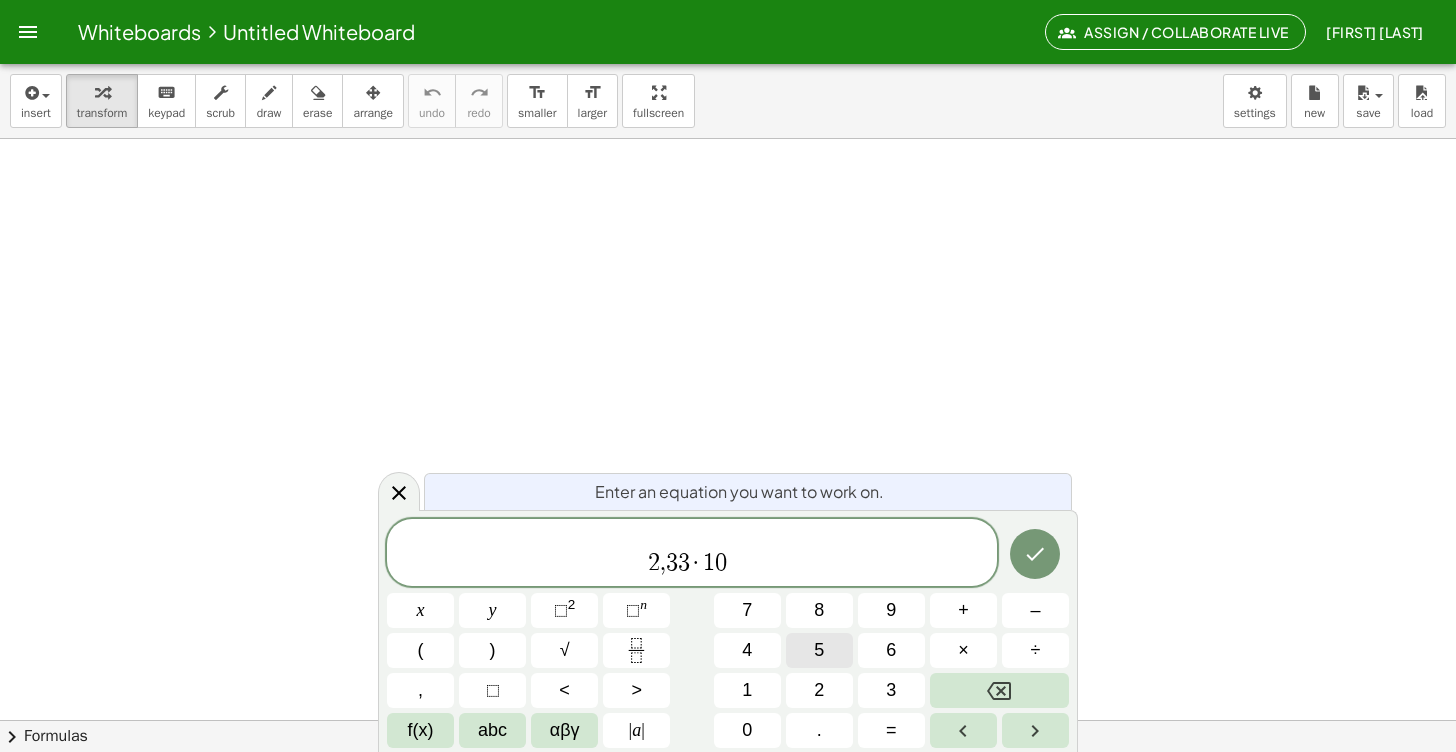 click on "5" at bounding box center [819, 650] 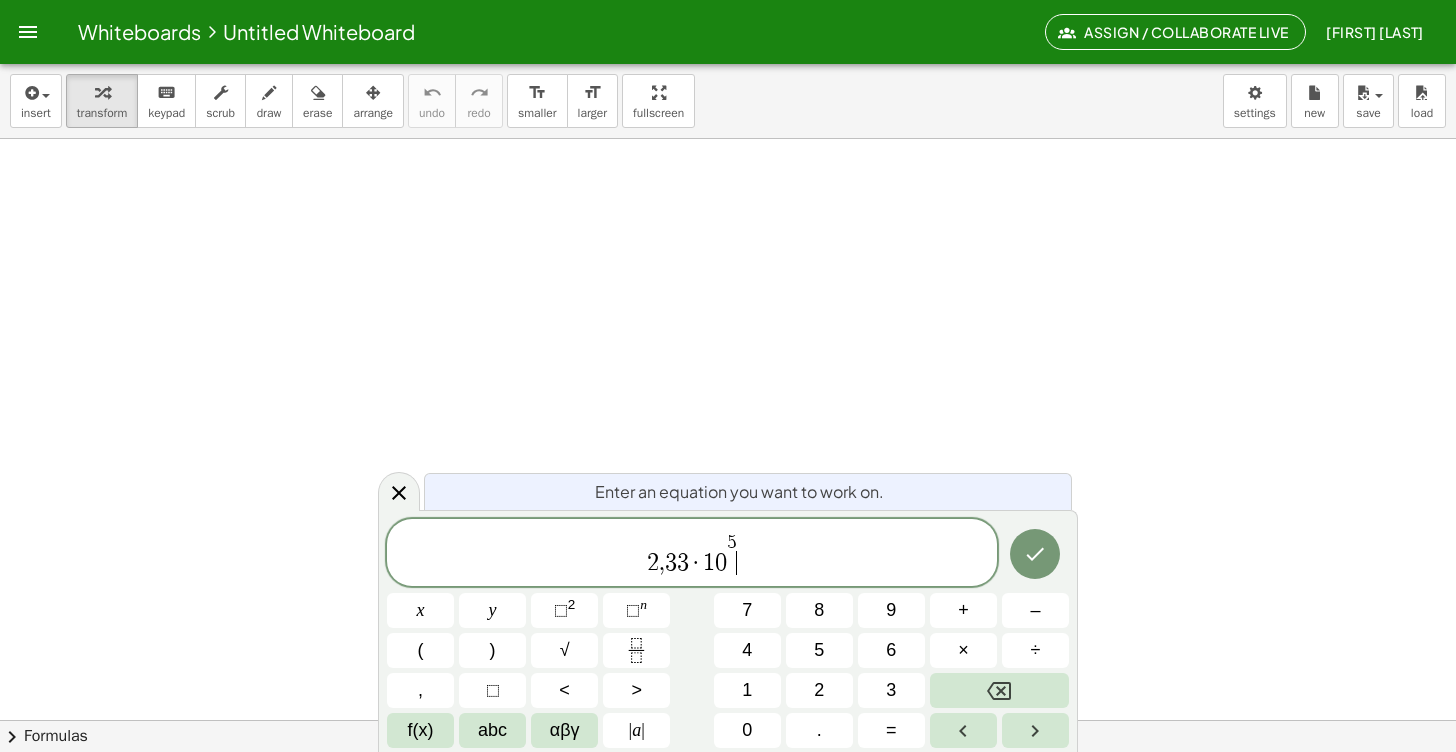 click on "2 , 3 3 · 1 0 5 ​" at bounding box center [692, 554] 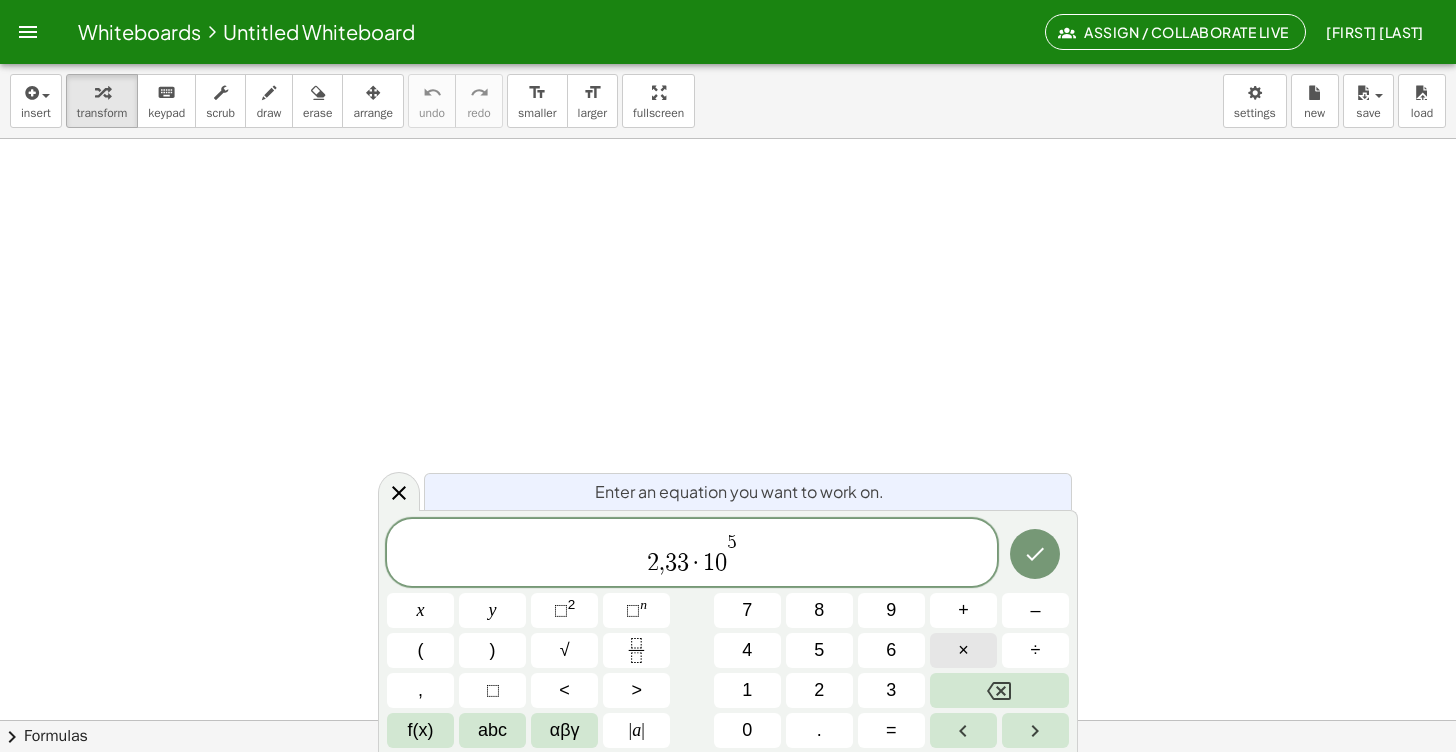 click on "×" at bounding box center [963, 650] 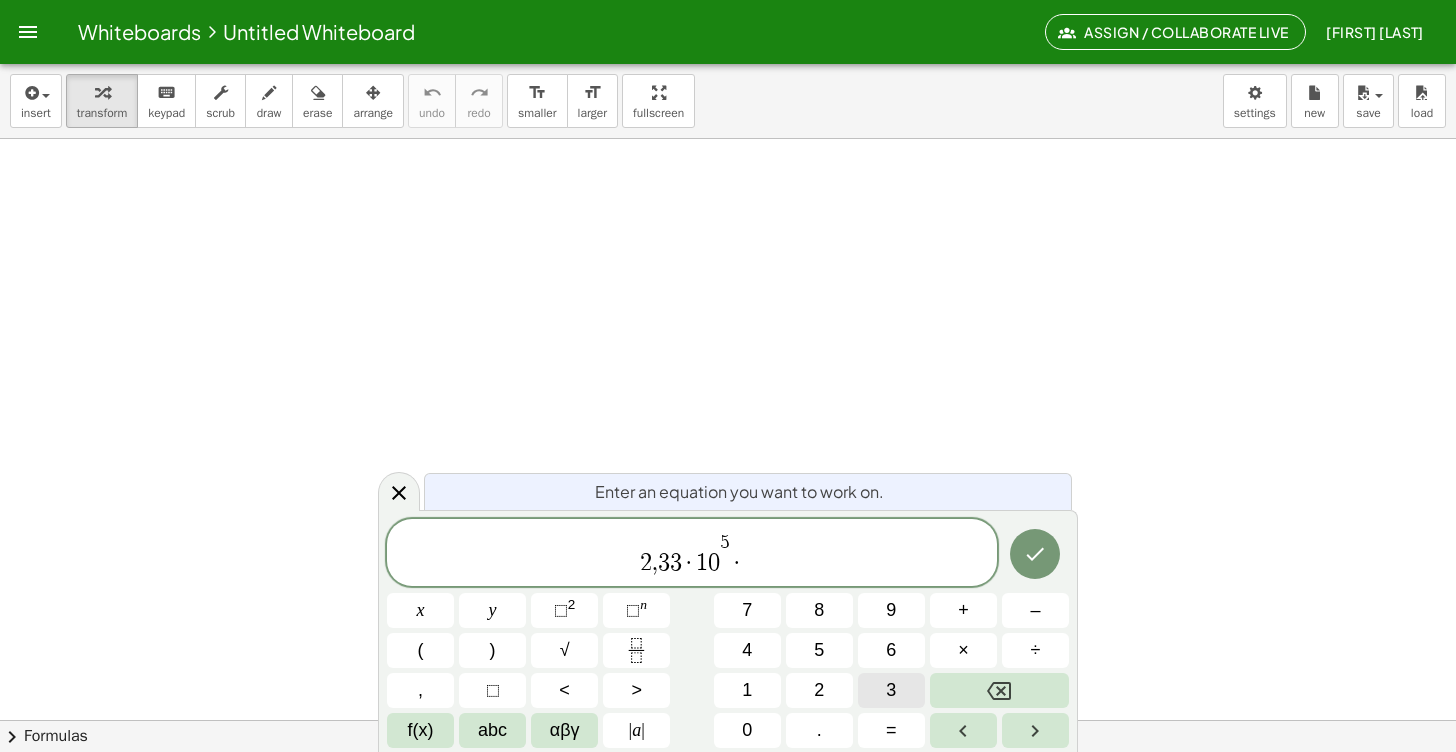 click on "3" at bounding box center [891, 690] 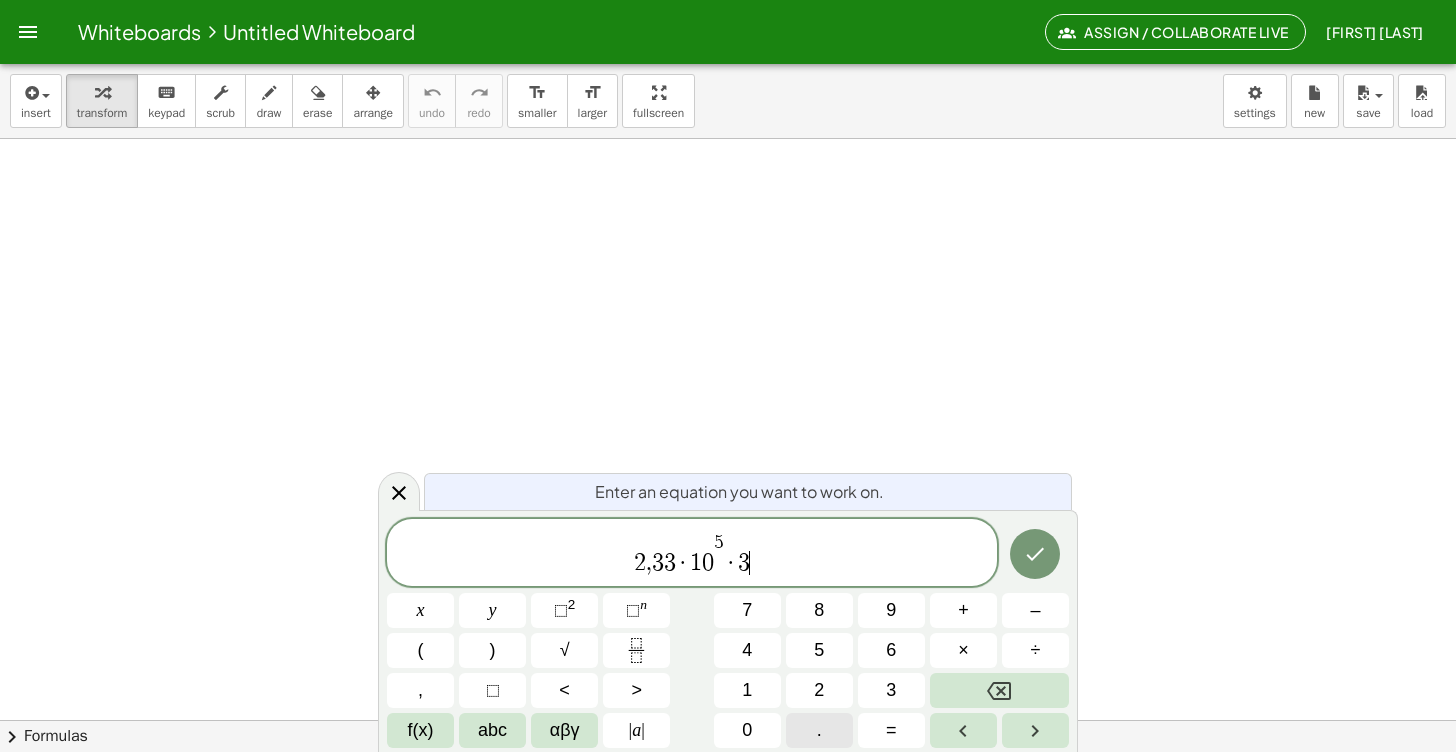click on "." at bounding box center [819, 730] 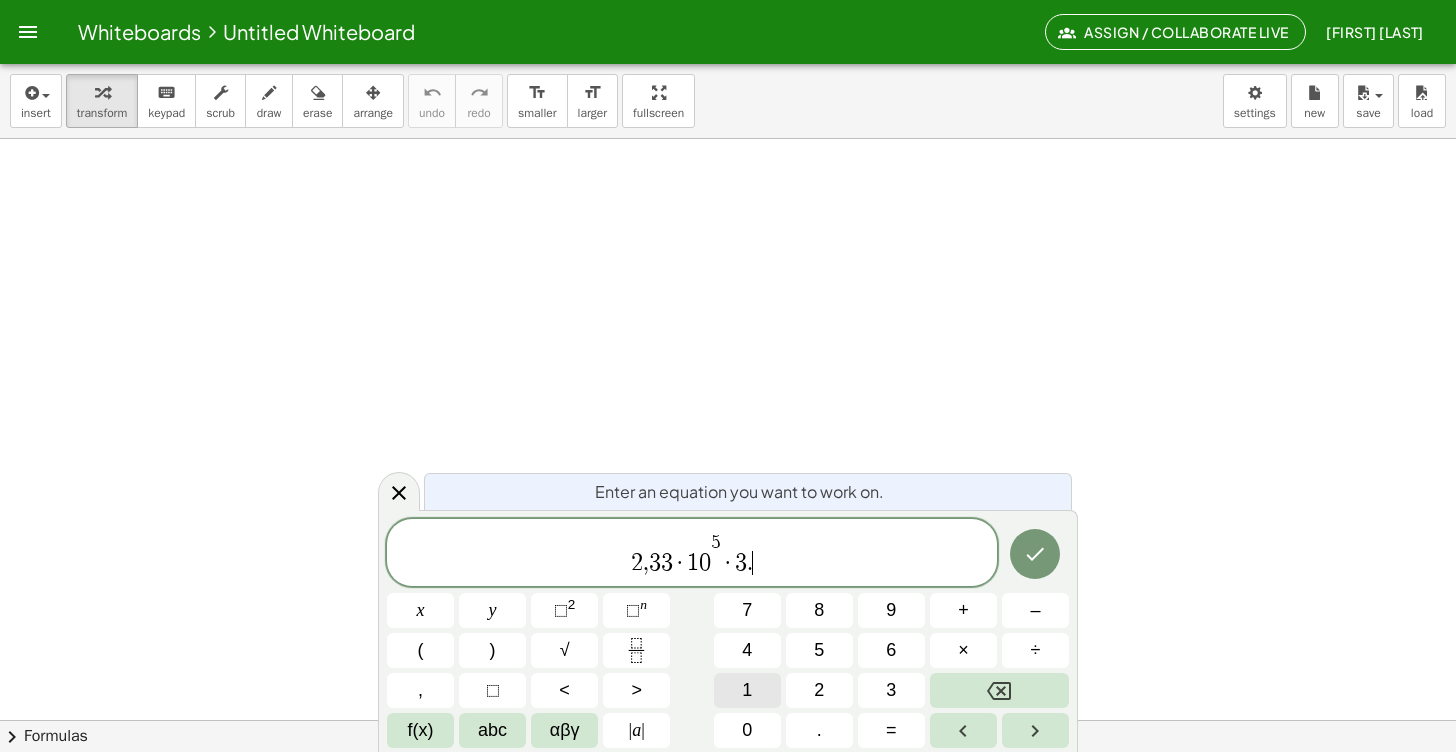 click on "1" at bounding box center [747, 690] 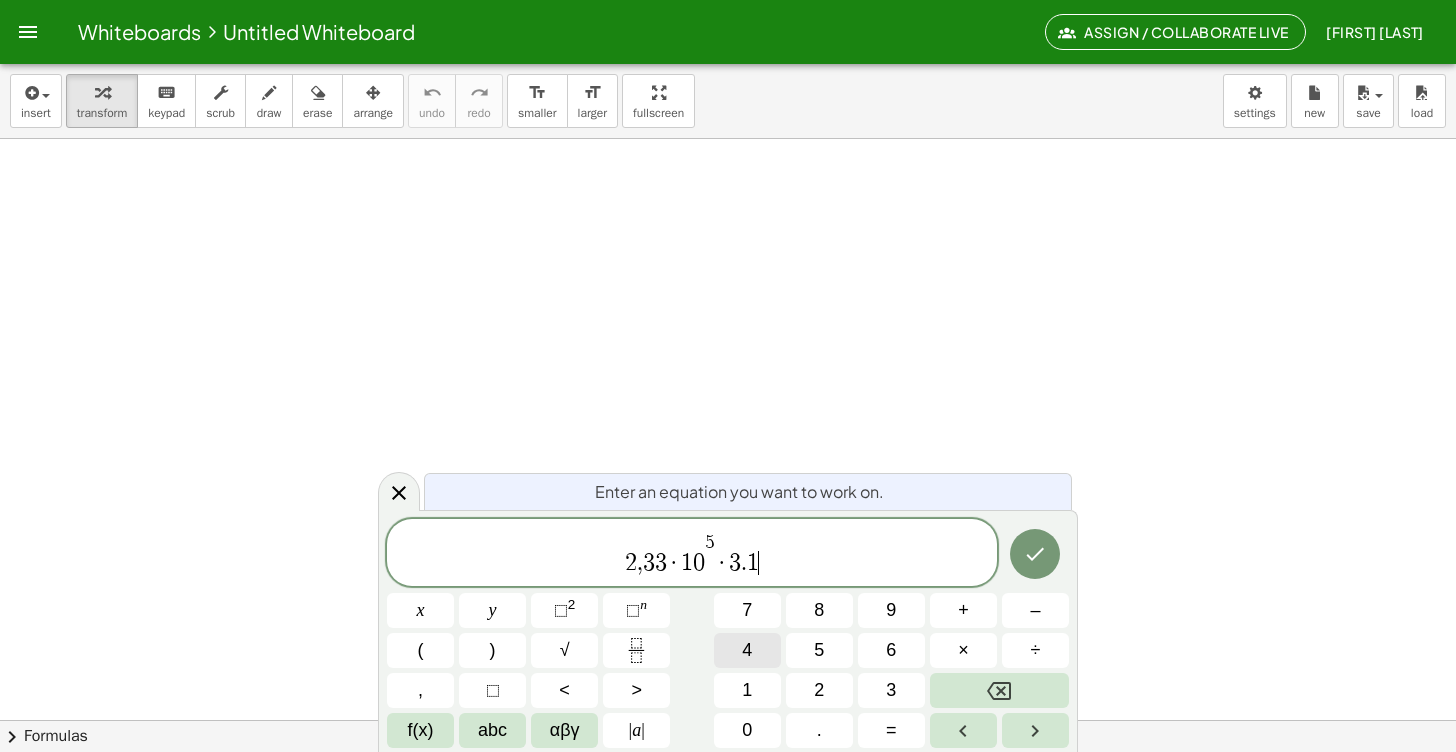 click on "4" at bounding box center (747, 650) 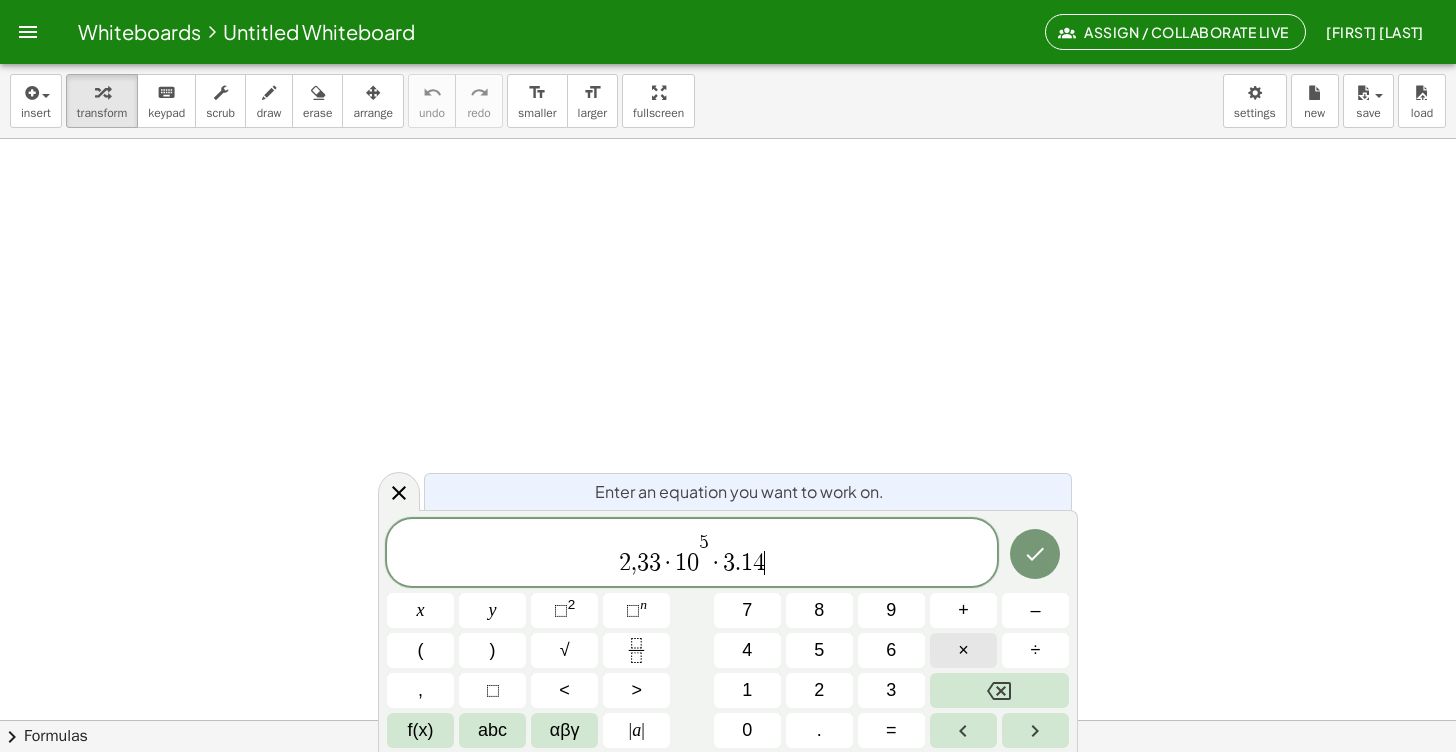 click on "×" at bounding box center [963, 650] 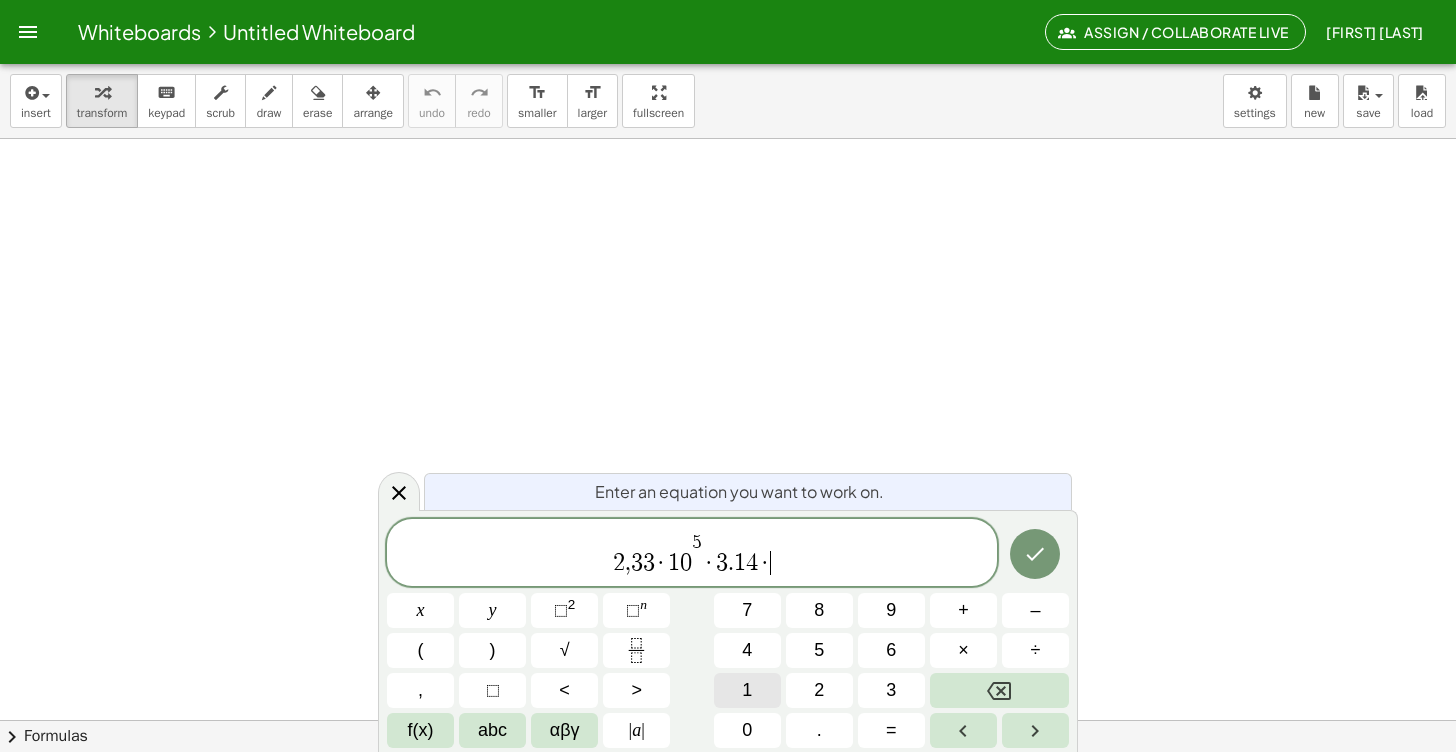 click on "1" at bounding box center [747, 690] 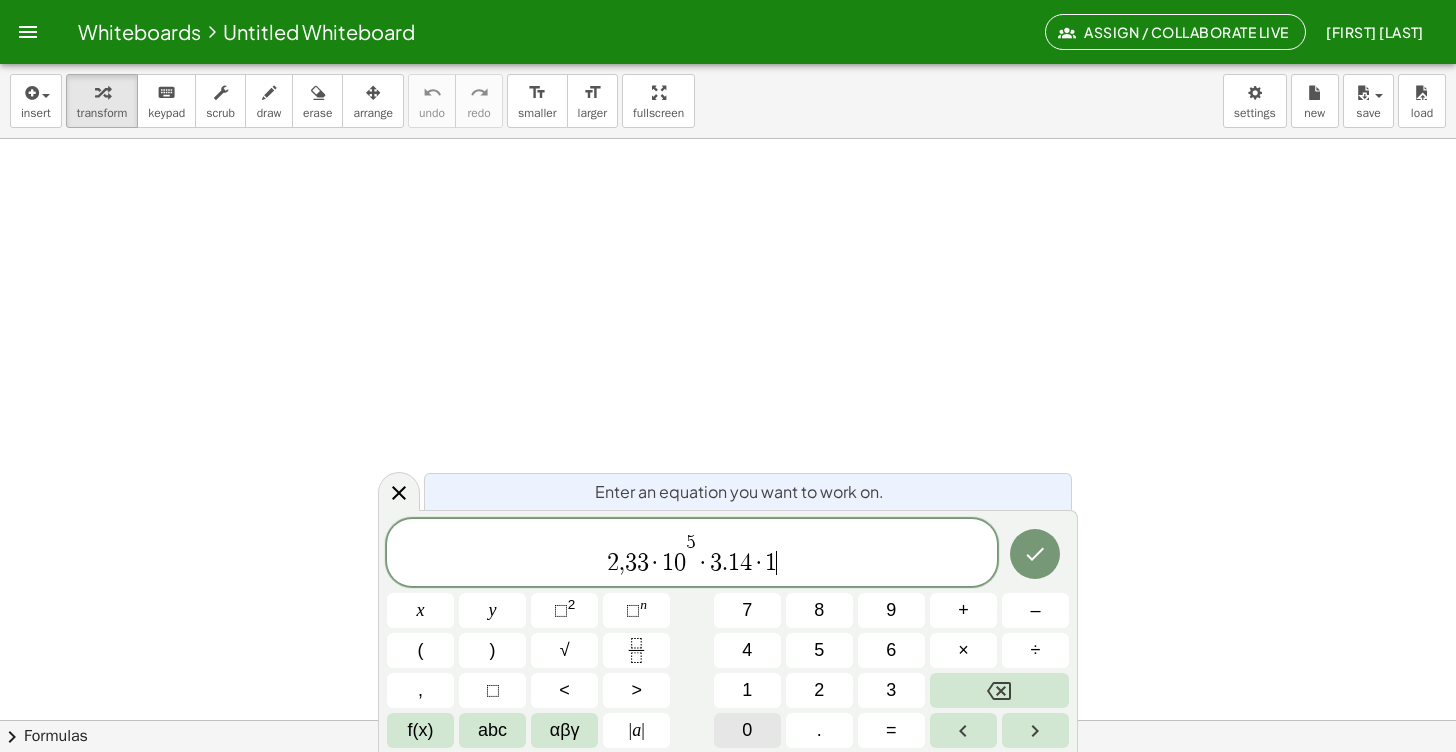 click on "0" at bounding box center (747, 730) 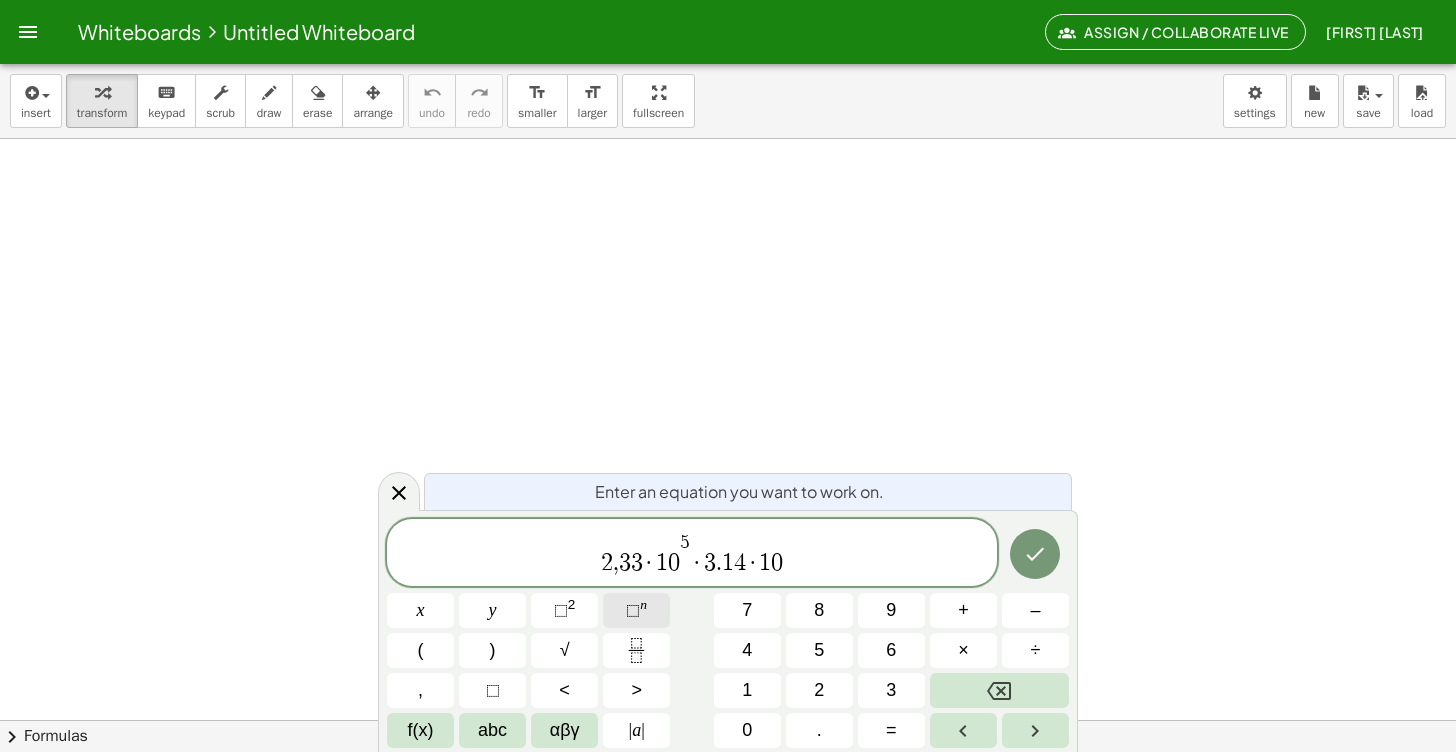 click on "n" at bounding box center [643, 604] 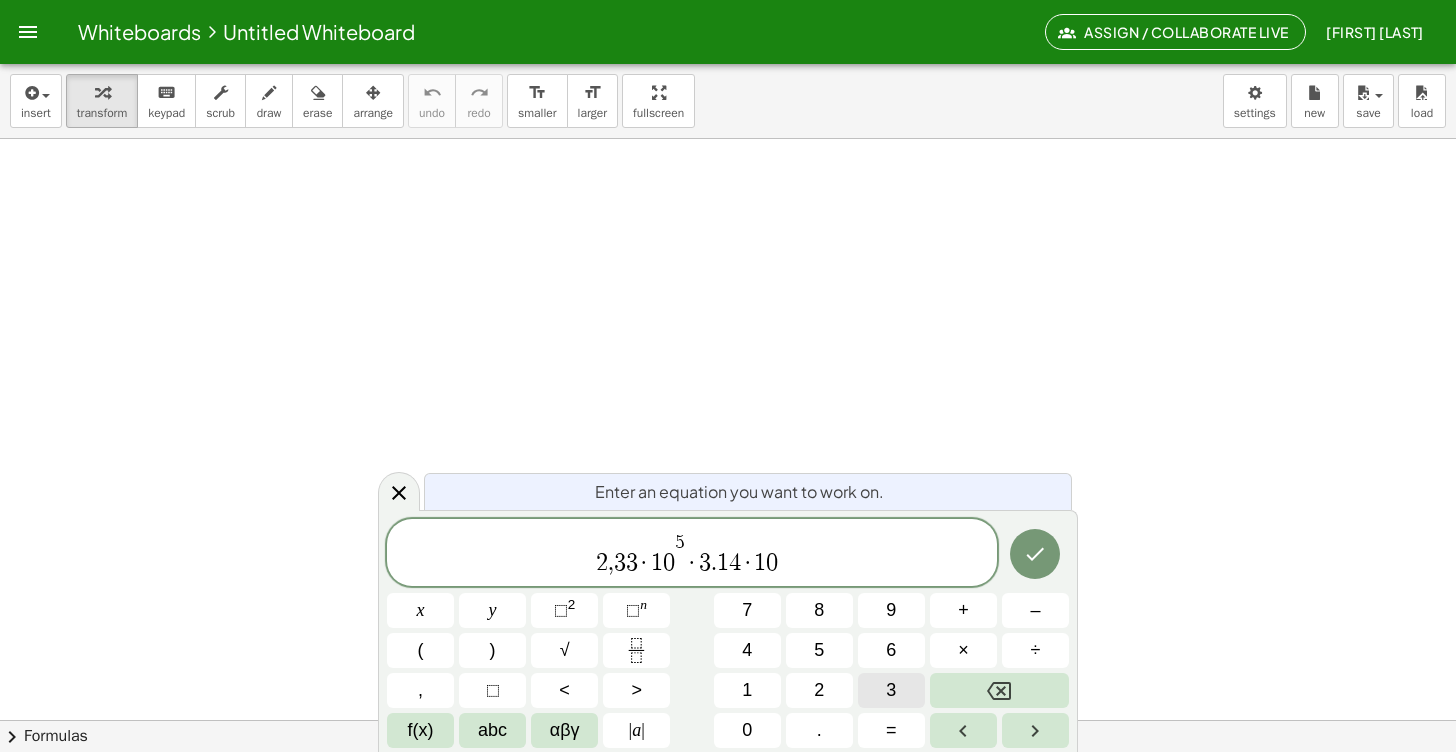 click on "3" at bounding box center (891, 690) 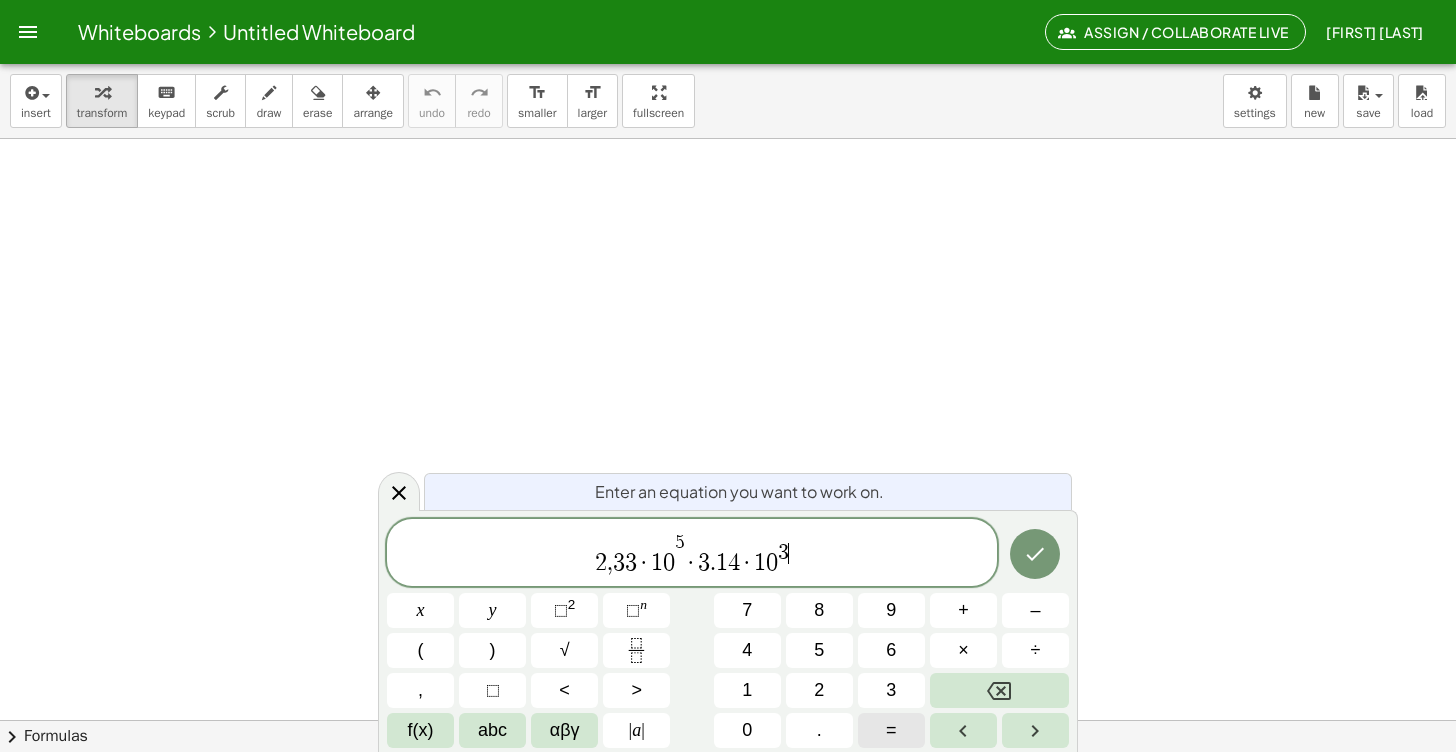 click on "=" at bounding box center (891, 730) 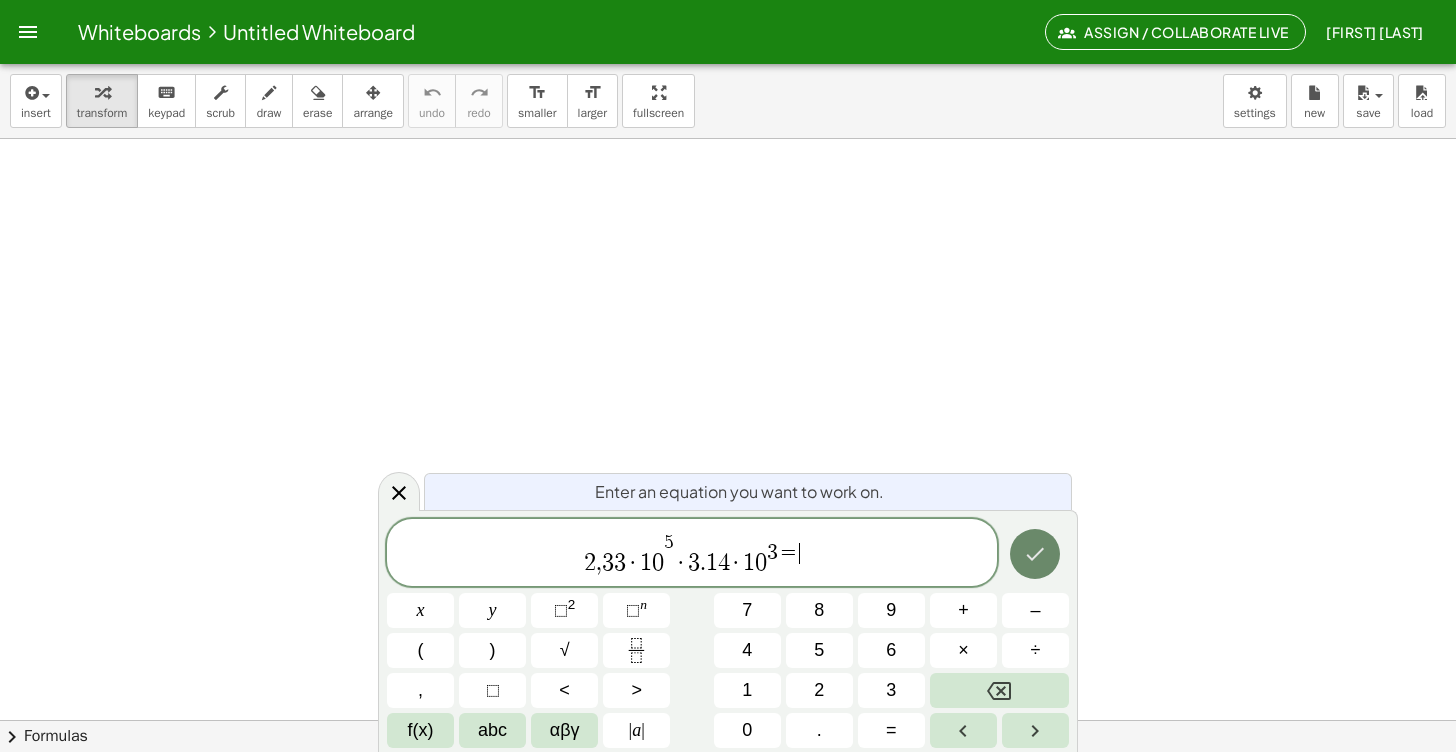 click 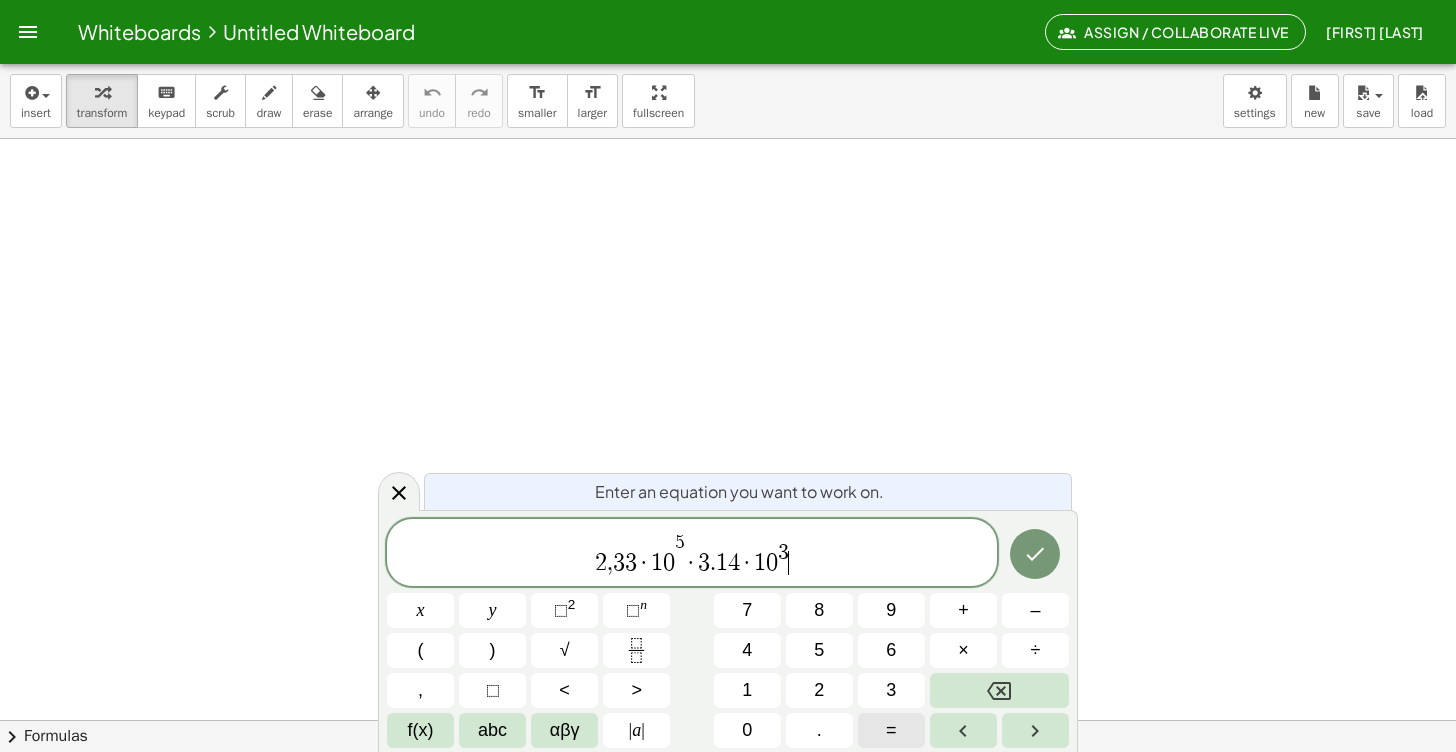 click on "=" at bounding box center (891, 730) 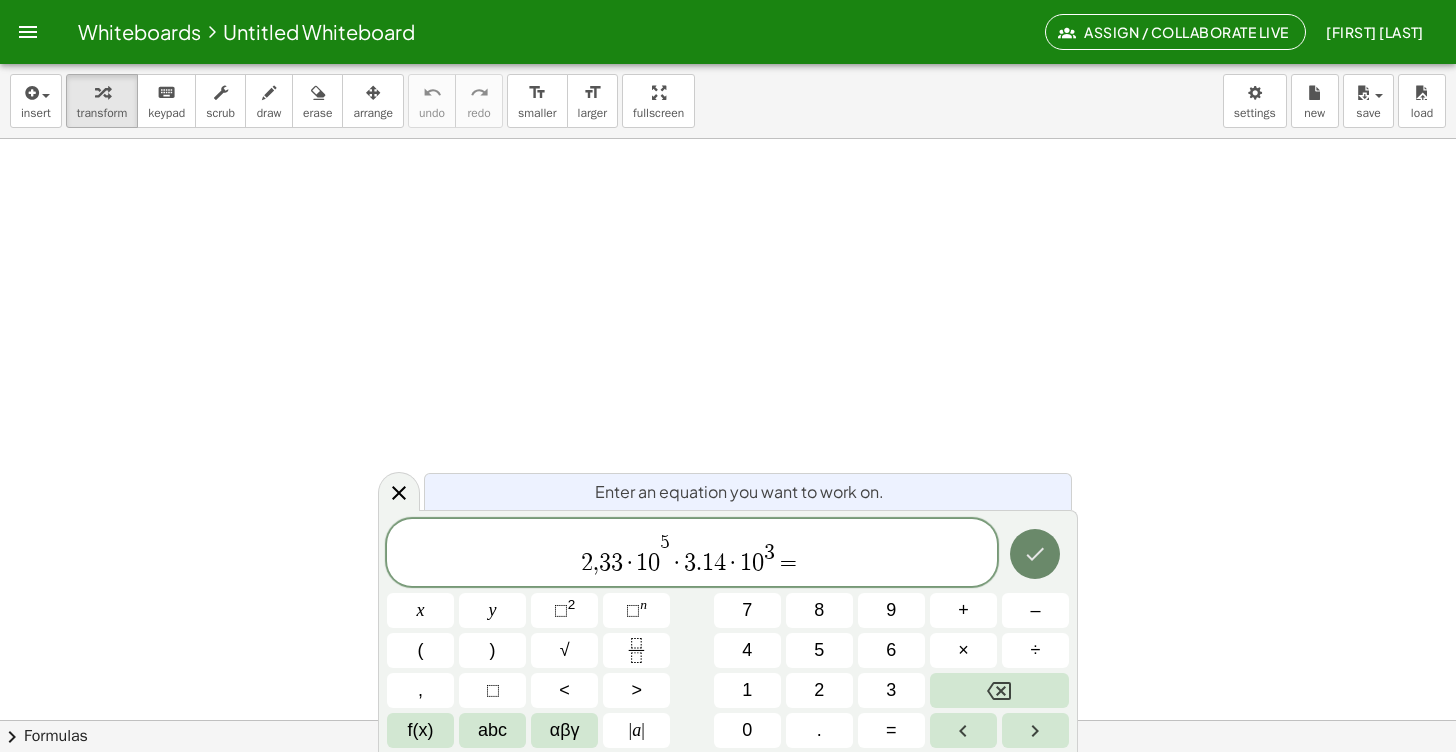 click 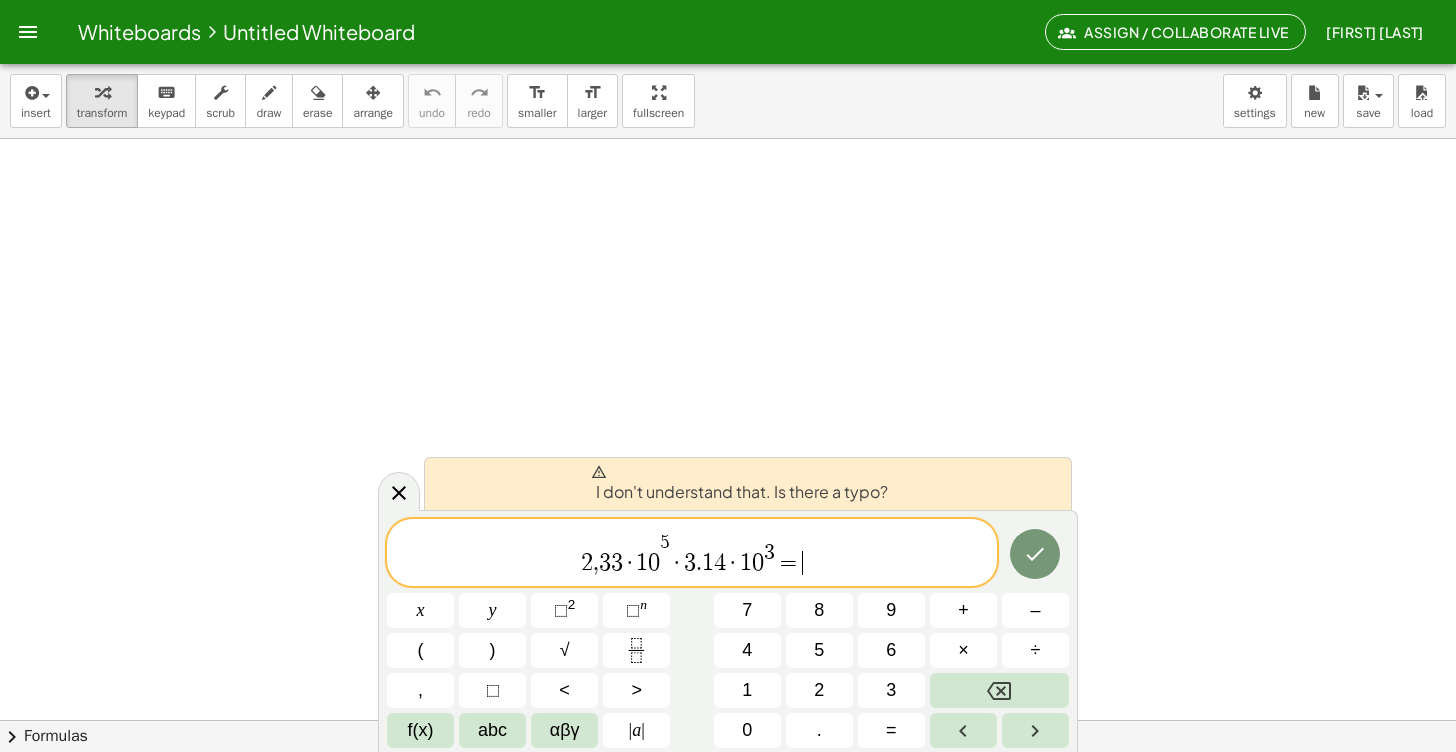 click on "2 , 3 3 · 1 0 5 · 3 . 1 4 · 1 0 3 = ​" at bounding box center [692, 554] 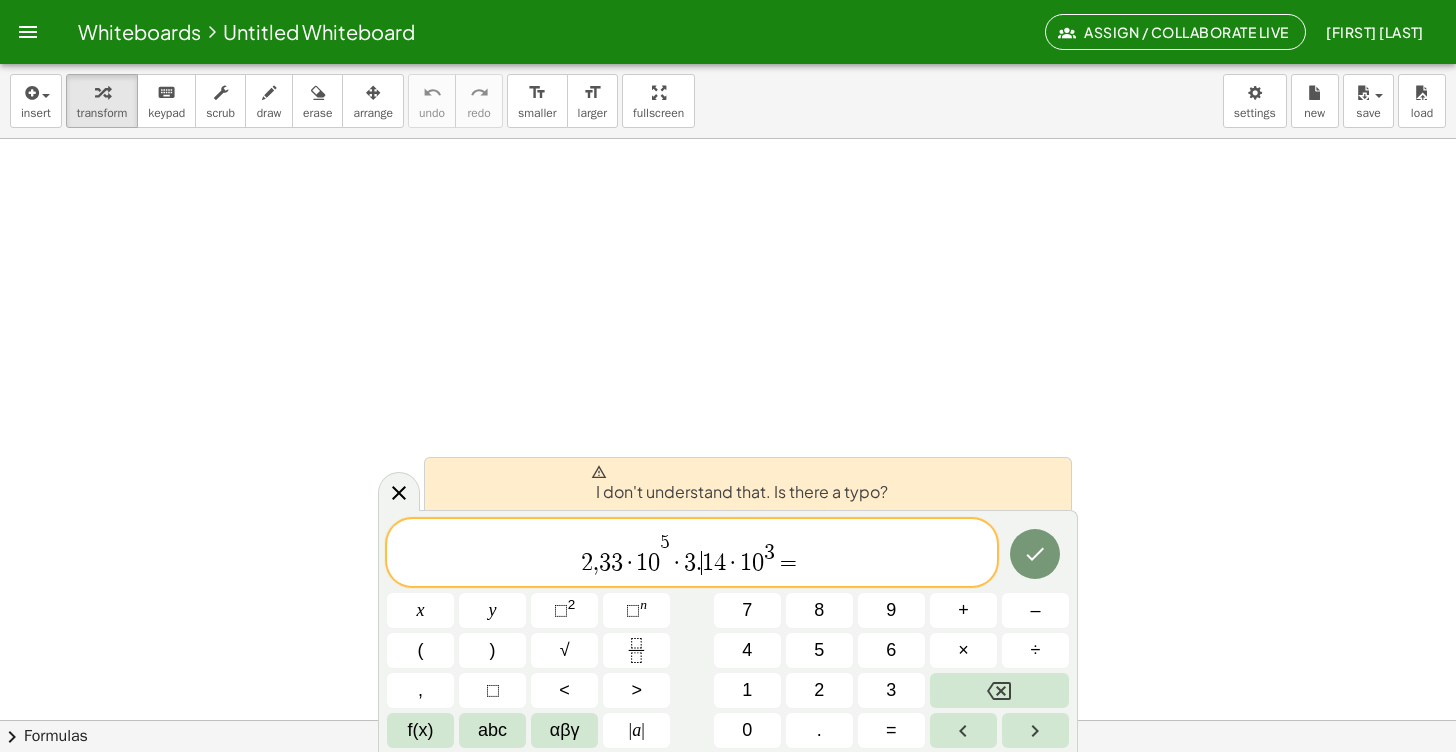 click on "2 , 3 3 · 1 0 5 · 3 . ​ 1 4 · 1 0 3 =" at bounding box center (692, 554) 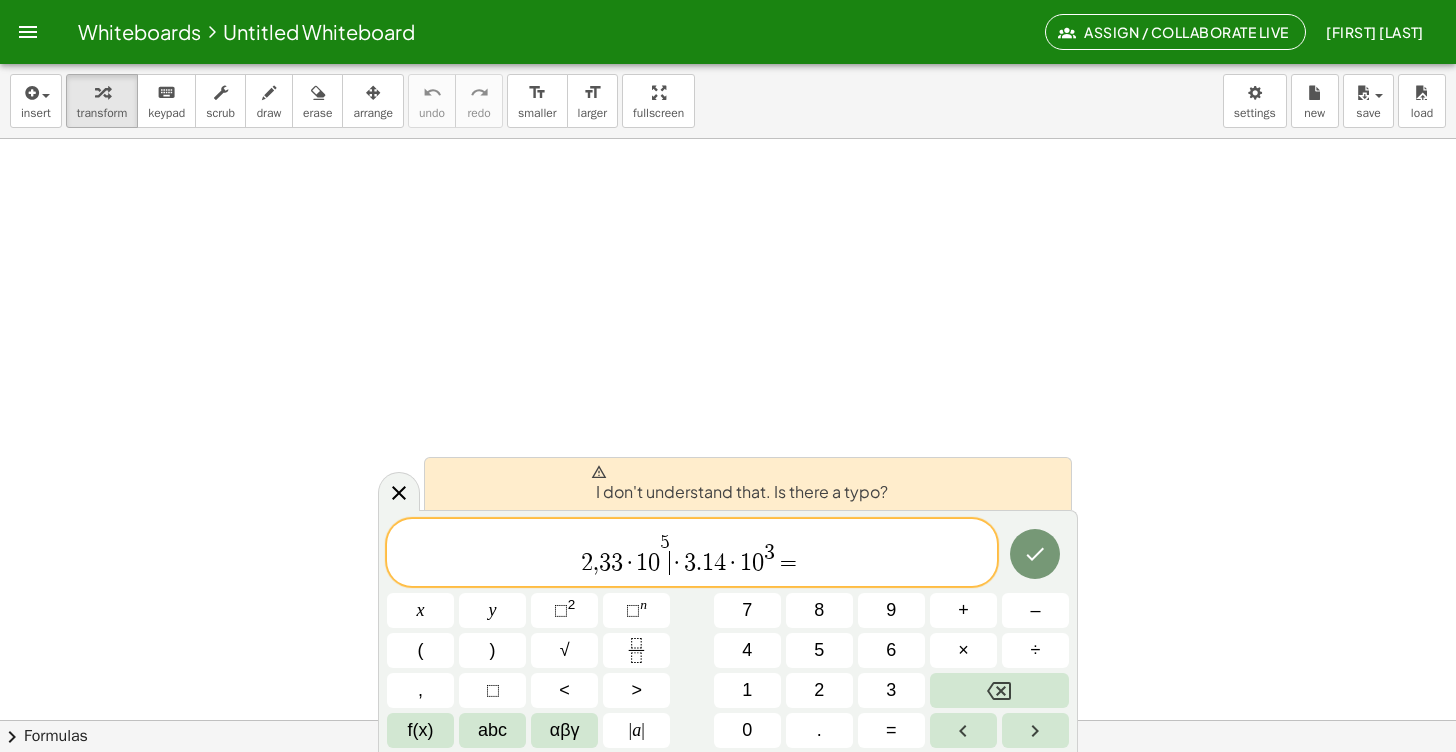 click on "2 , 3 3 · 1 0 5 ​ · 3 . 1 4 · 1 0 3 =" at bounding box center (692, 554) 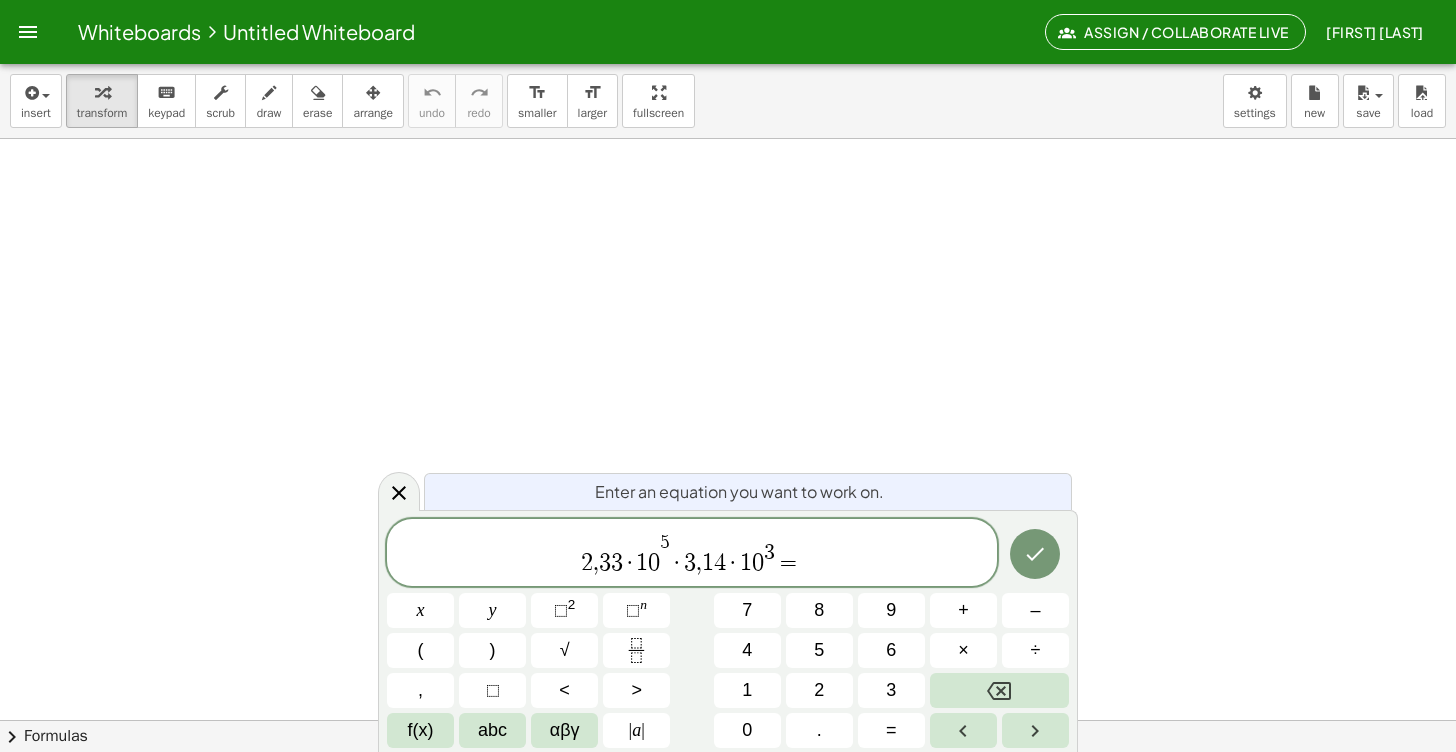 click on "2 , 3 3 · 1 0 5 · 3 , ​ 1 4 · 1 0 3 = x y ⬚ 2 ⬚ n 7 8 9 + – ( ) √ 4 5 6 × ÷ , ⬚ < > 1 2 3 f(x) abc αβγ | a | 0 . =" at bounding box center (728, 633) 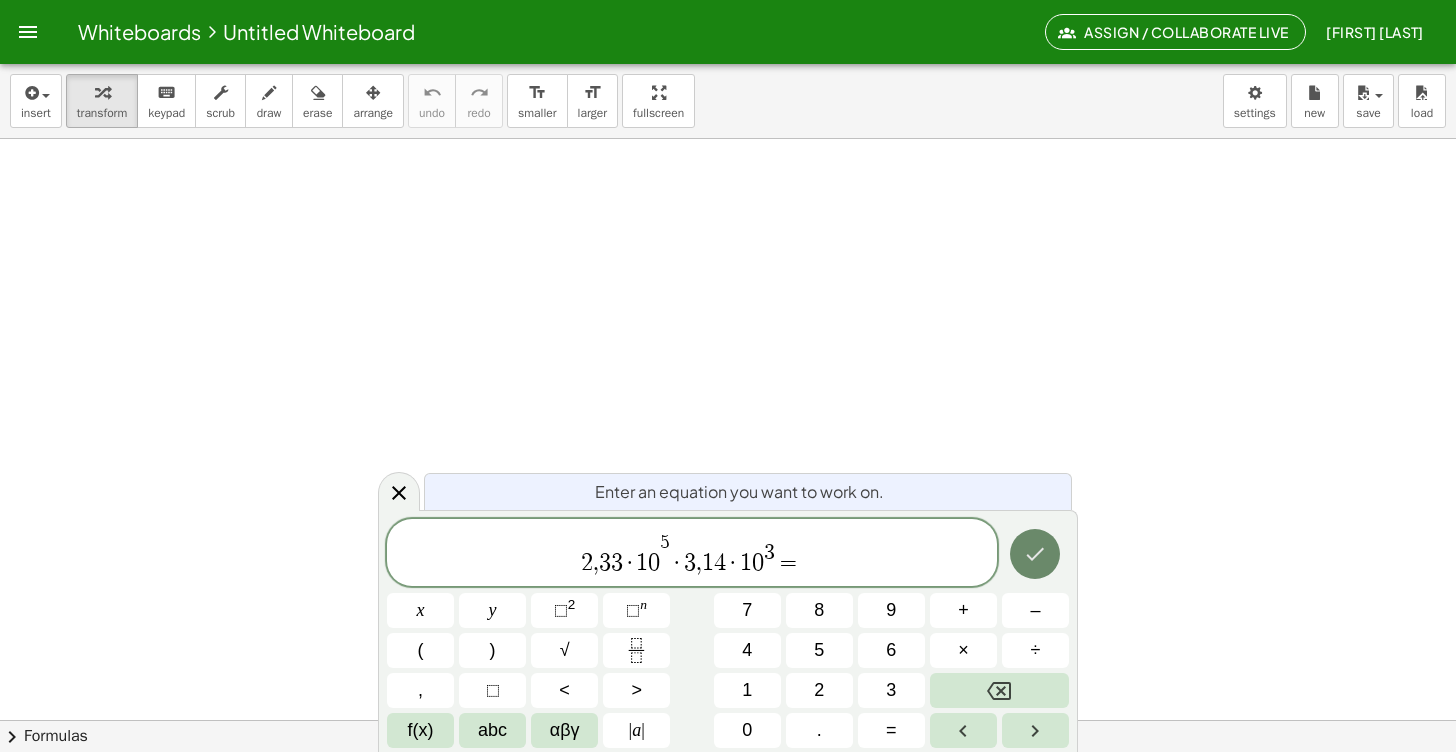 click at bounding box center (1035, 554) 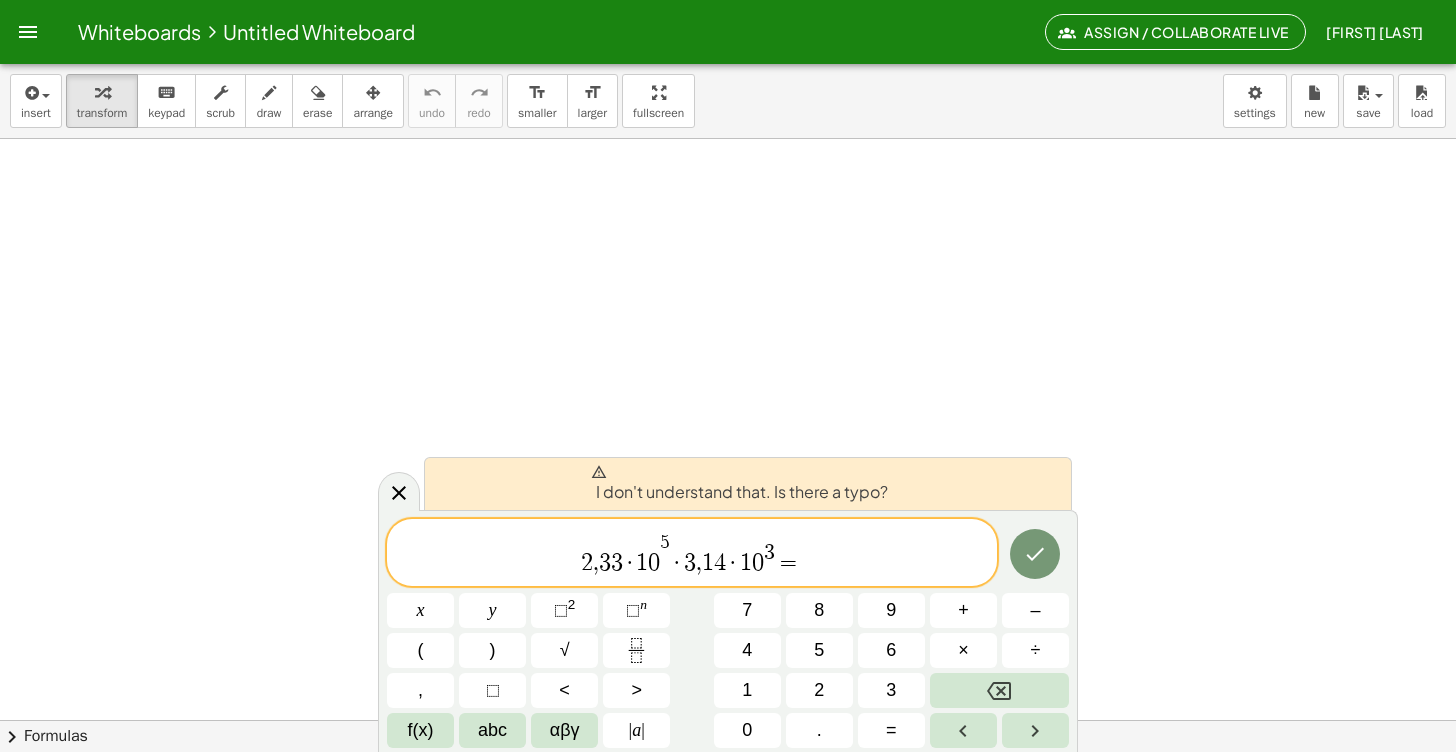 click on "3" at bounding box center [605, 563] 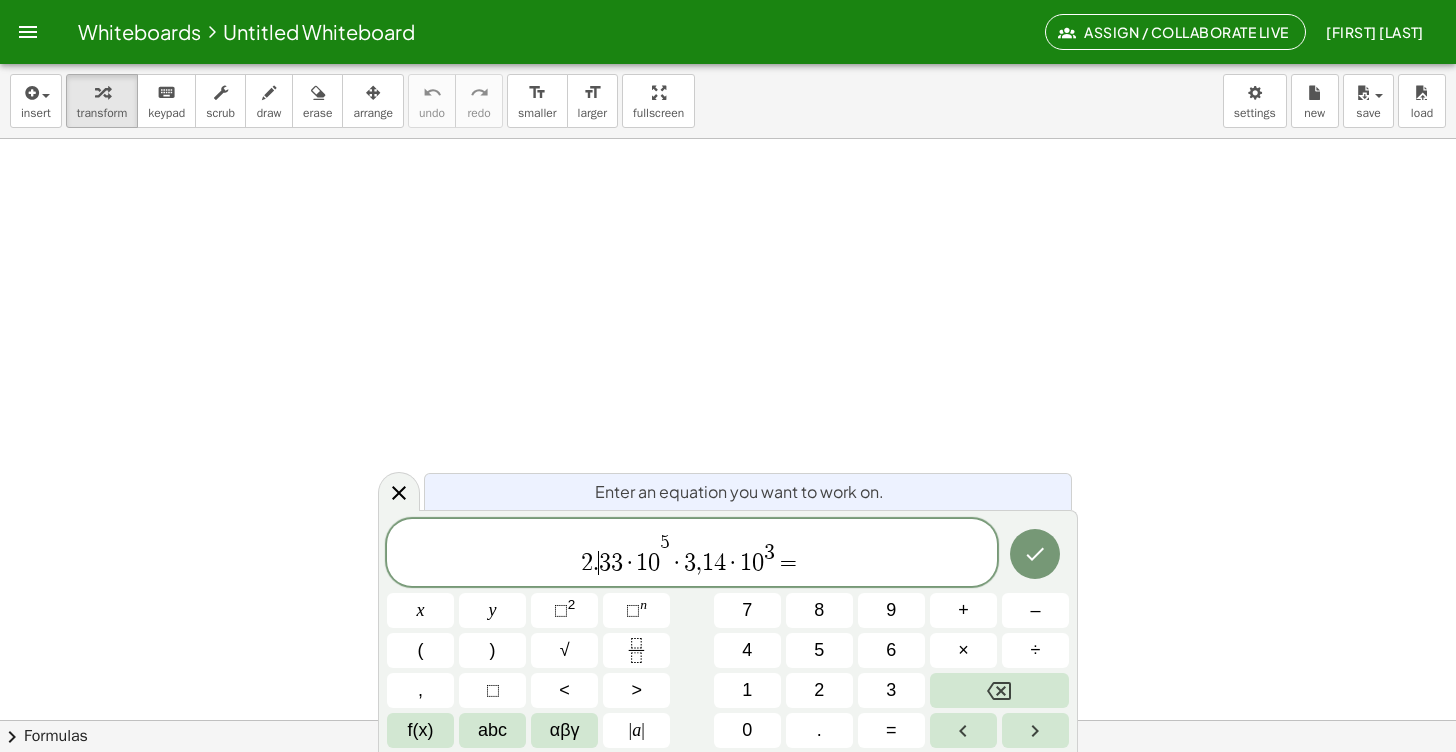 click on "3" at bounding box center (690, 563) 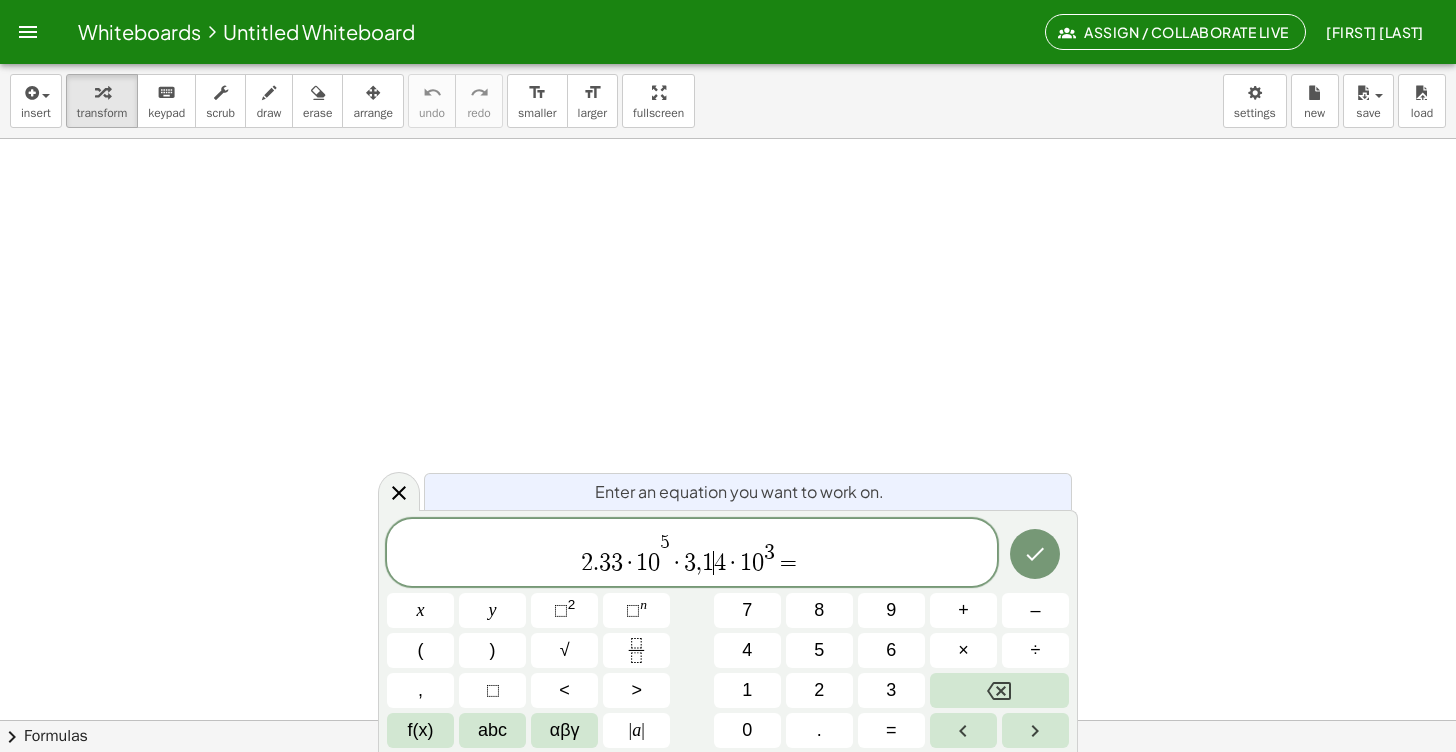 click on "4" at bounding box center [720, 563] 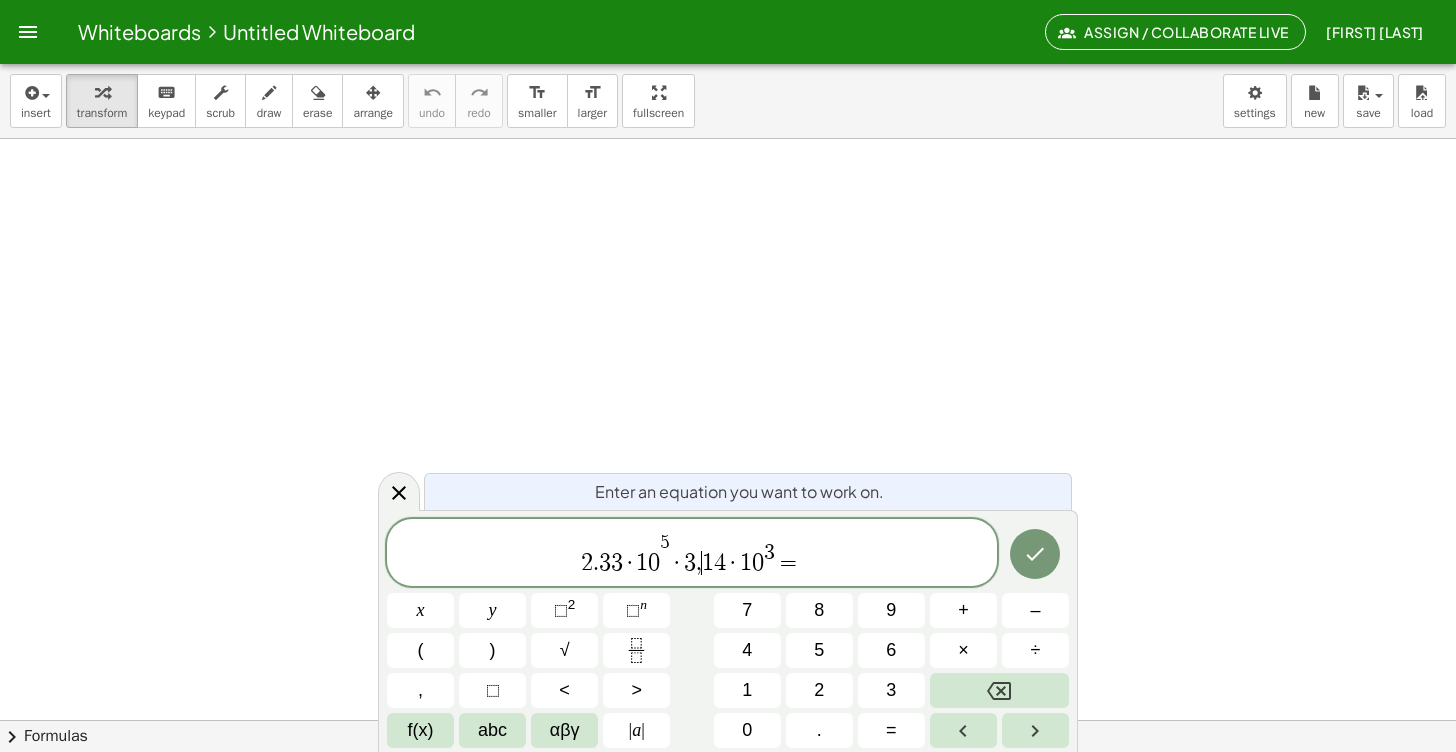 click on "1" at bounding box center [708, 563] 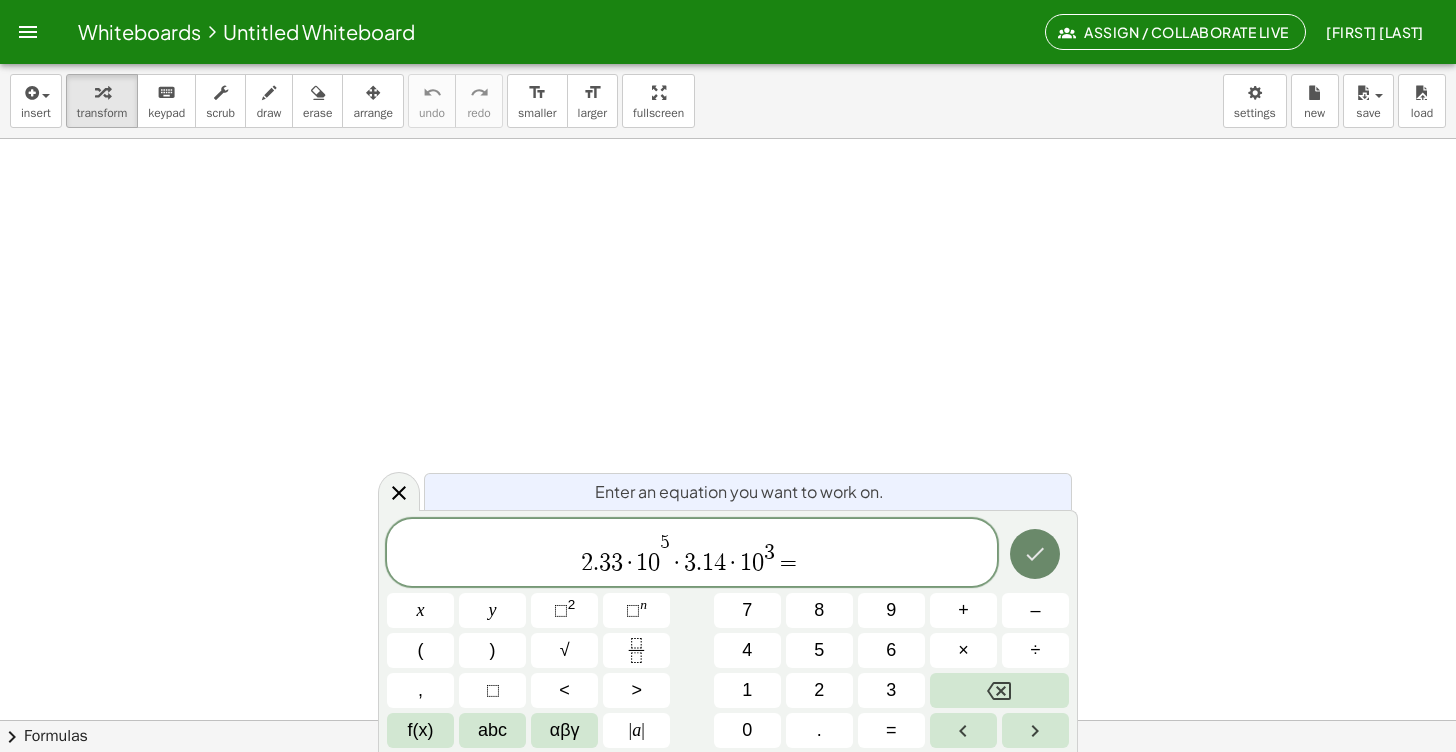click 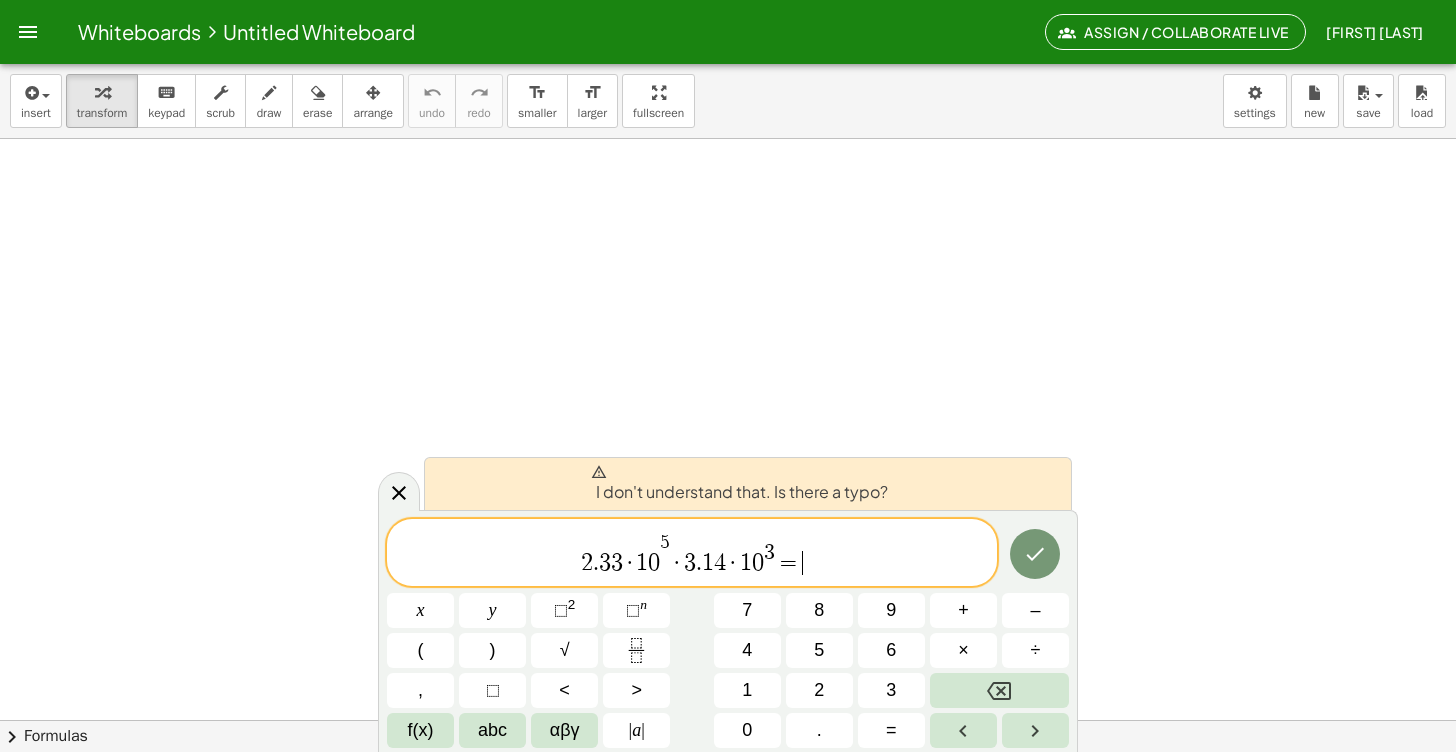click on "2 . 3 3 · 1 0 5 · 3 . 1 4 · 1 0 3 = ​" at bounding box center [692, 554] 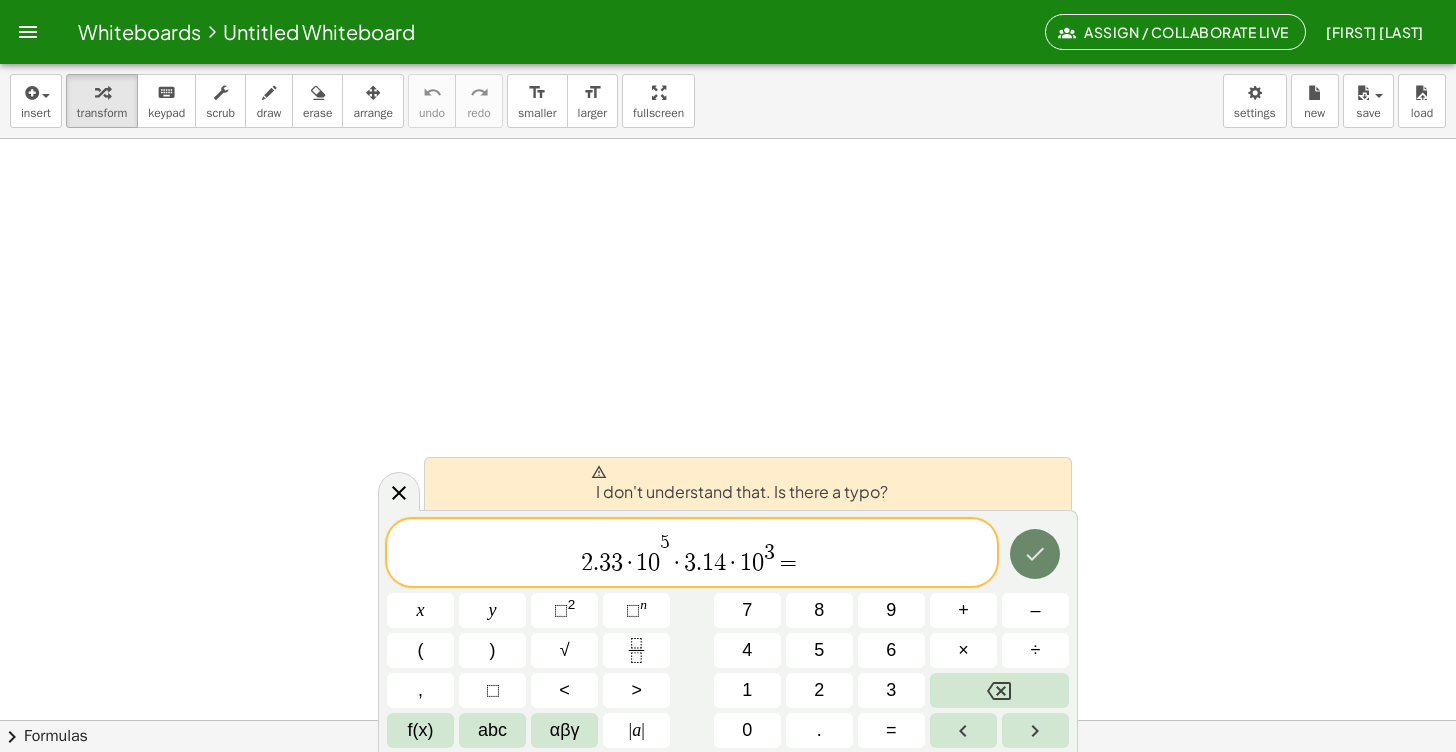 click 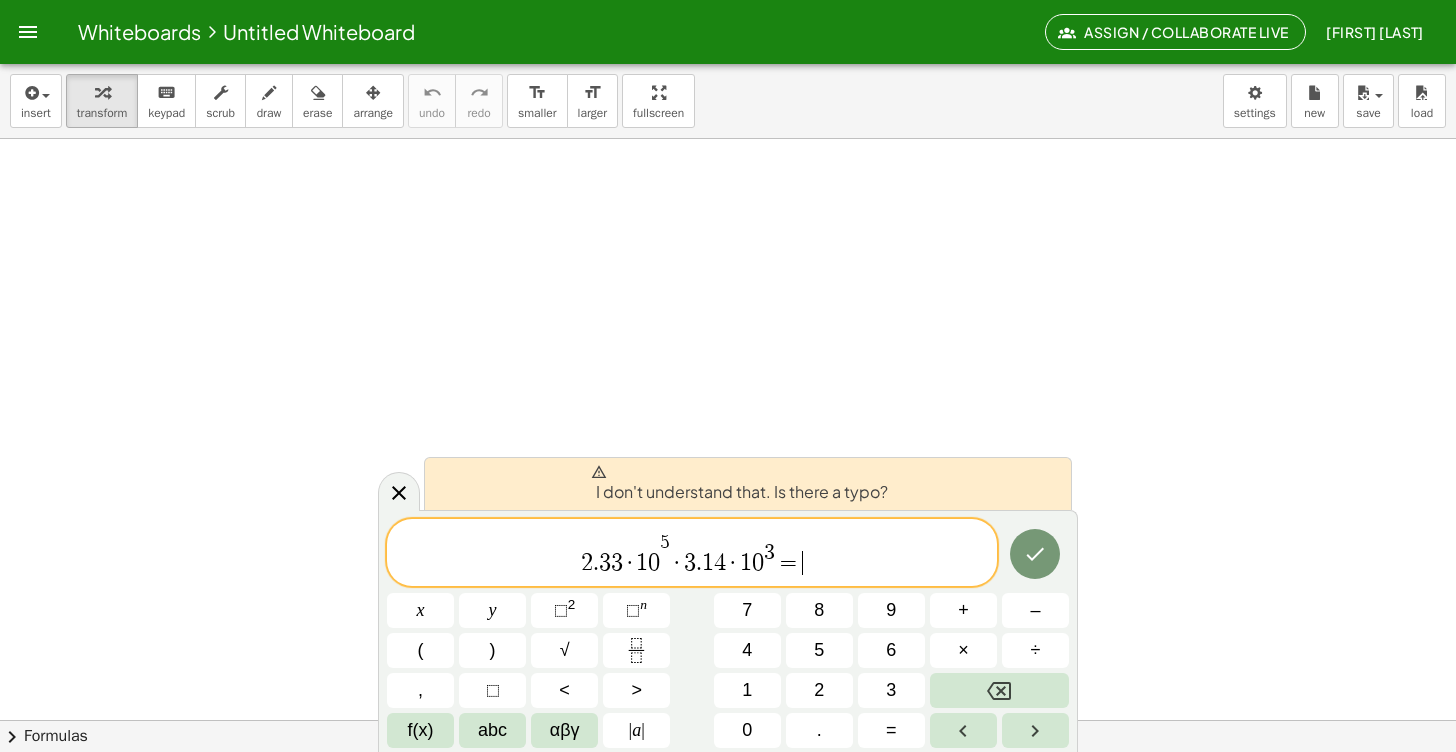 click on "3" at bounding box center (690, 563) 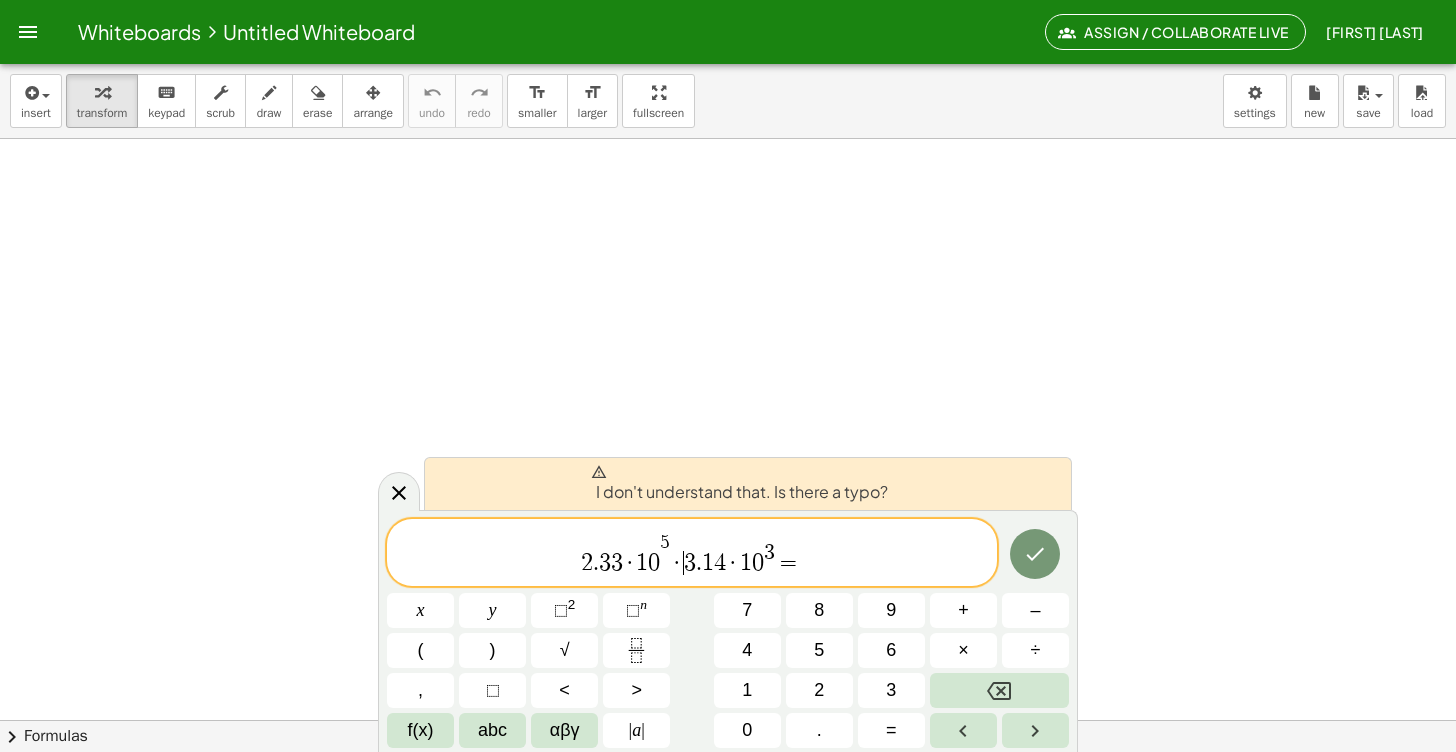 click on "3" at bounding box center [690, 563] 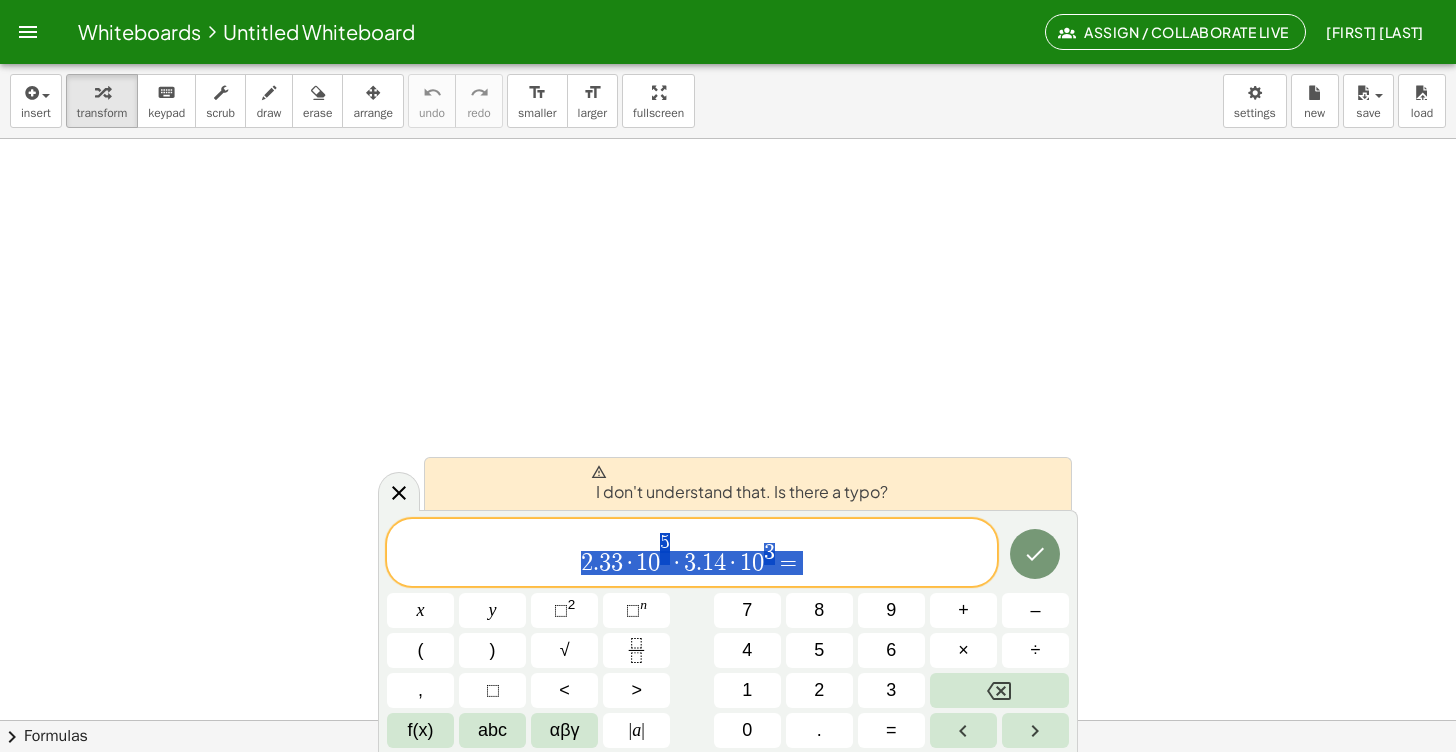 drag, startPoint x: 835, startPoint y: 576, endPoint x: 458, endPoint y: 561, distance: 377.29828 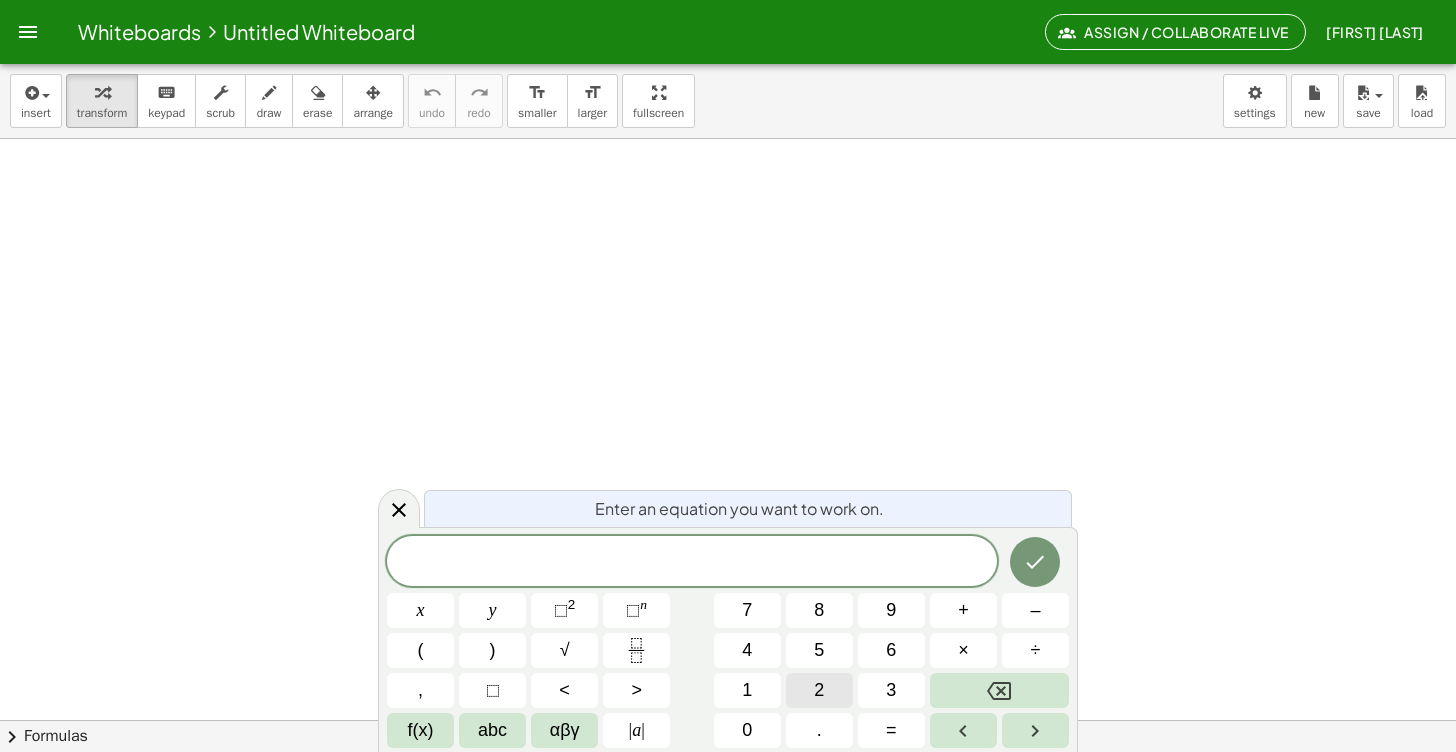 click on "2" at bounding box center (819, 690) 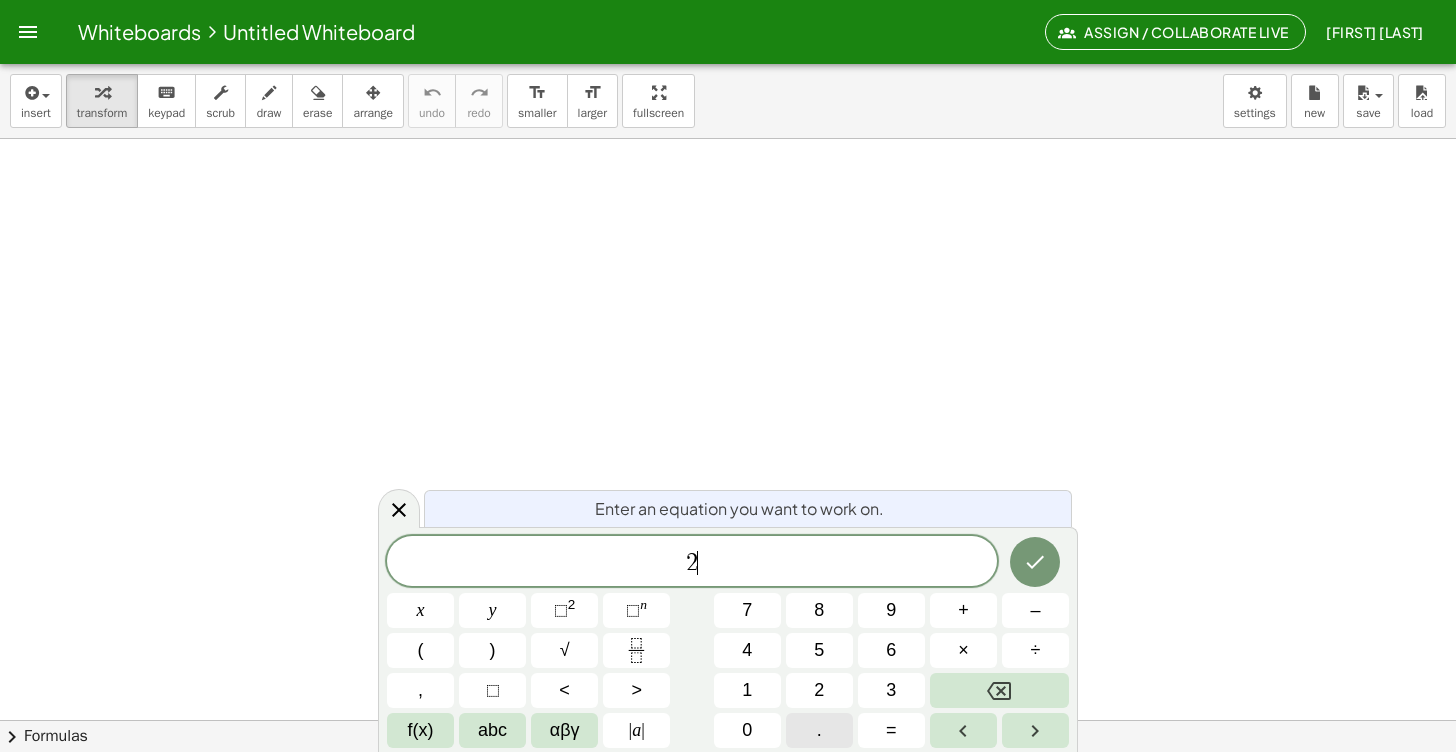 click on "." at bounding box center [819, 730] 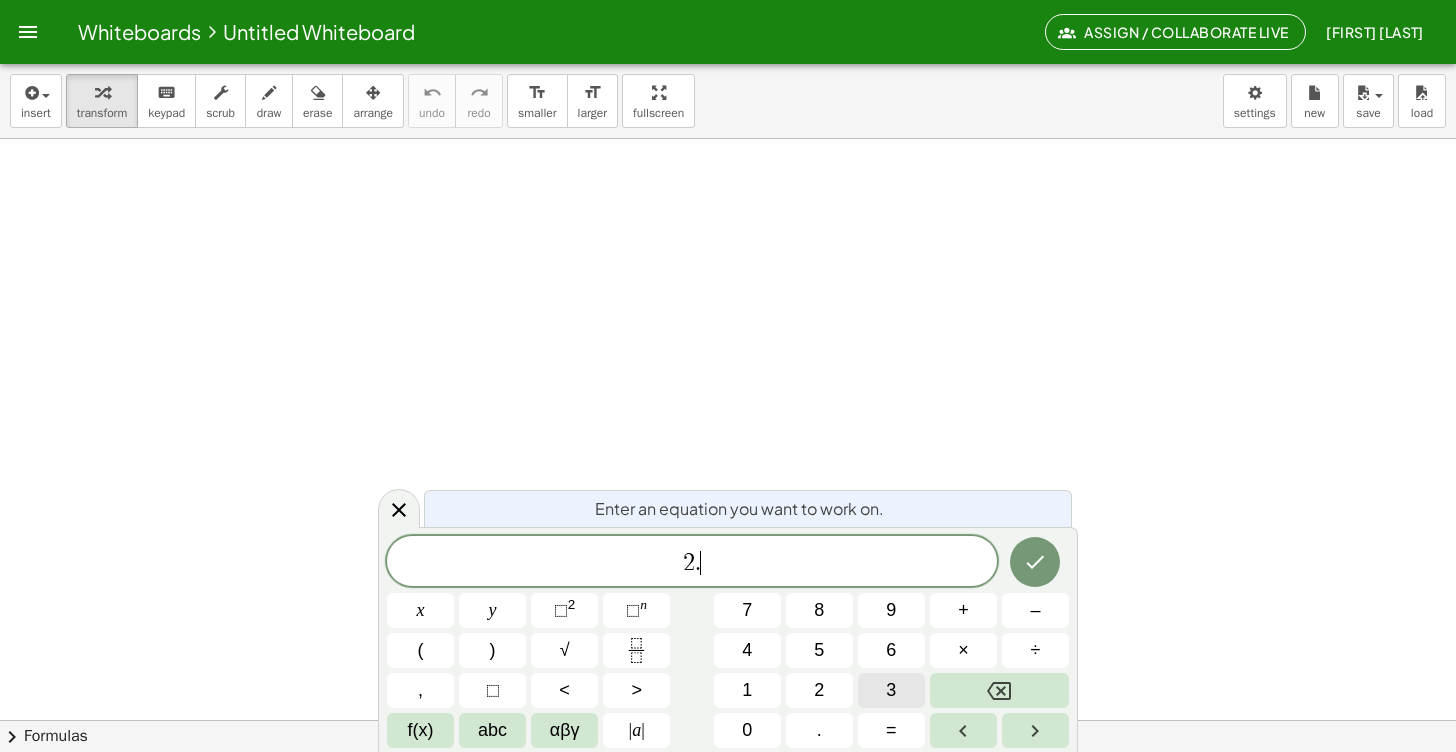 click on "3" at bounding box center (891, 690) 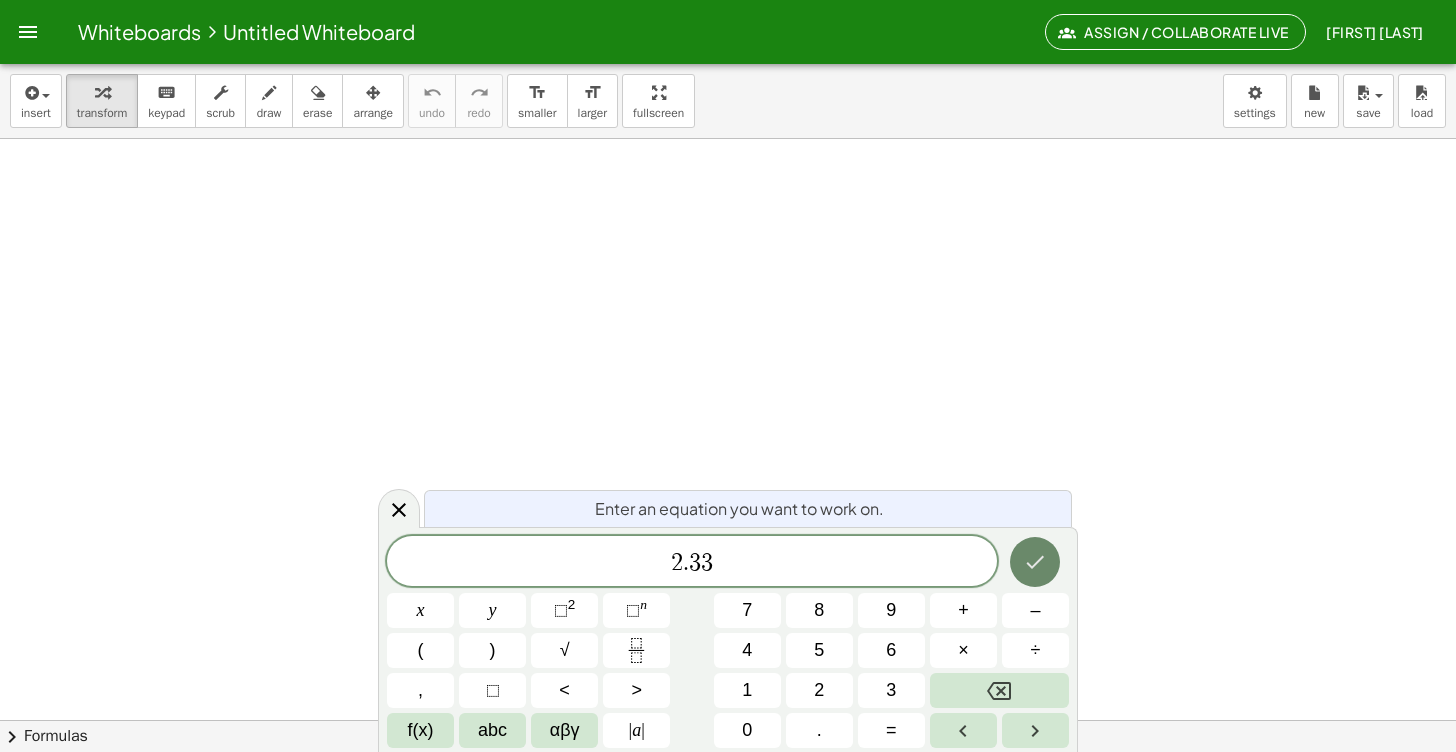click at bounding box center [1035, 562] 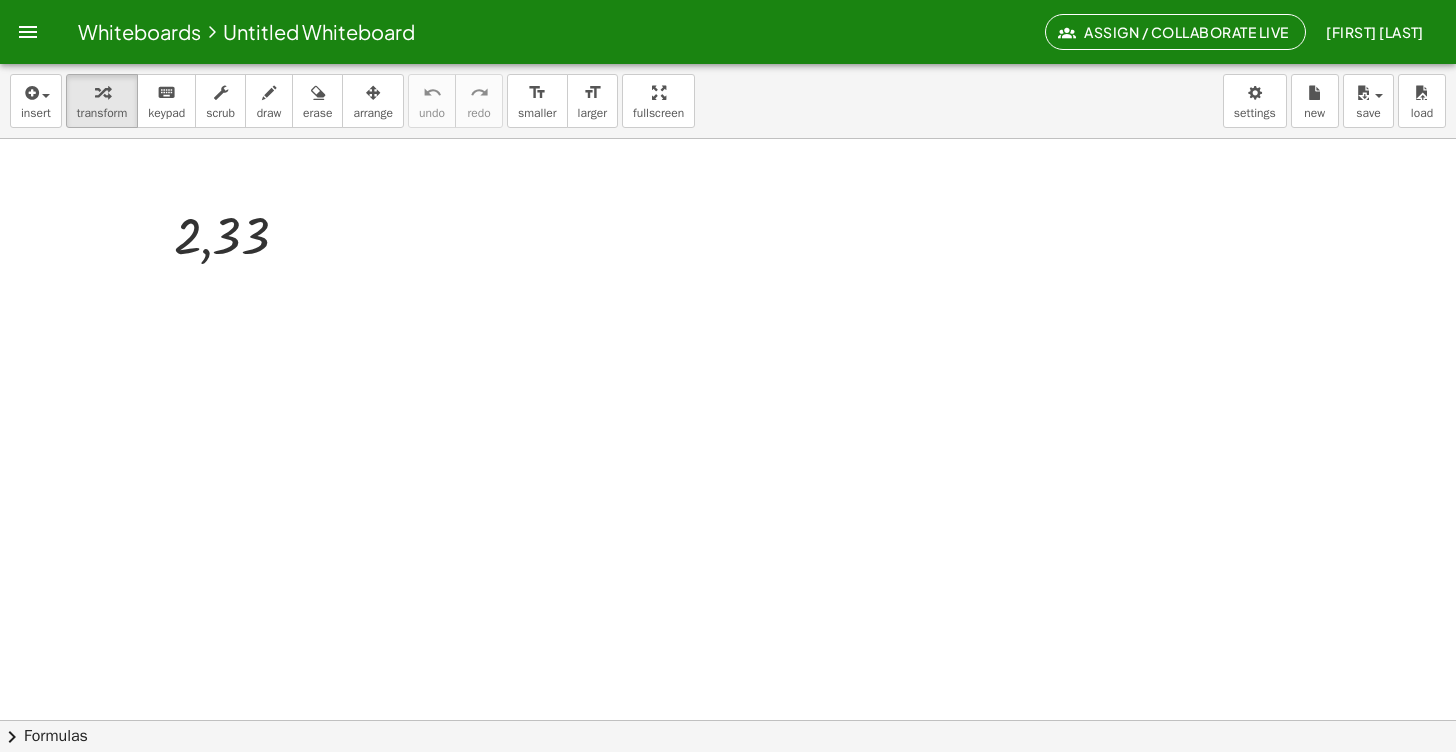 click at bounding box center [728, 784] 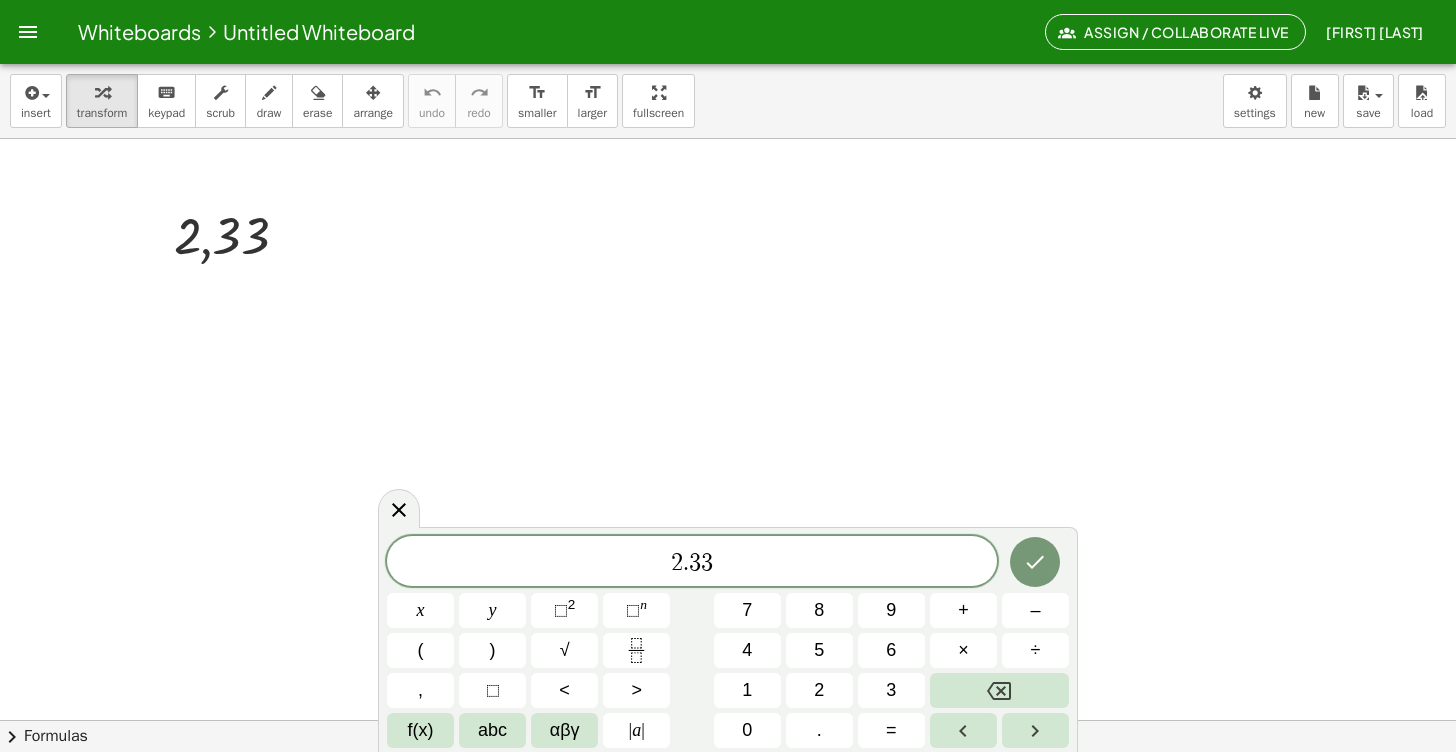 scroll, scrollTop: 0, scrollLeft: 0, axis: both 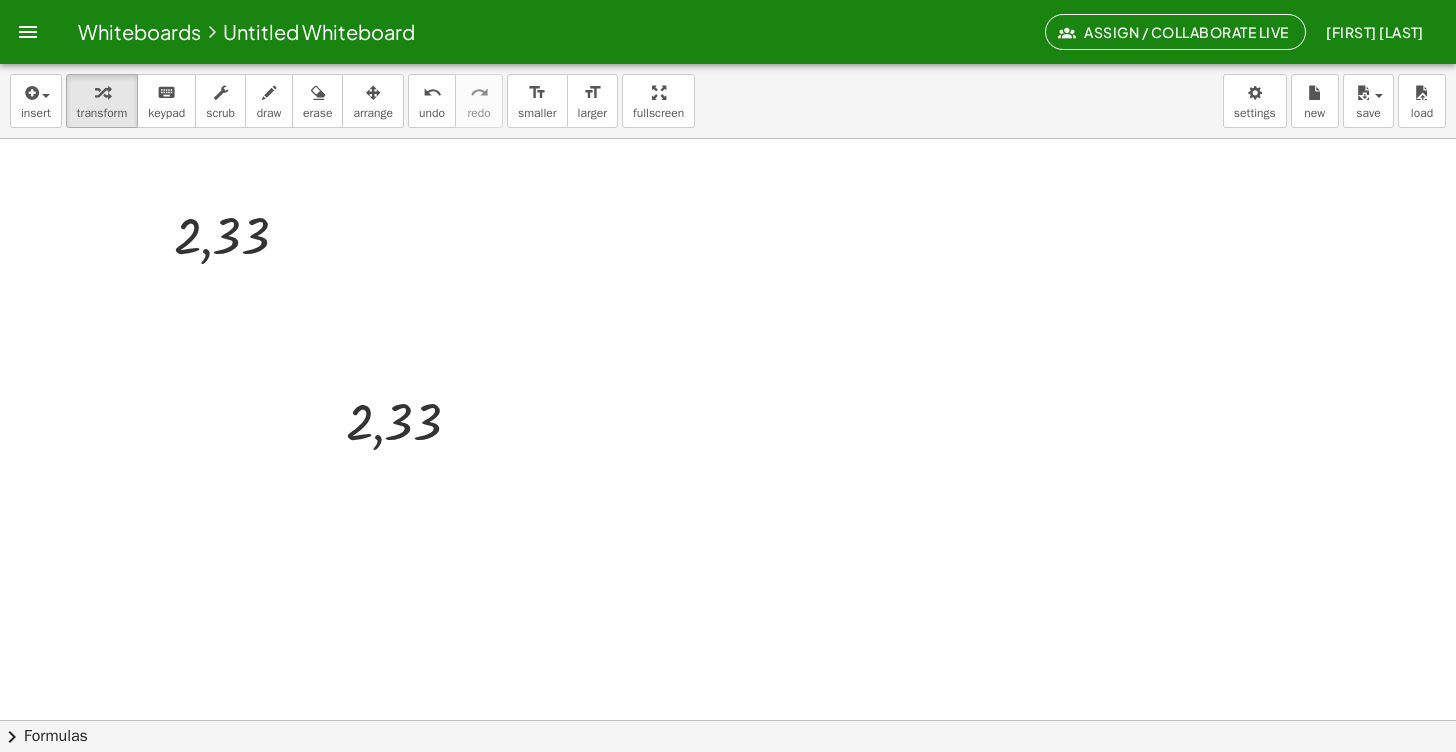 click at bounding box center (728, 784) 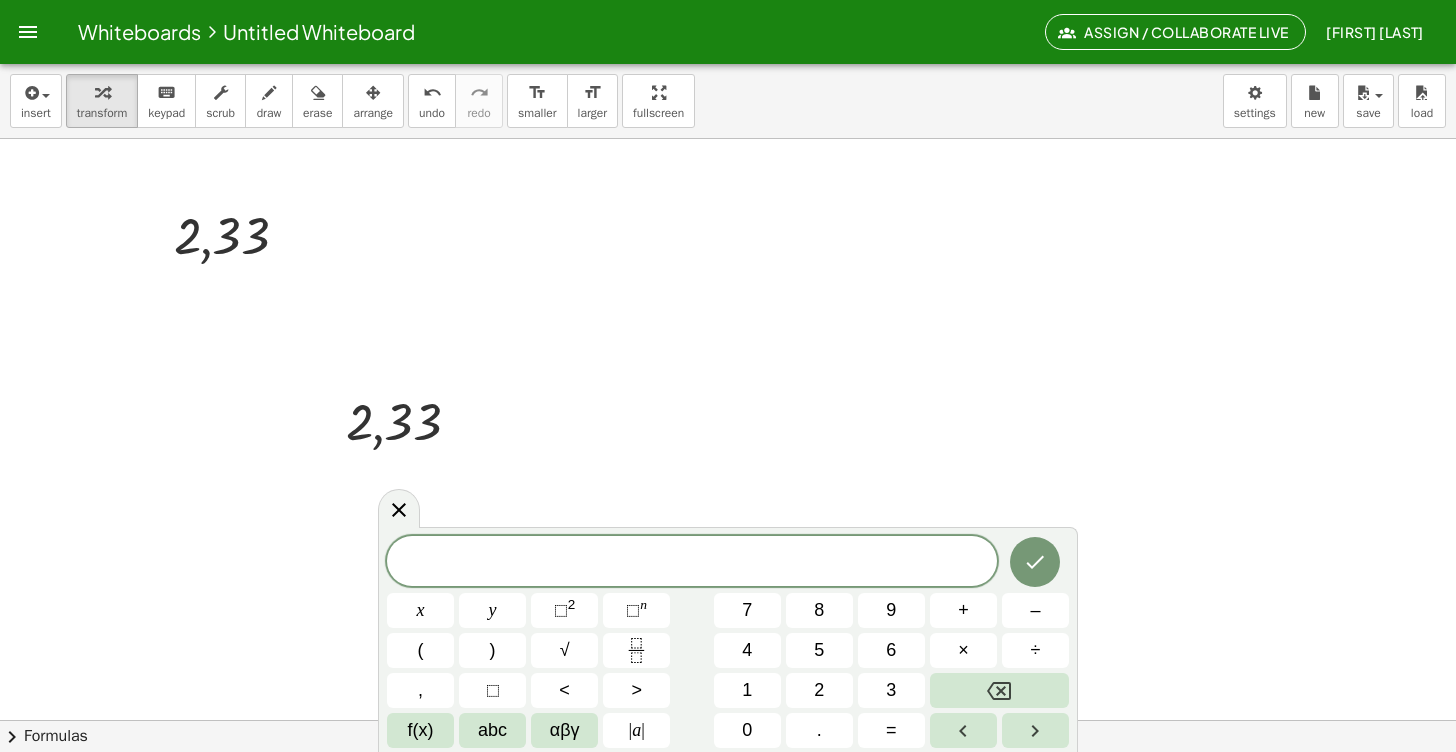 scroll, scrollTop: 14, scrollLeft: 0, axis: vertical 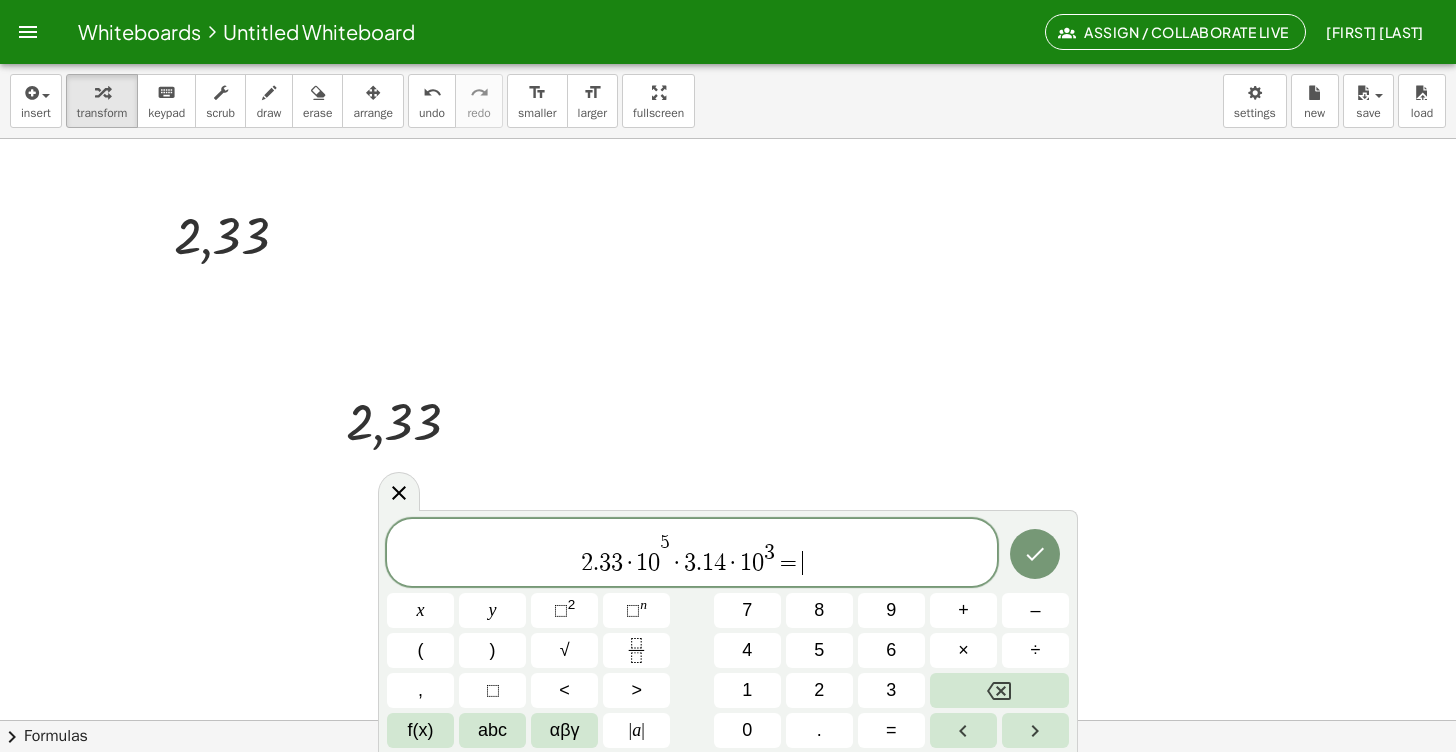 click on "3" at bounding box center (605, 563) 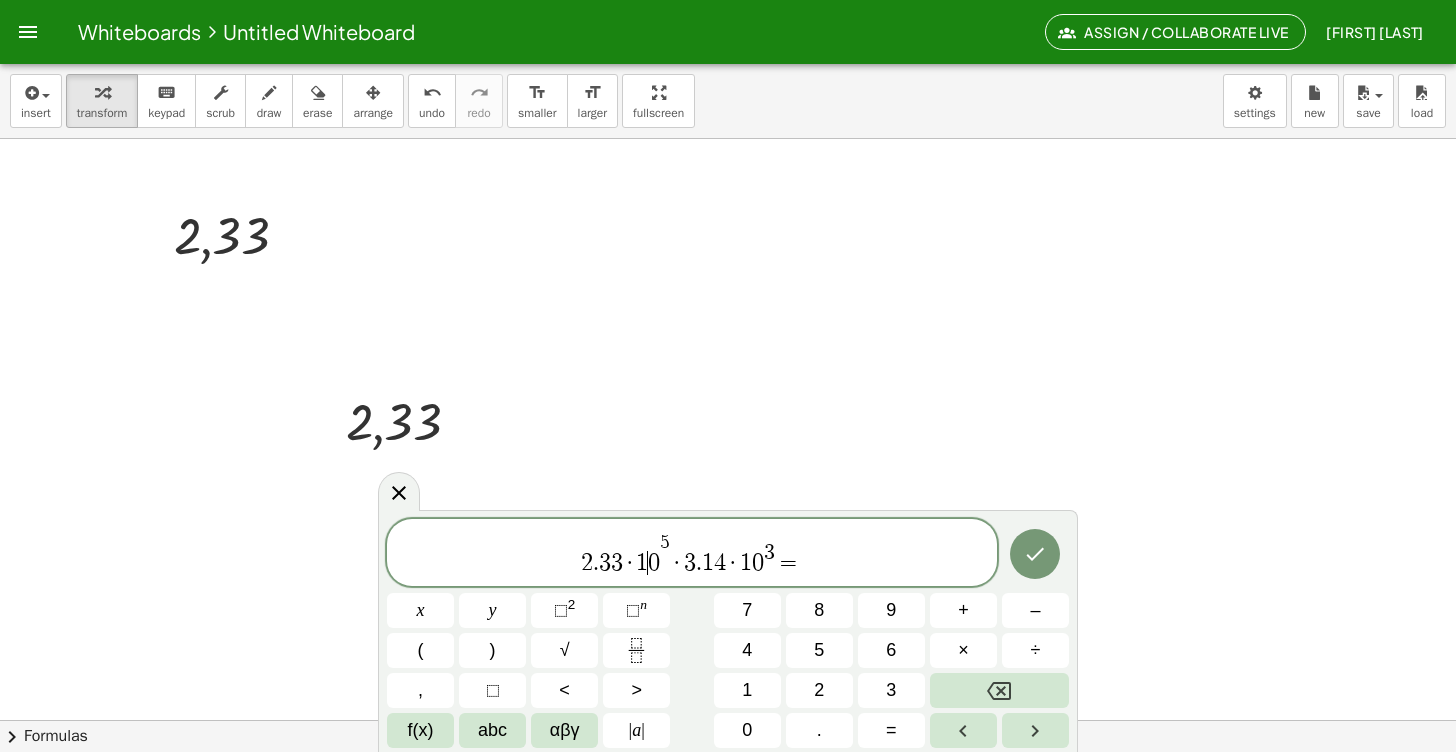click on "2 . 3 3 · 1 ​ 0 5 · 3 . 1 4 · 1 0 3 =" at bounding box center [692, 554] 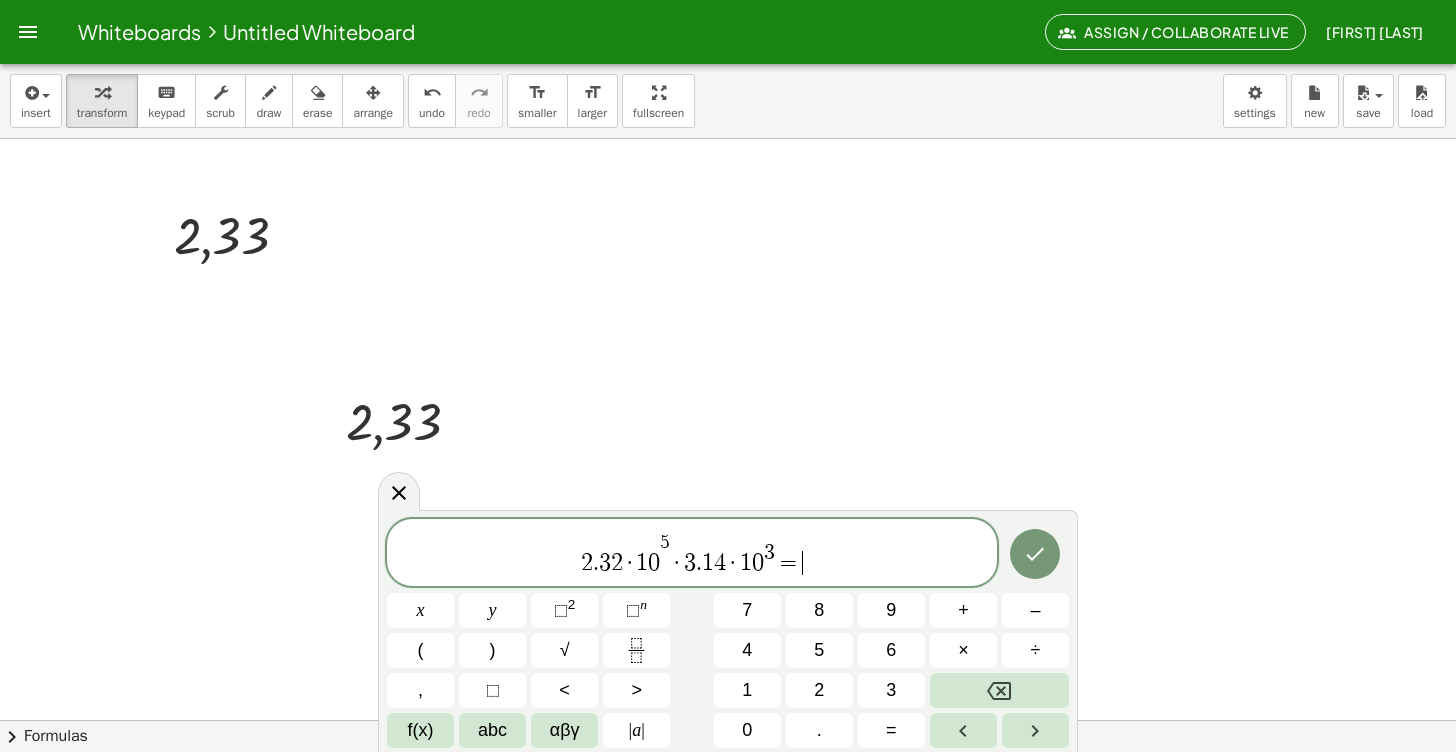 drag, startPoint x: 832, startPoint y: 561, endPoint x: 800, endPoint y: 560, distance: 32.01562 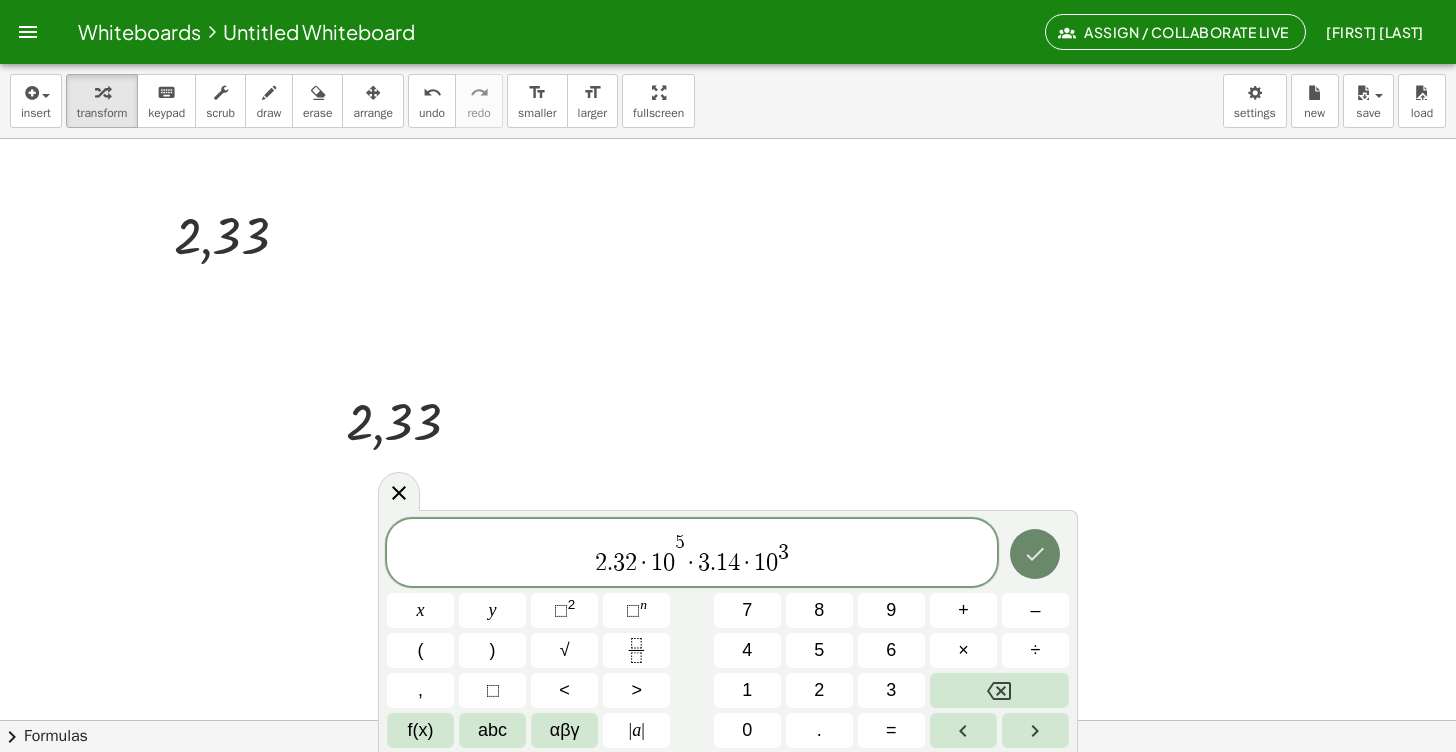 click 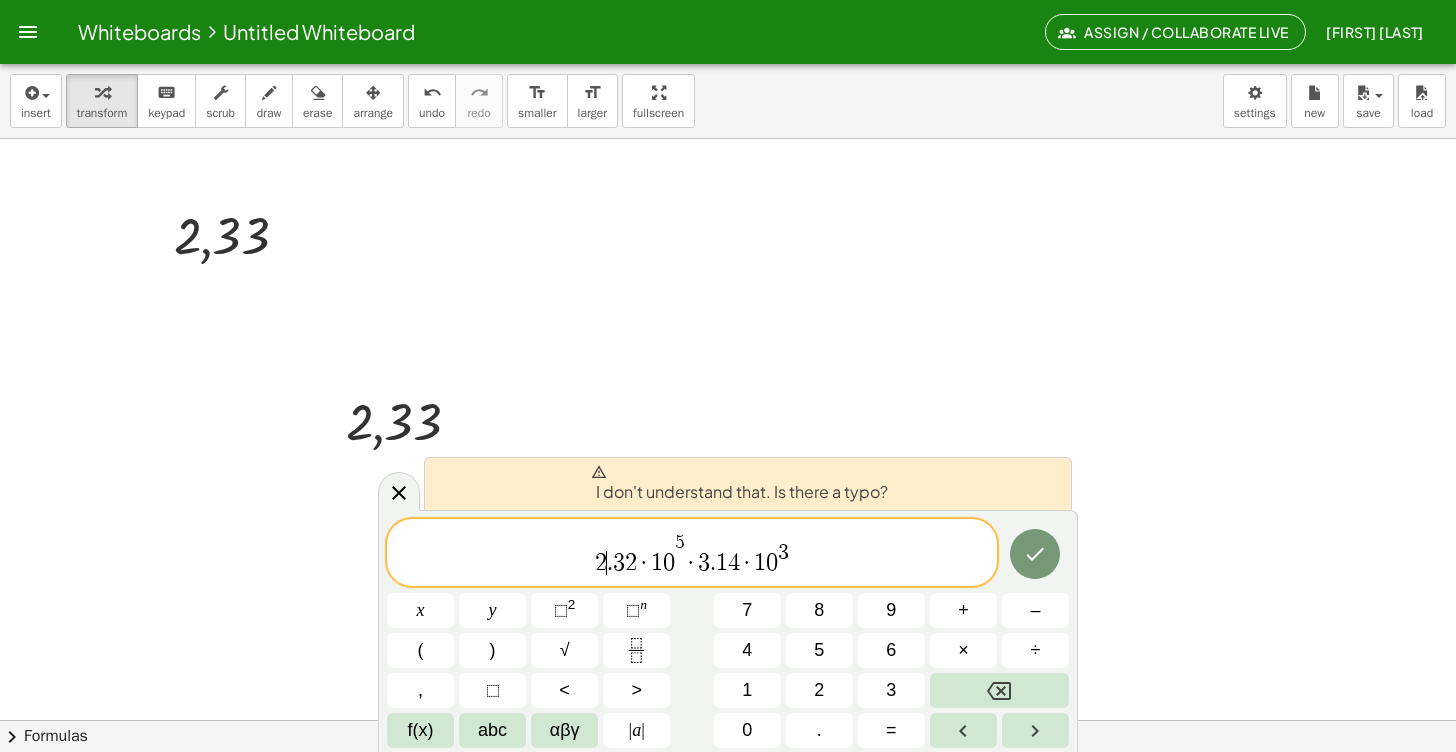 drag, startPoint x: 602, startPoint y: 569, endPoint x: 638, endPoint y: 563, distance: 36.496574 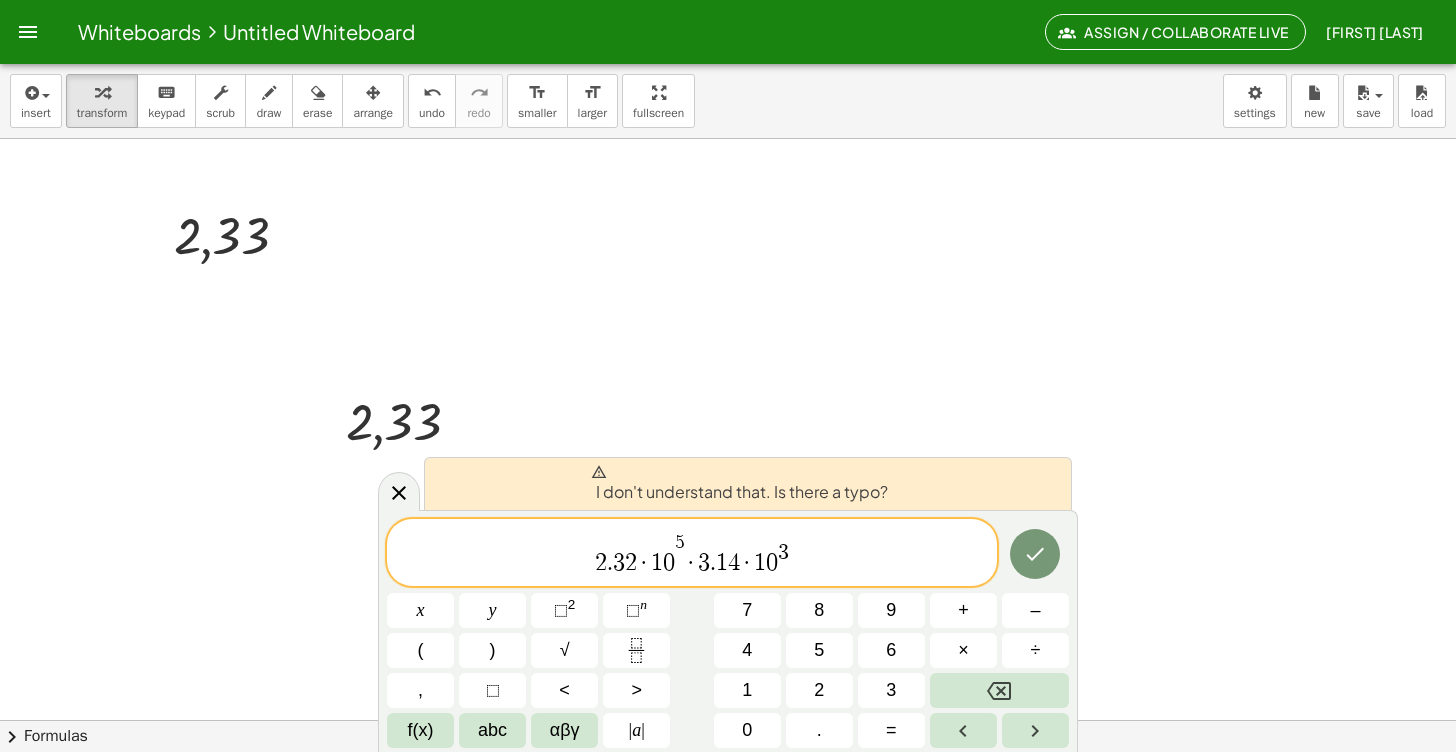 click on "2" at bounding box center [601, 563] 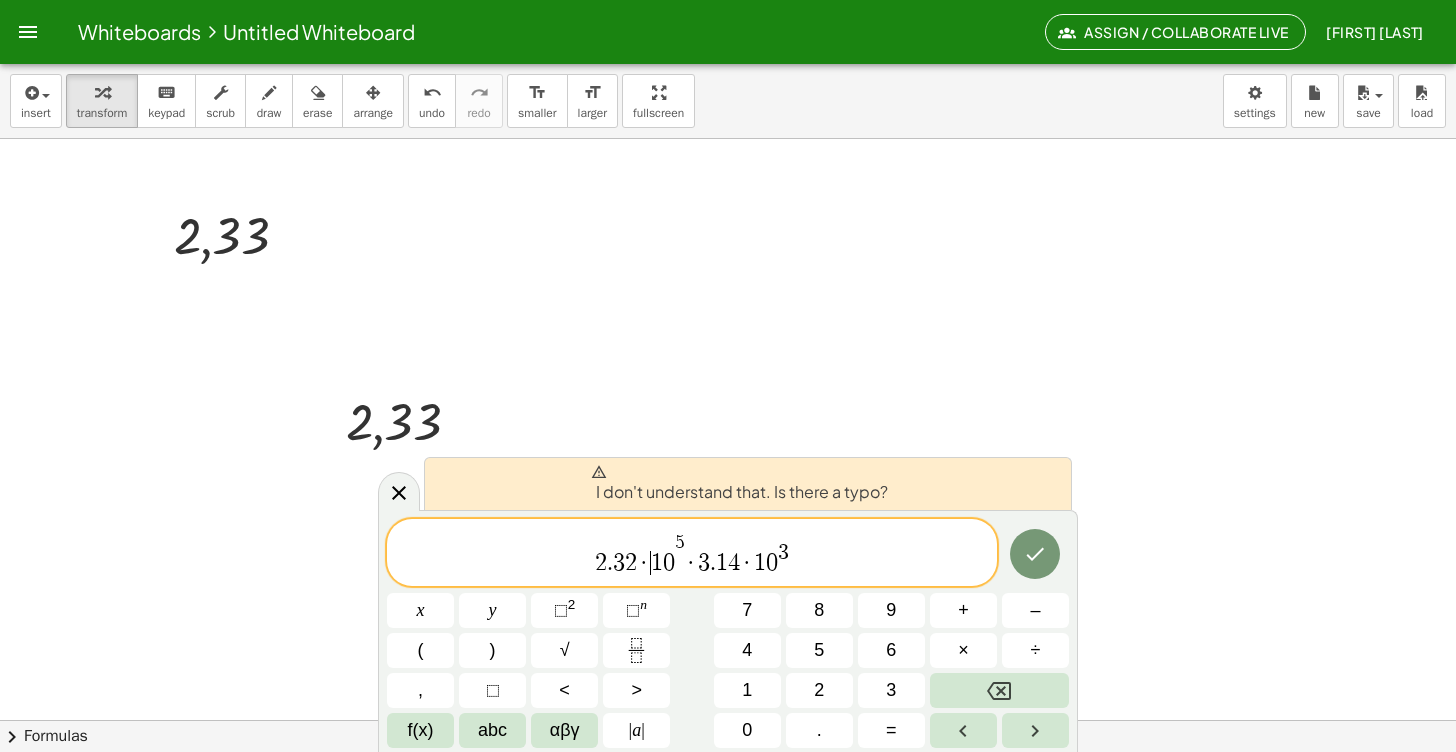 click on "1" at bounding box center [657, 563] 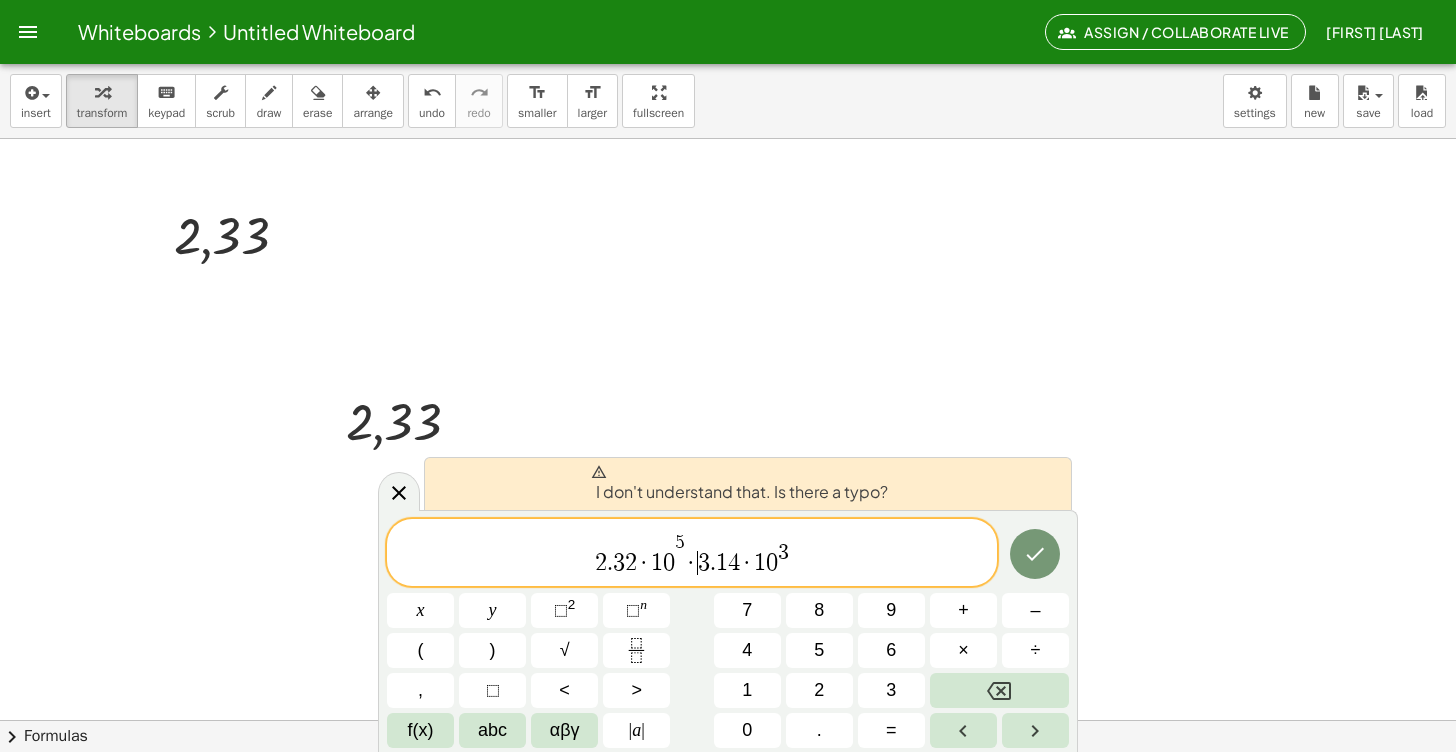 click on "3" at bounding box center (704, 563) 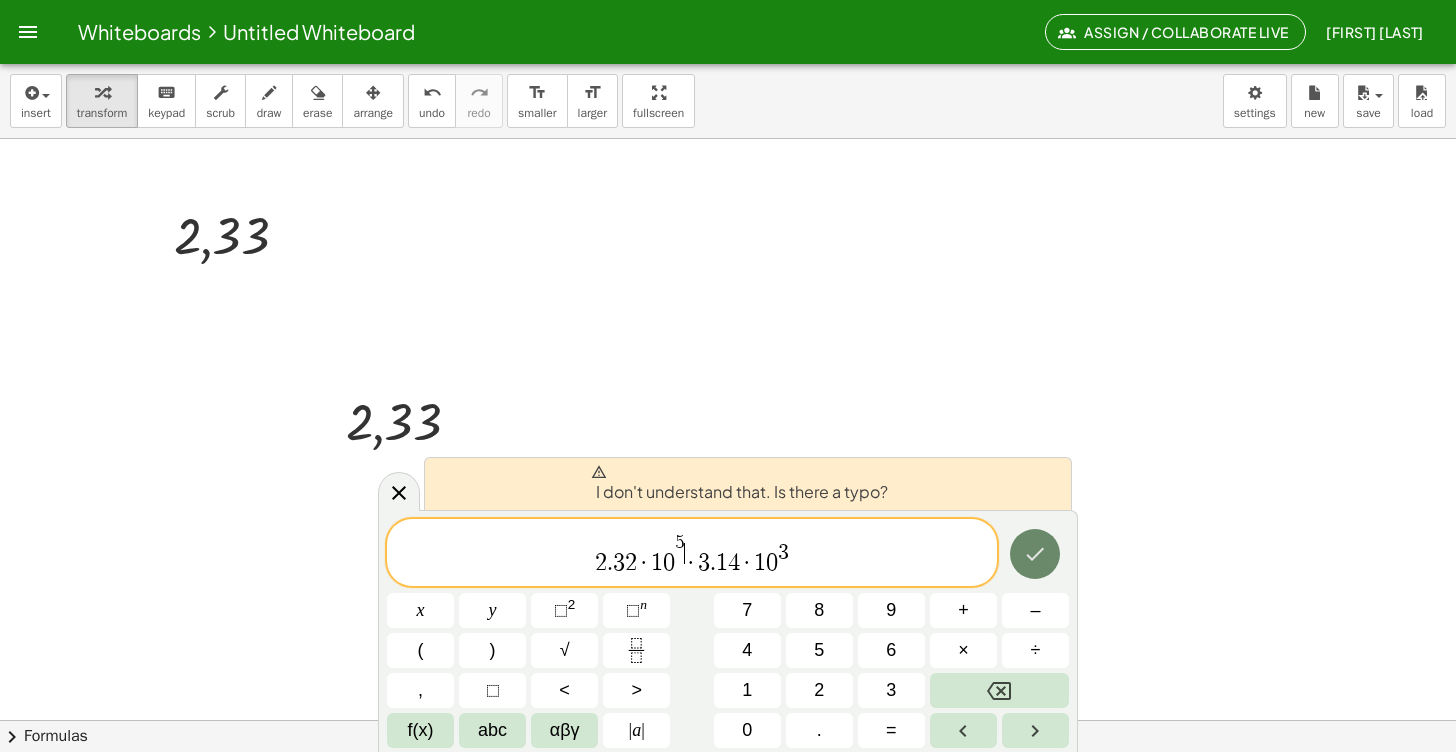 click at bounding box center (1035, 554) 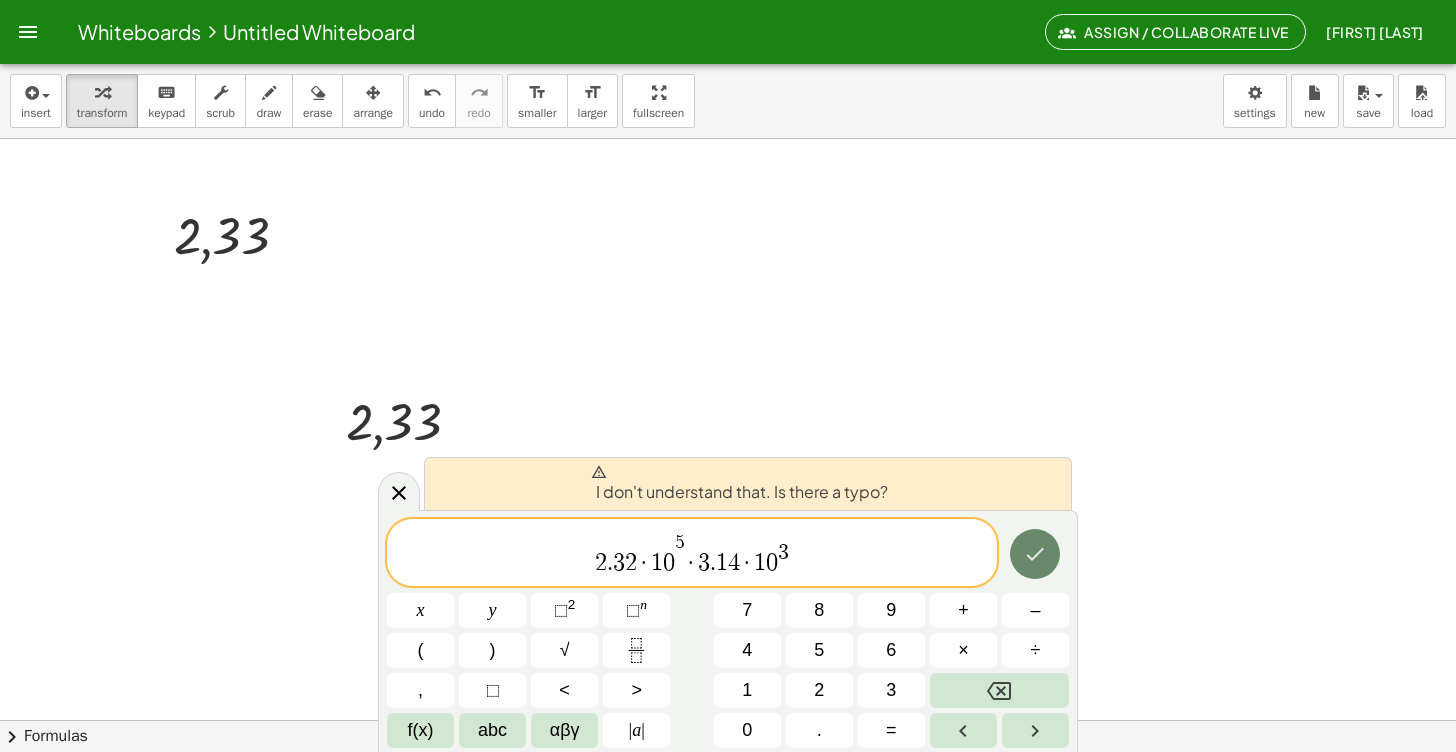 click 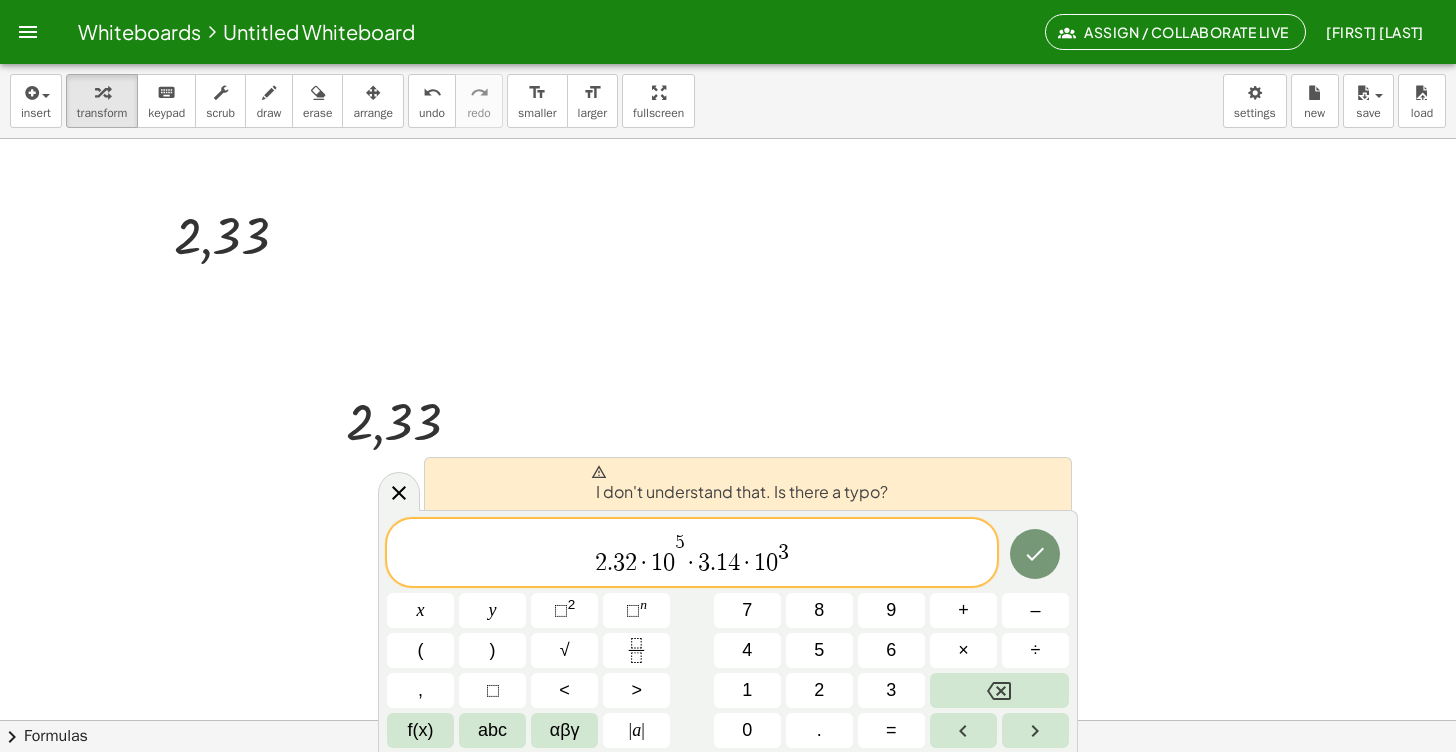 click on "3" at bounding box center (704, 563) 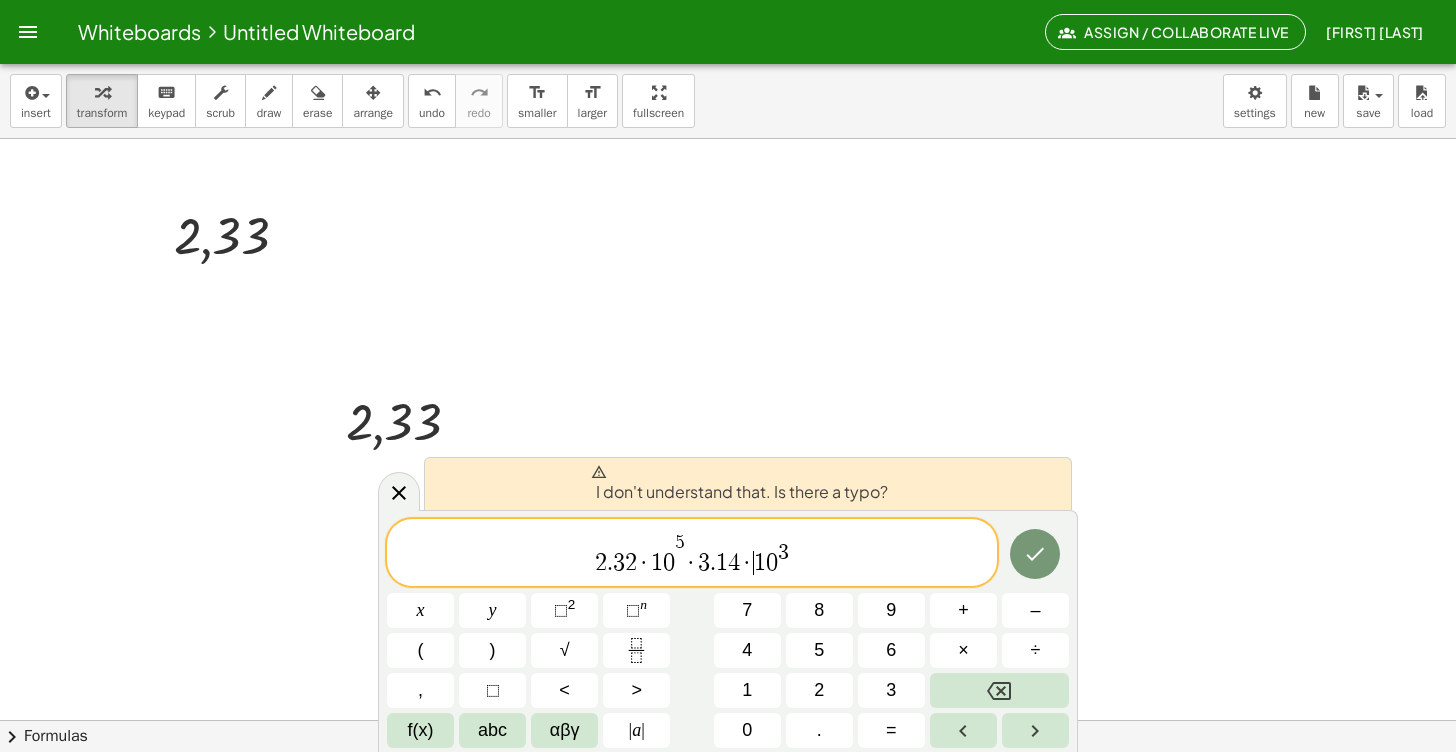 click on "·" at bounding box center [747, 563] 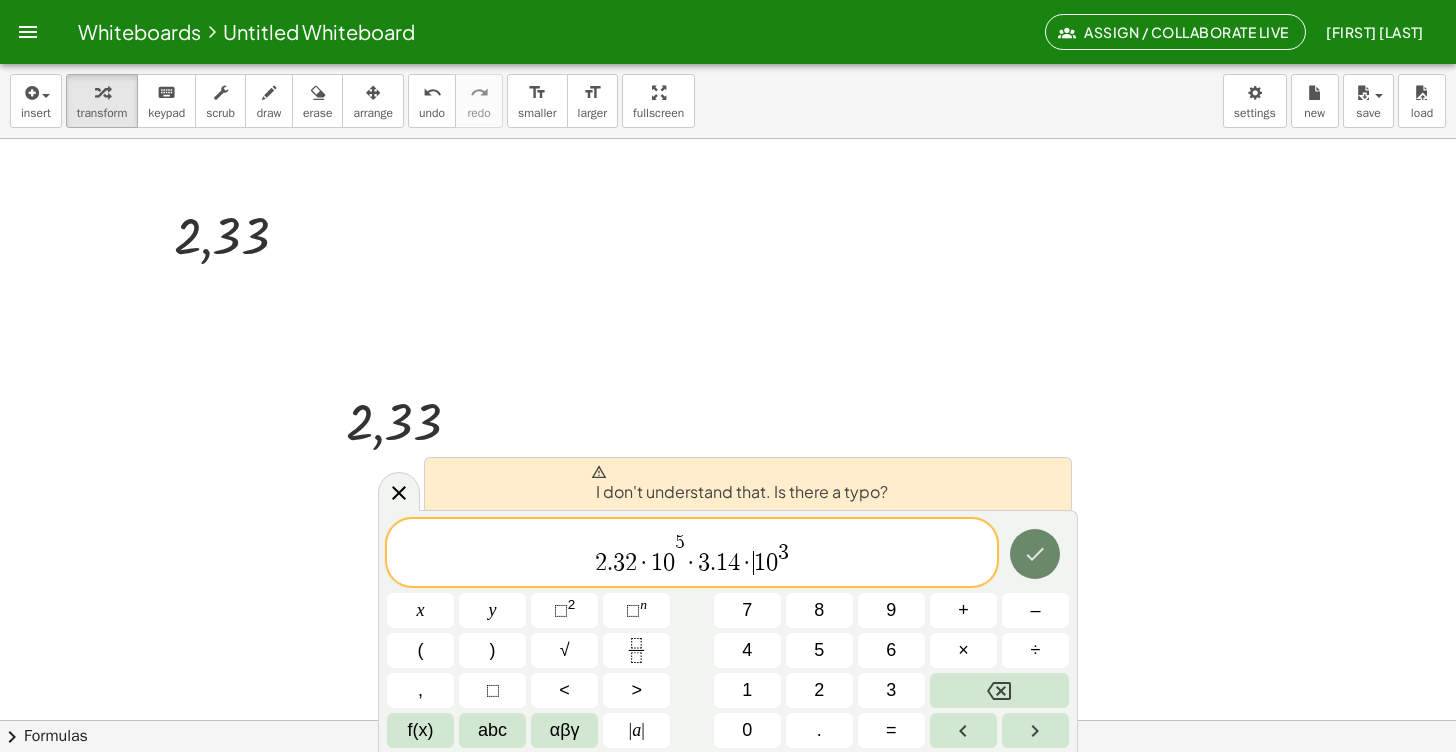 click at bounding box center (1035, 554) 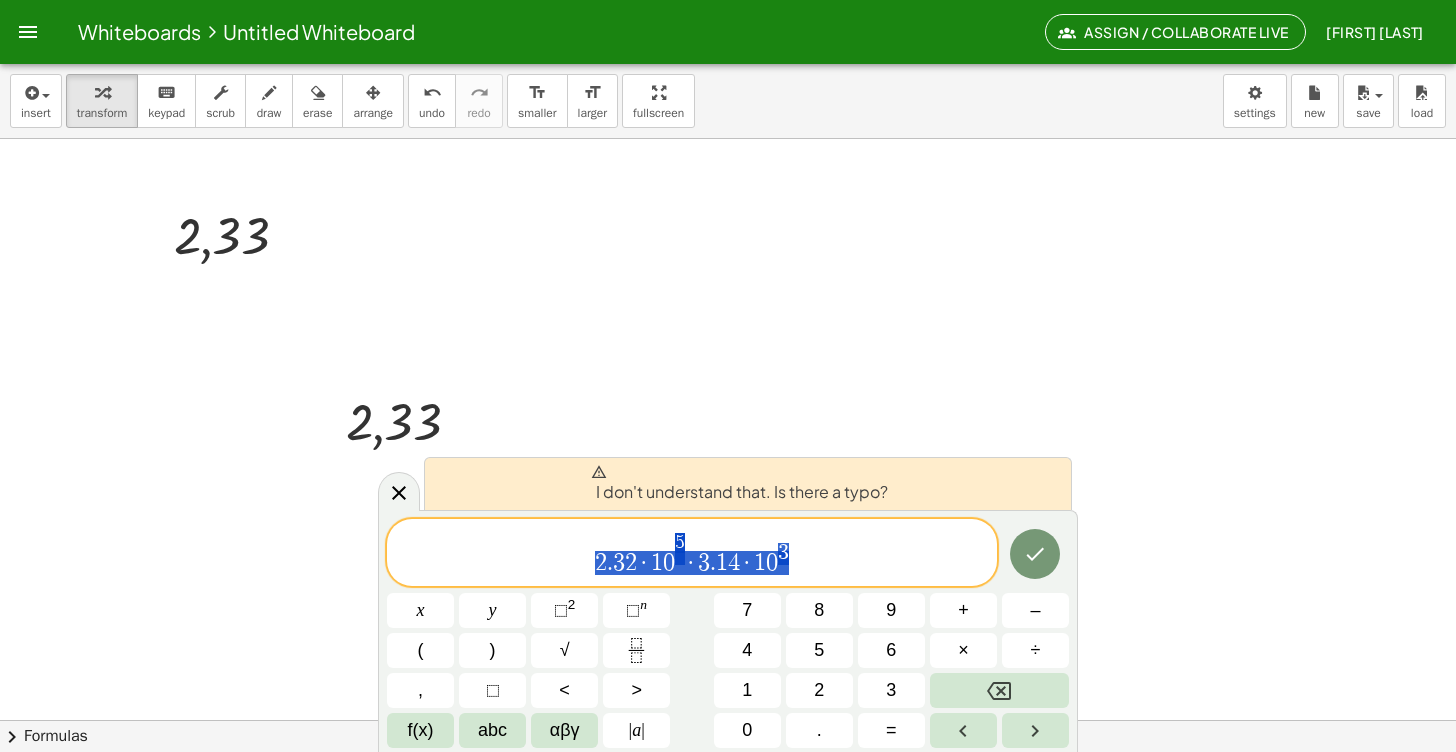 drag, startPoint x: 825, startPoint y: 572, endPoint x: 459, endPoint y: 540, distance: 367.39624 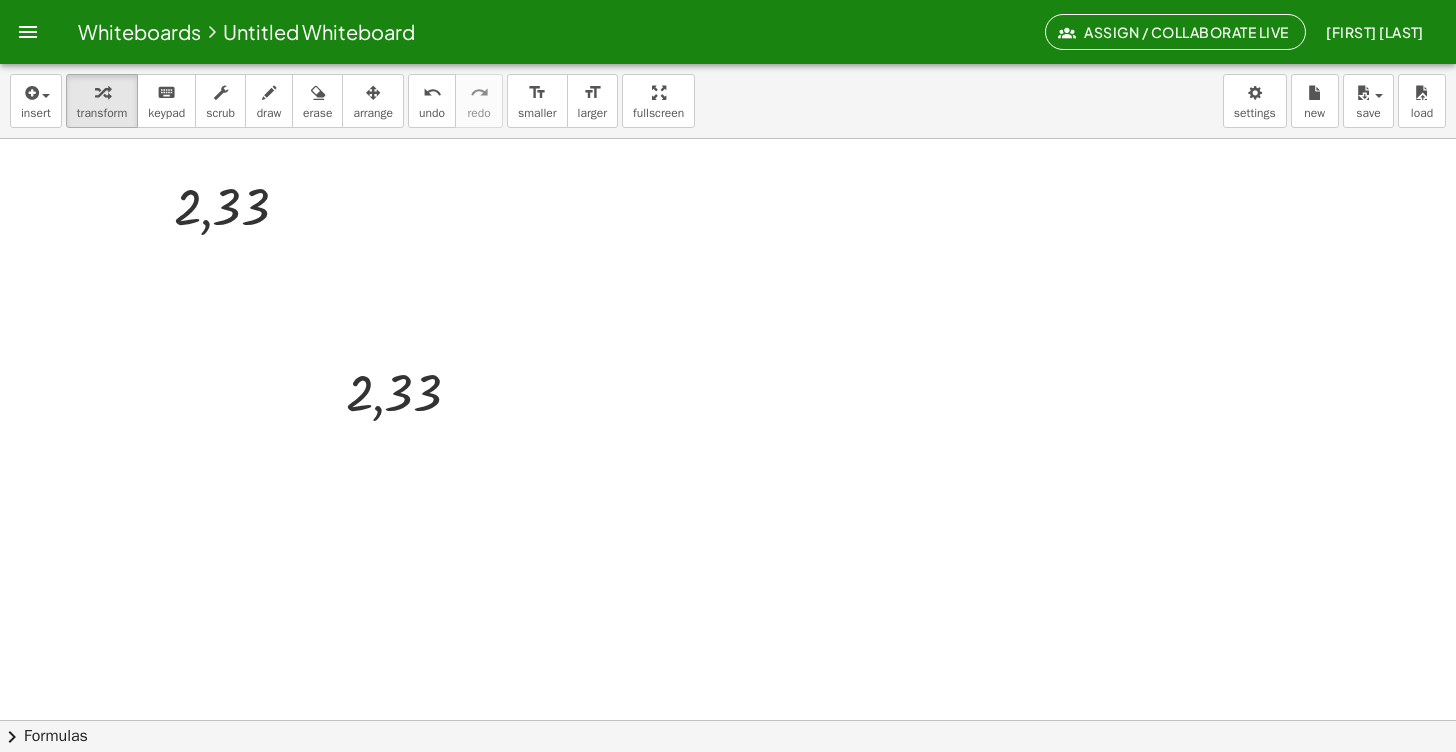 scroll, scrollTop: 50, scrollLeft: 0, axis: vertical 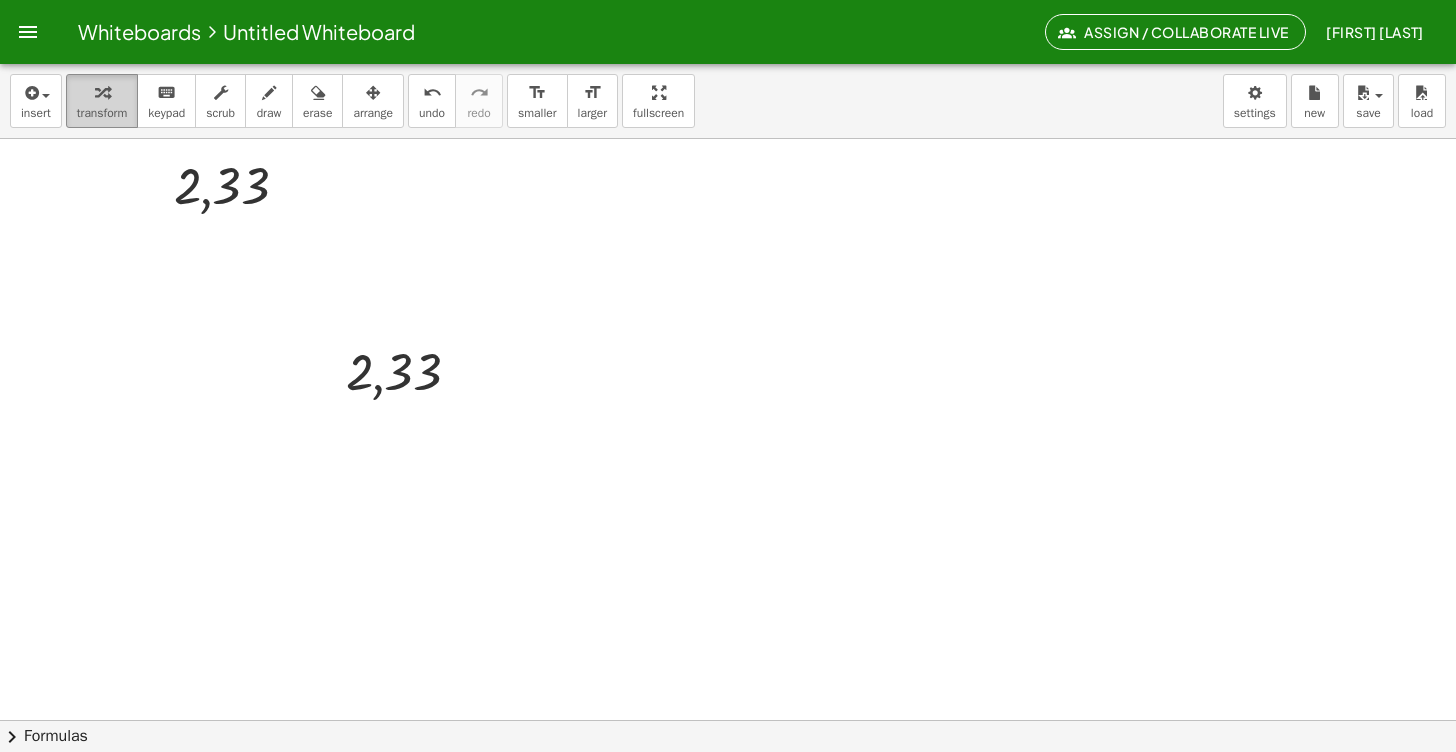click at bounding box center [102, 93] 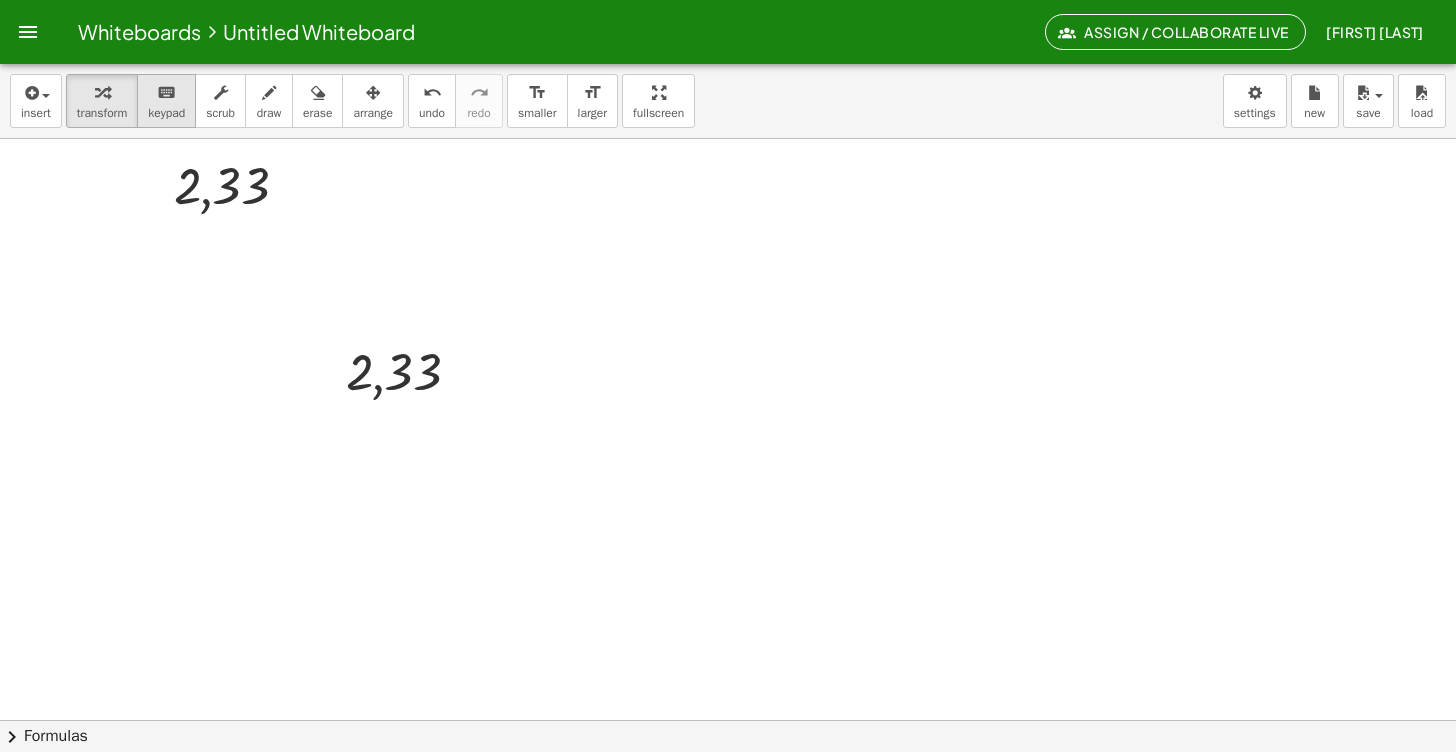 click on "keypad" at bounding box center [166, 113] 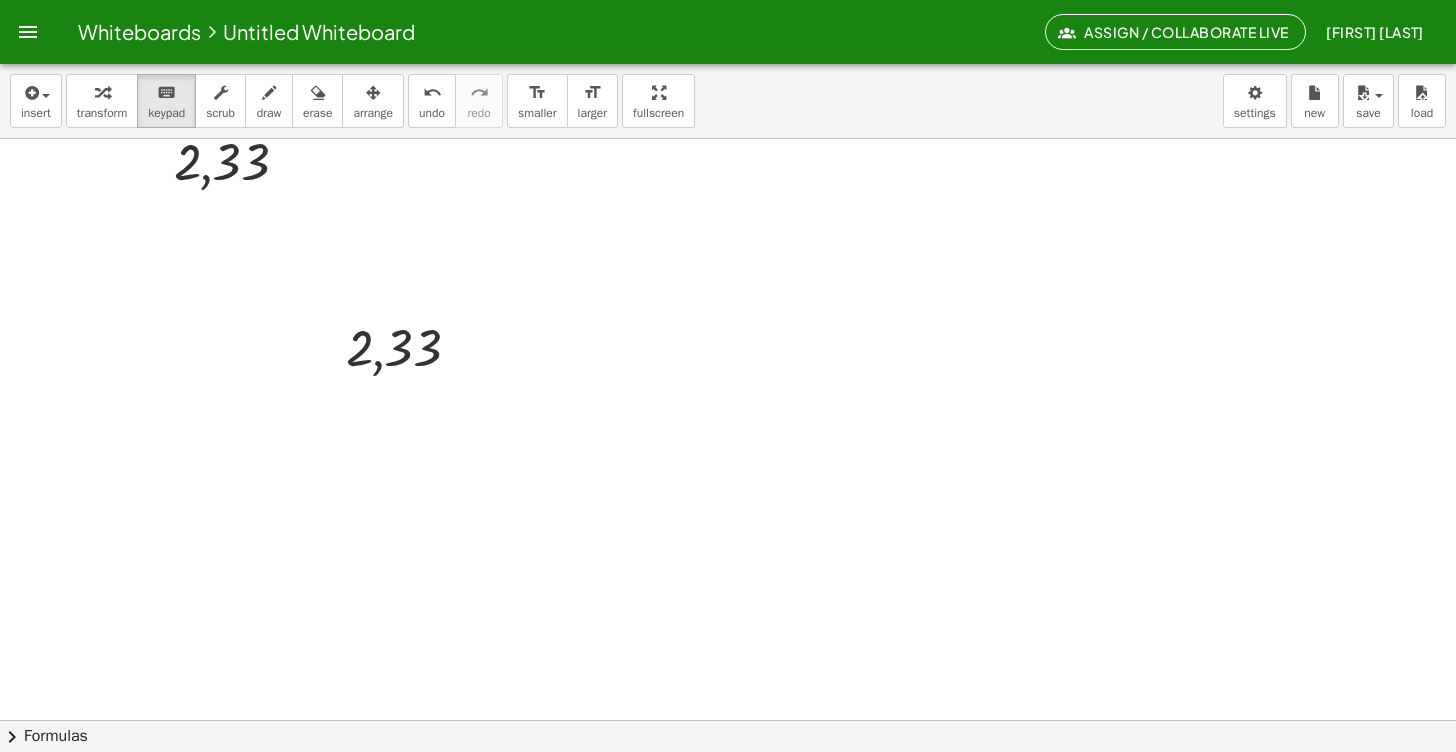 scroll, scrollTop: 140, scrollLeft: 0, axis: vertical 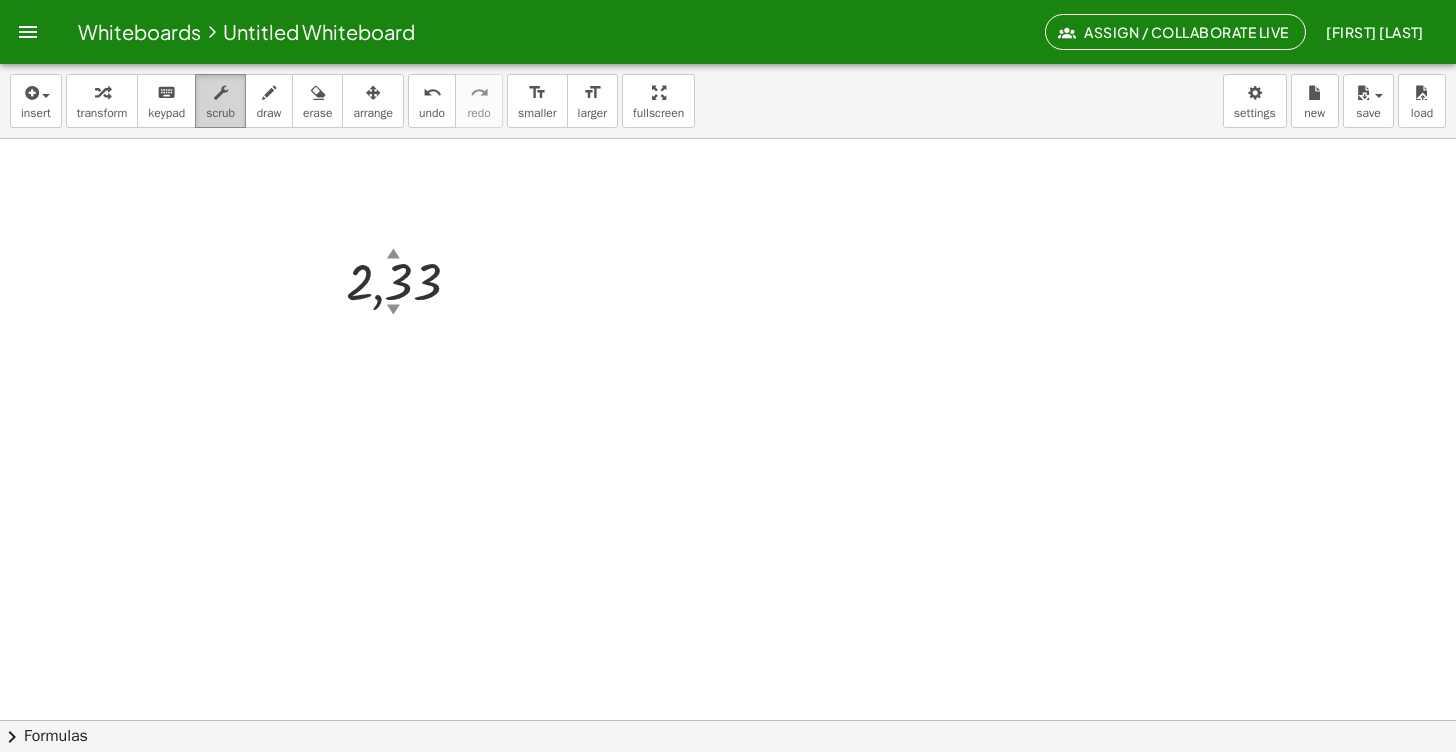 click on "scrub" at bounding box center (220, 113) 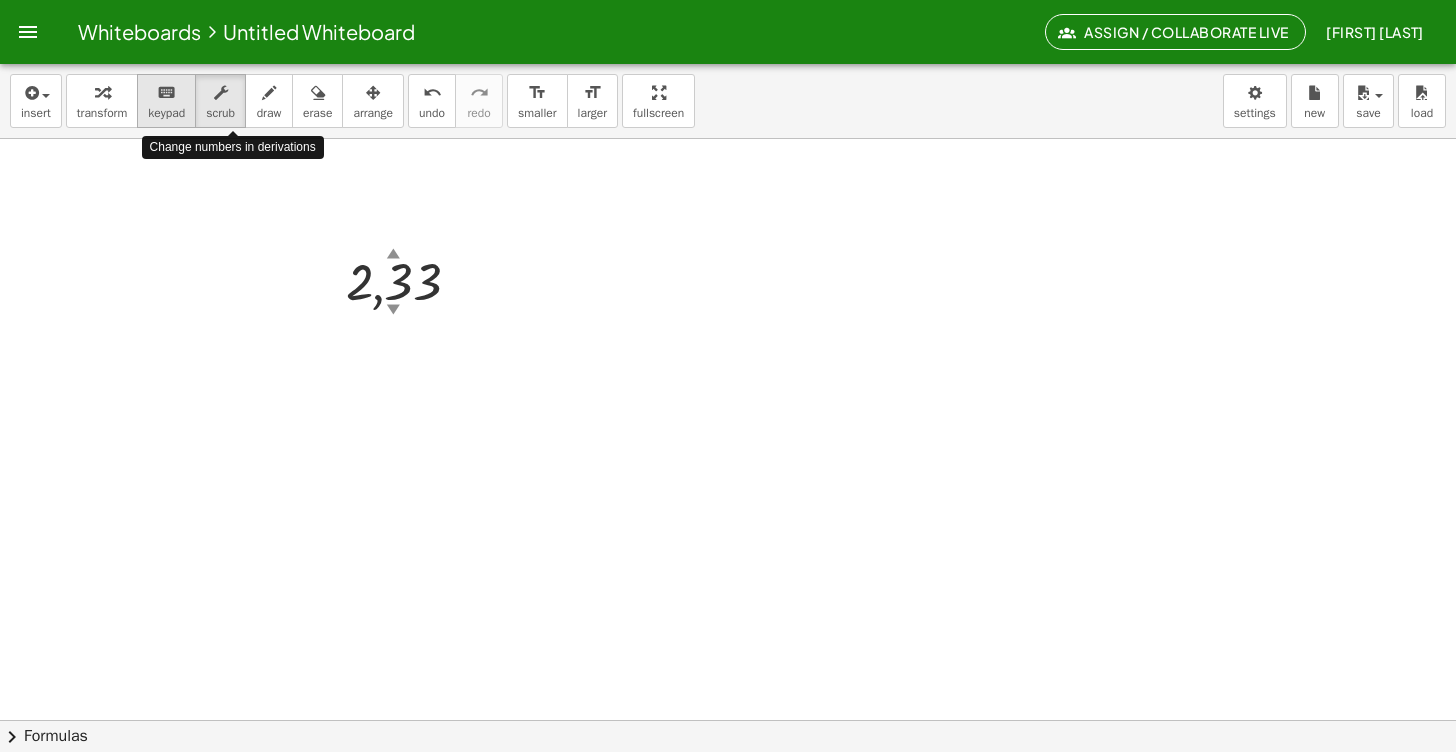 click on "keyboard keypad" at bounding box center [166, 101] 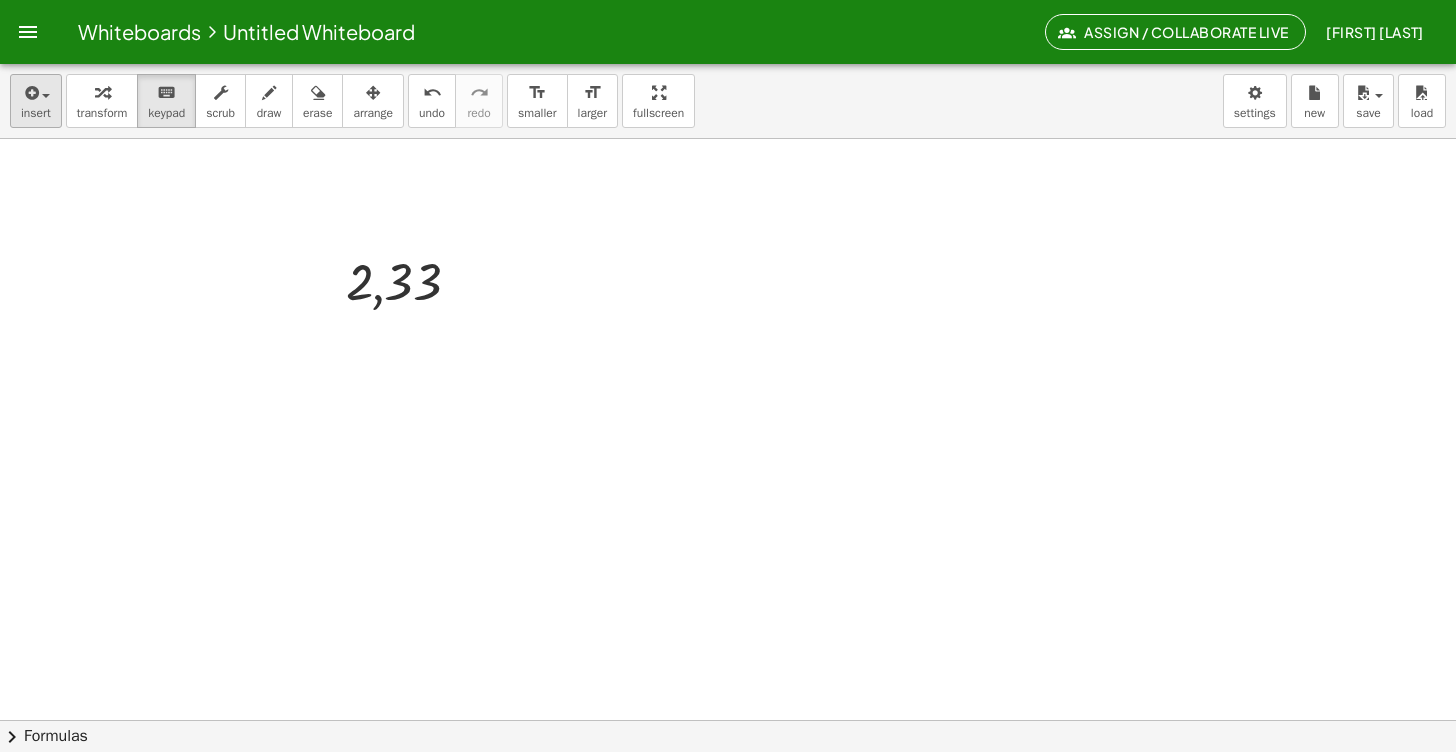 click on "insert" at bounding box center (36, 101) 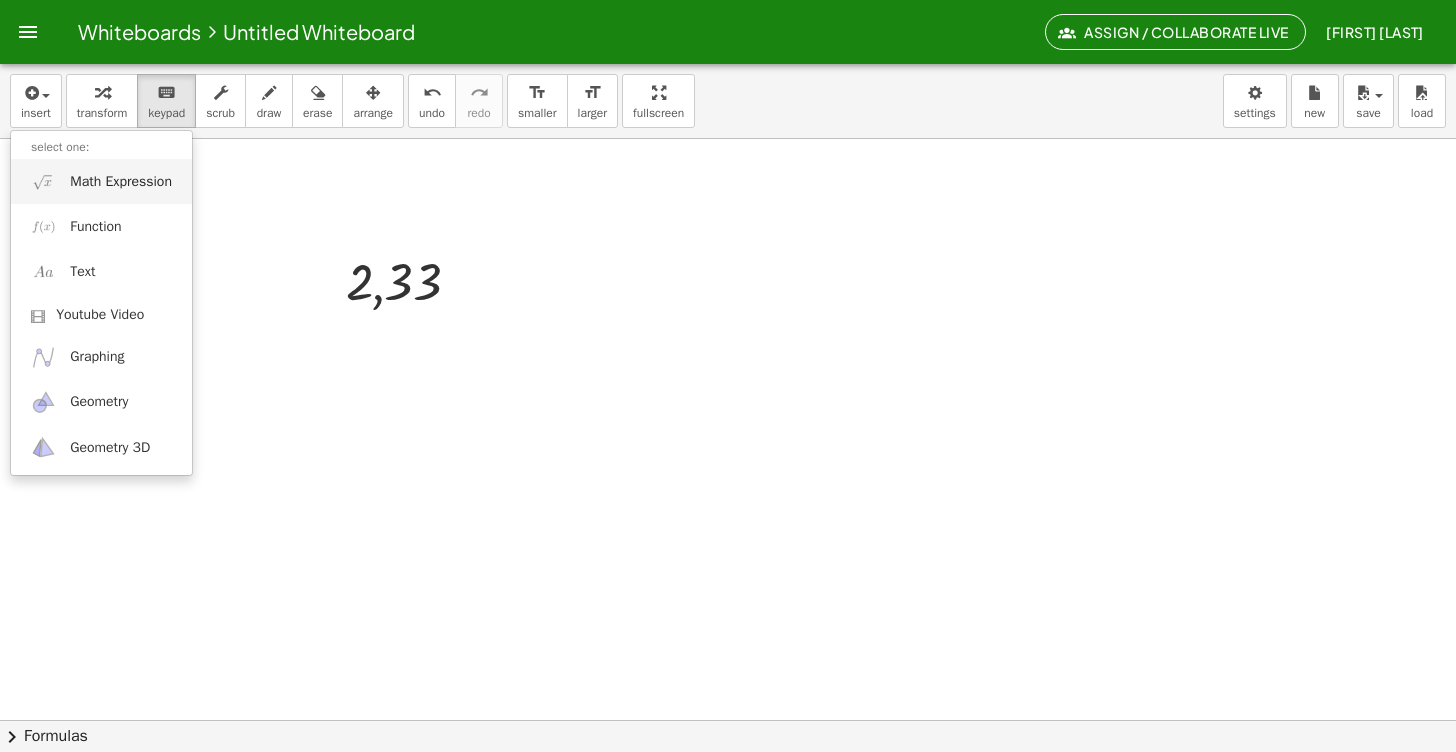 click on "Math Expression" at bounding box center [121, 182] 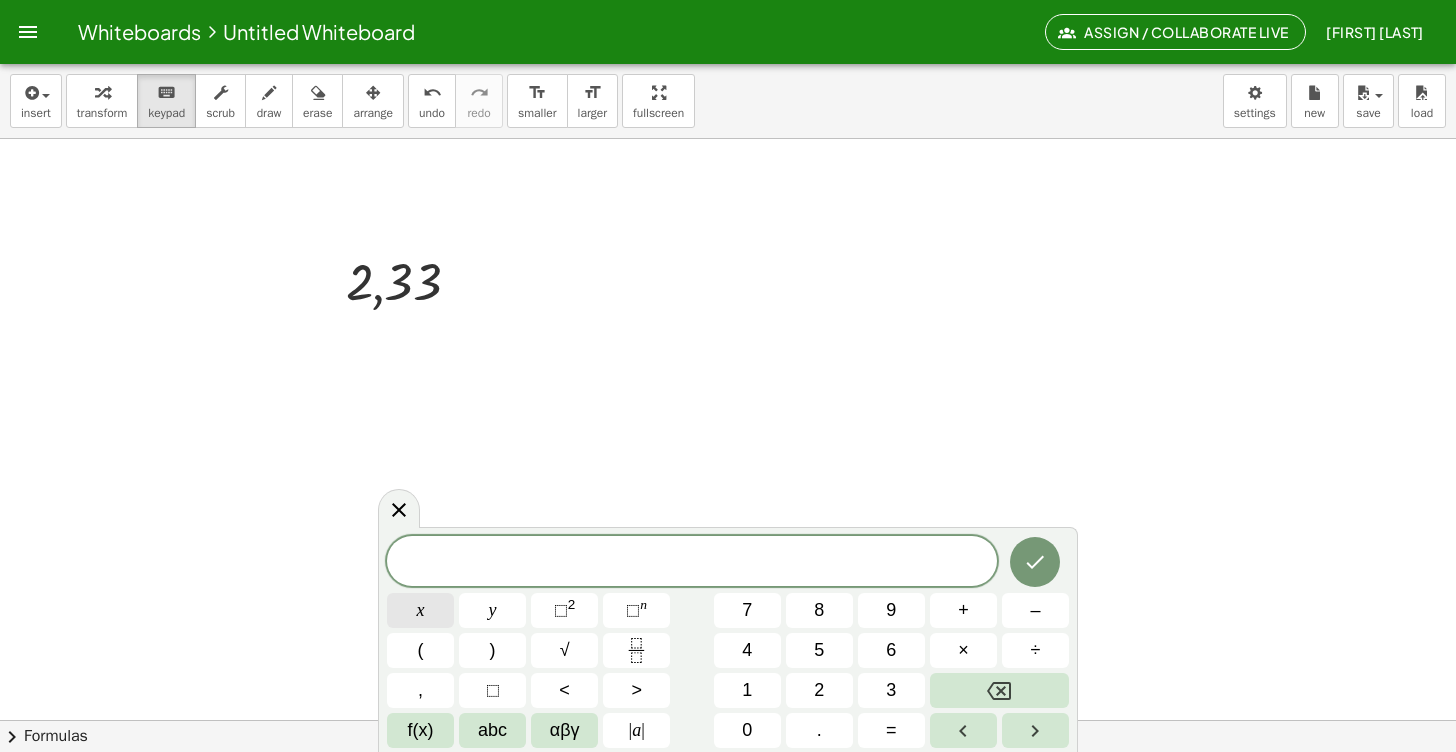click on "x" at bounding box center [420, 610] 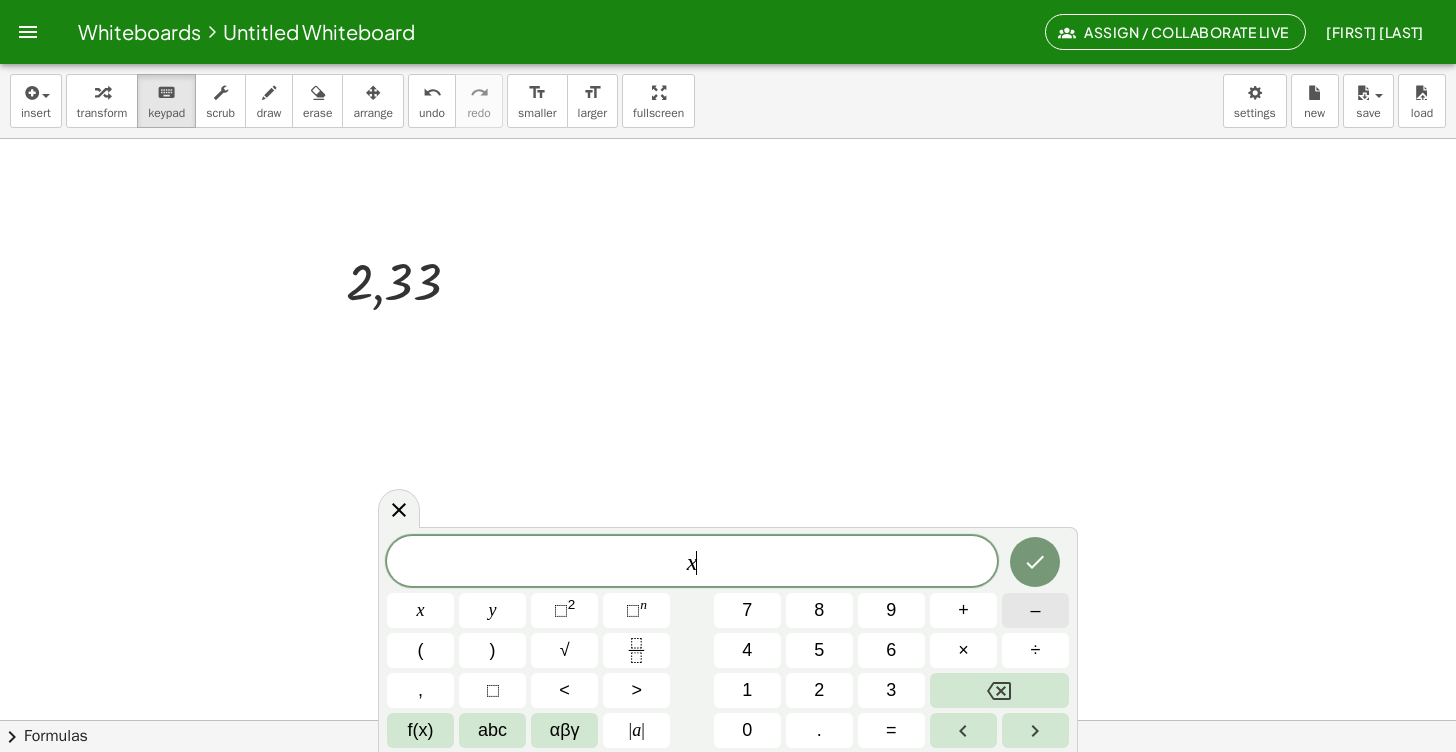 click on "–" at bounding box center (1035, 610) 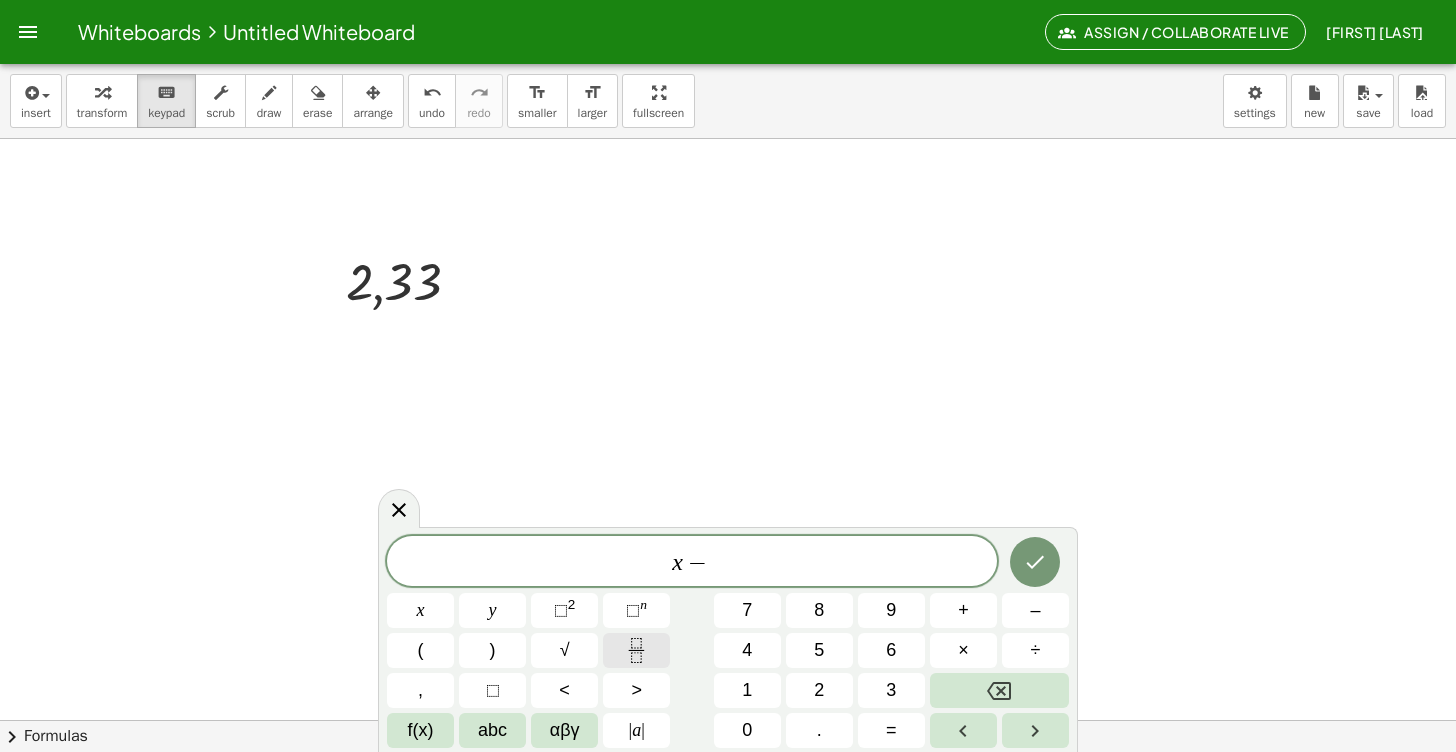 click 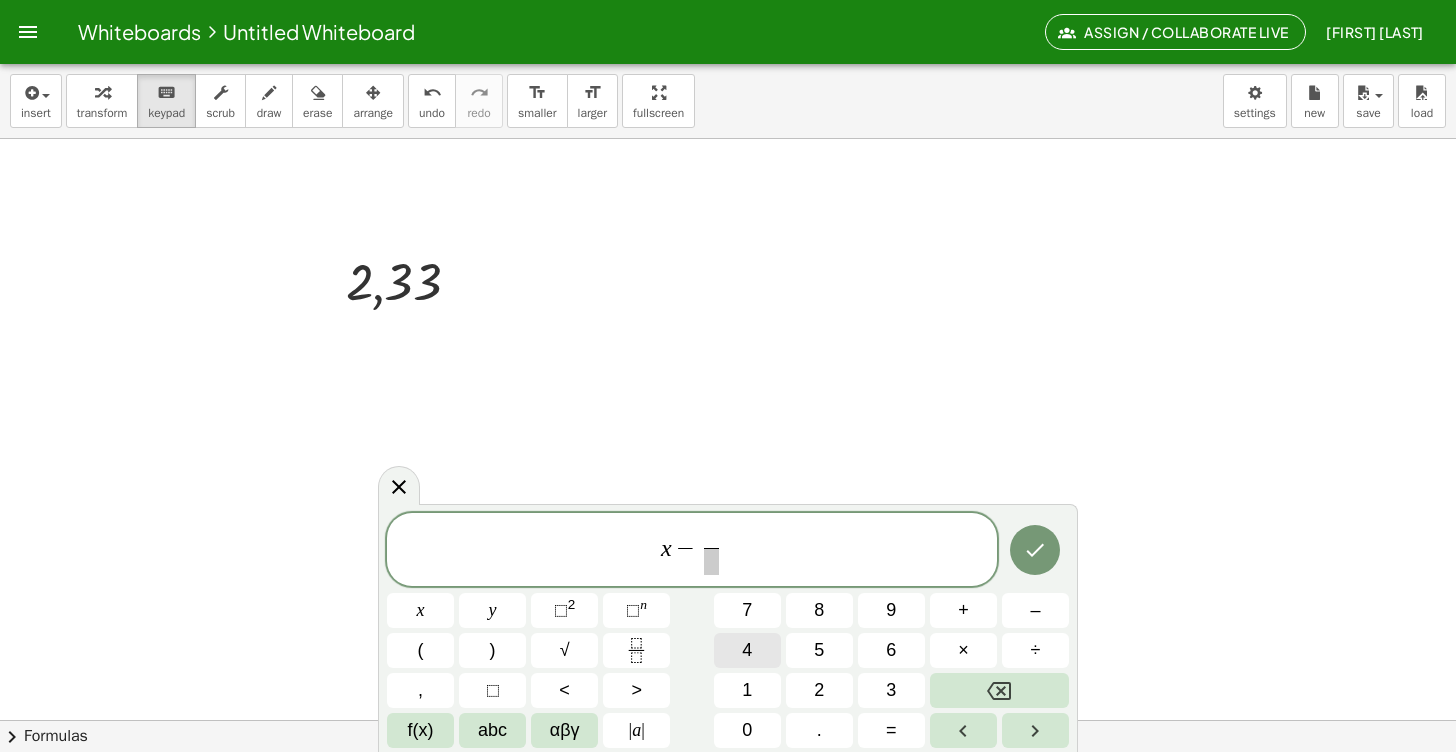 click on "4" at bounding box center (747, 650) 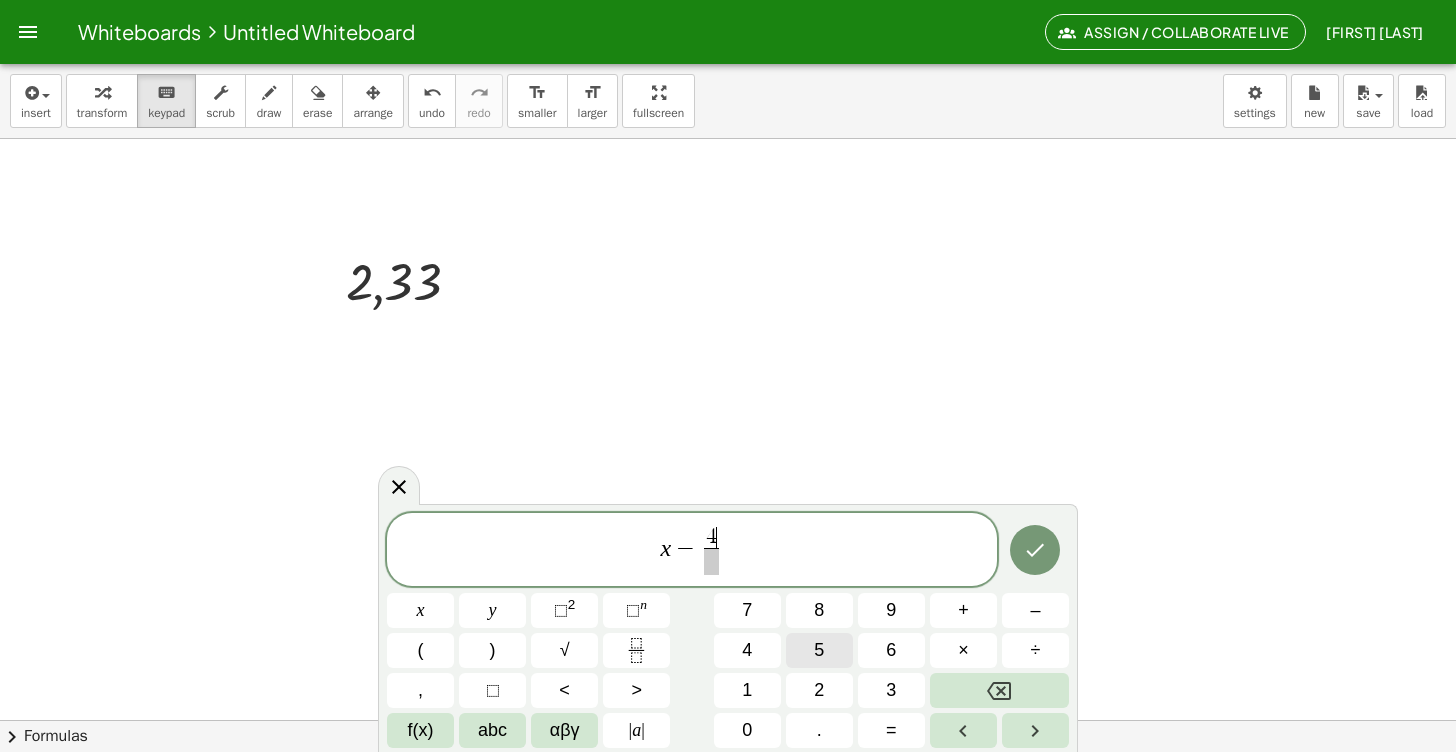 click on "5" at bounding box center (819, 650) 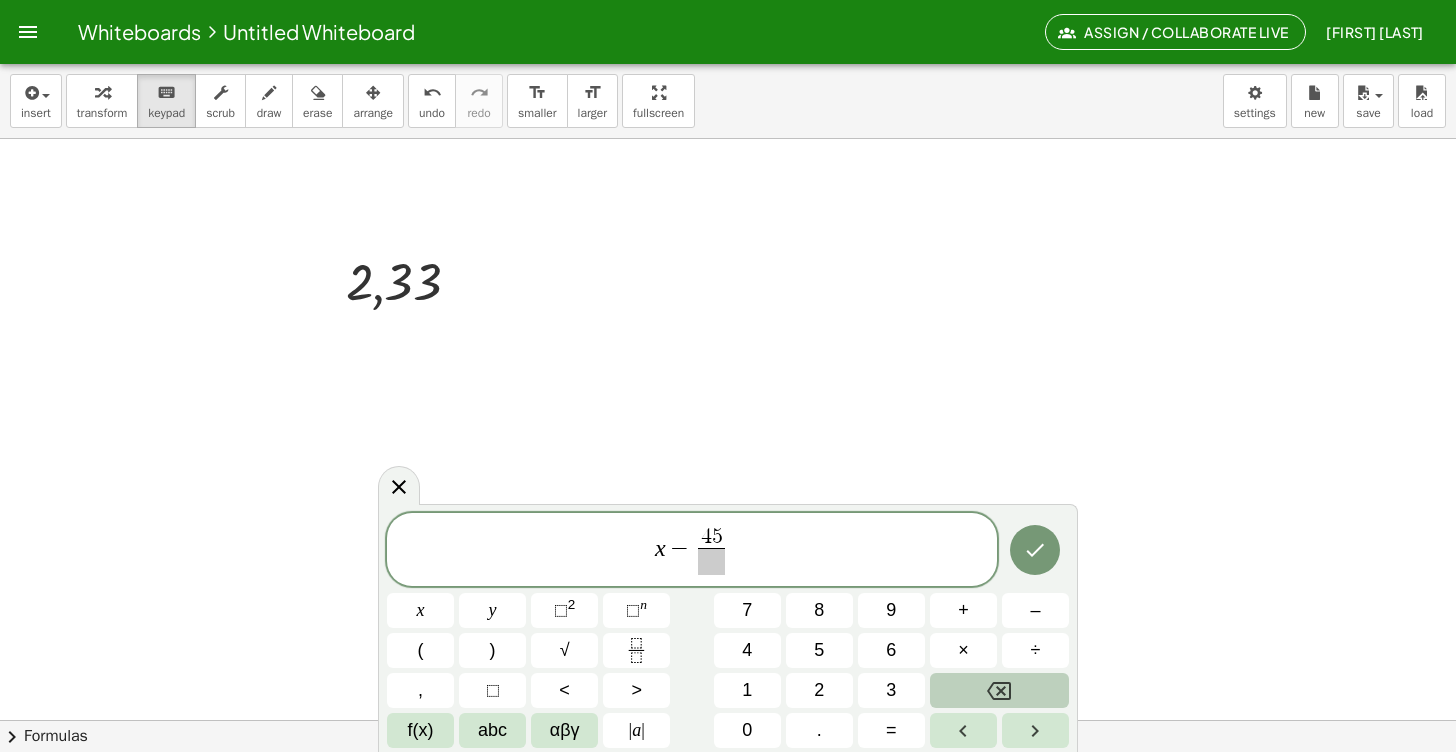 click at bounding box center (999, 690) 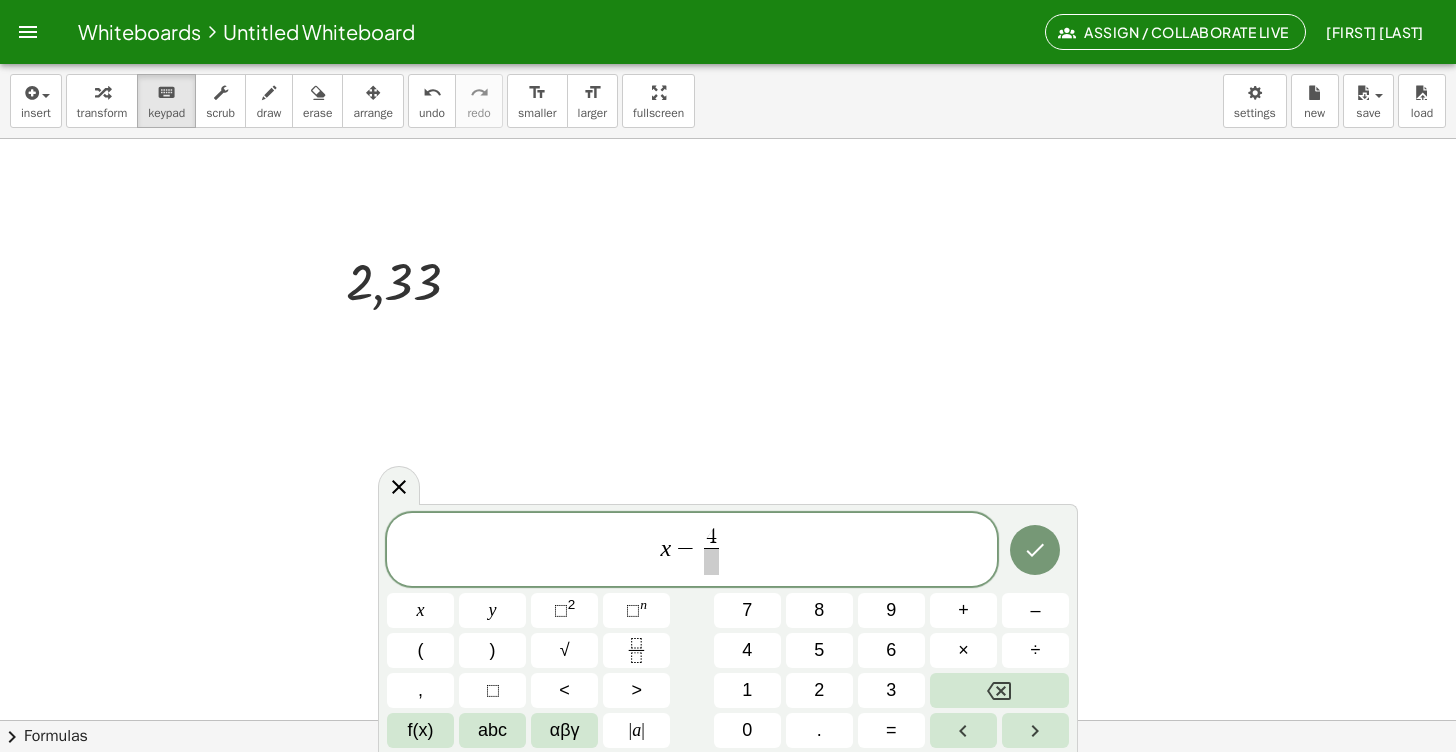 click at bounding box center [711, 561] 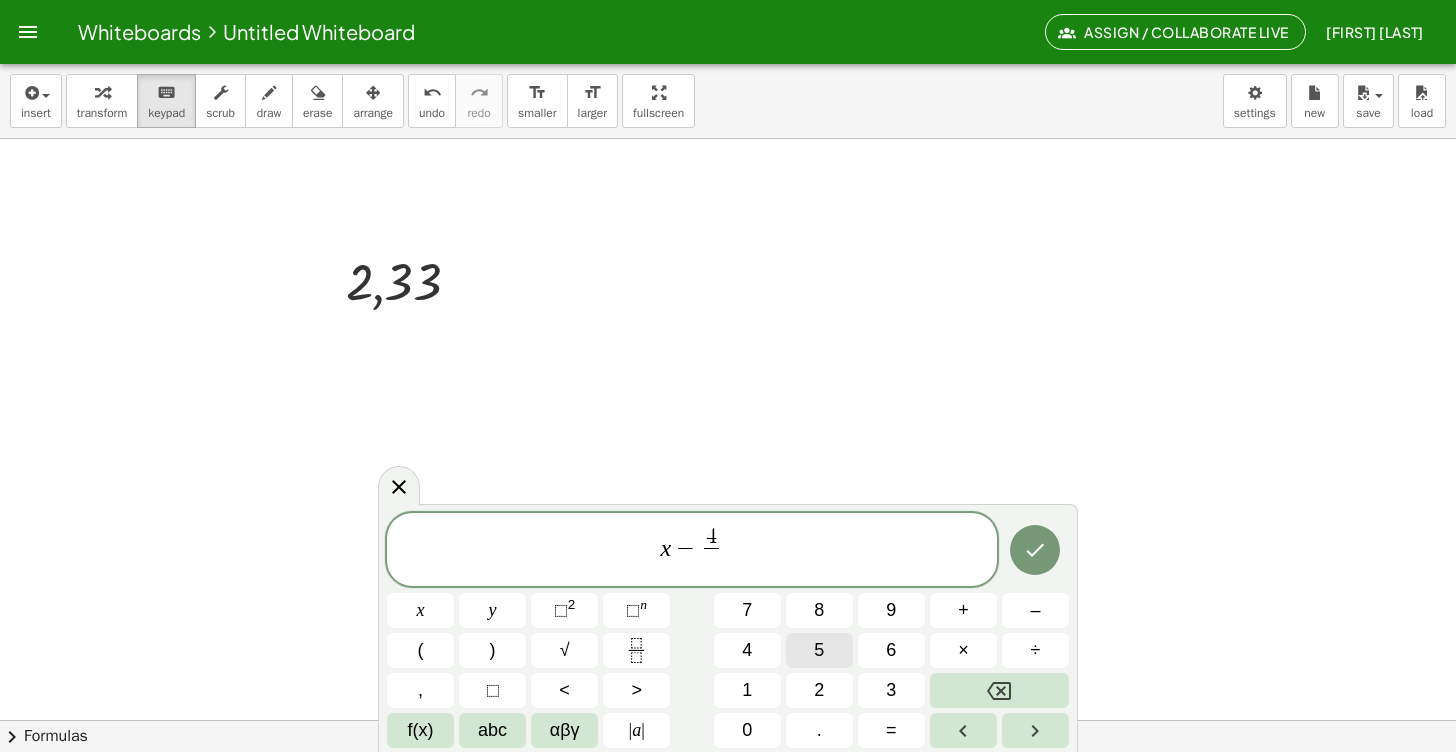 click on "5" at bounding box center (819, 650) 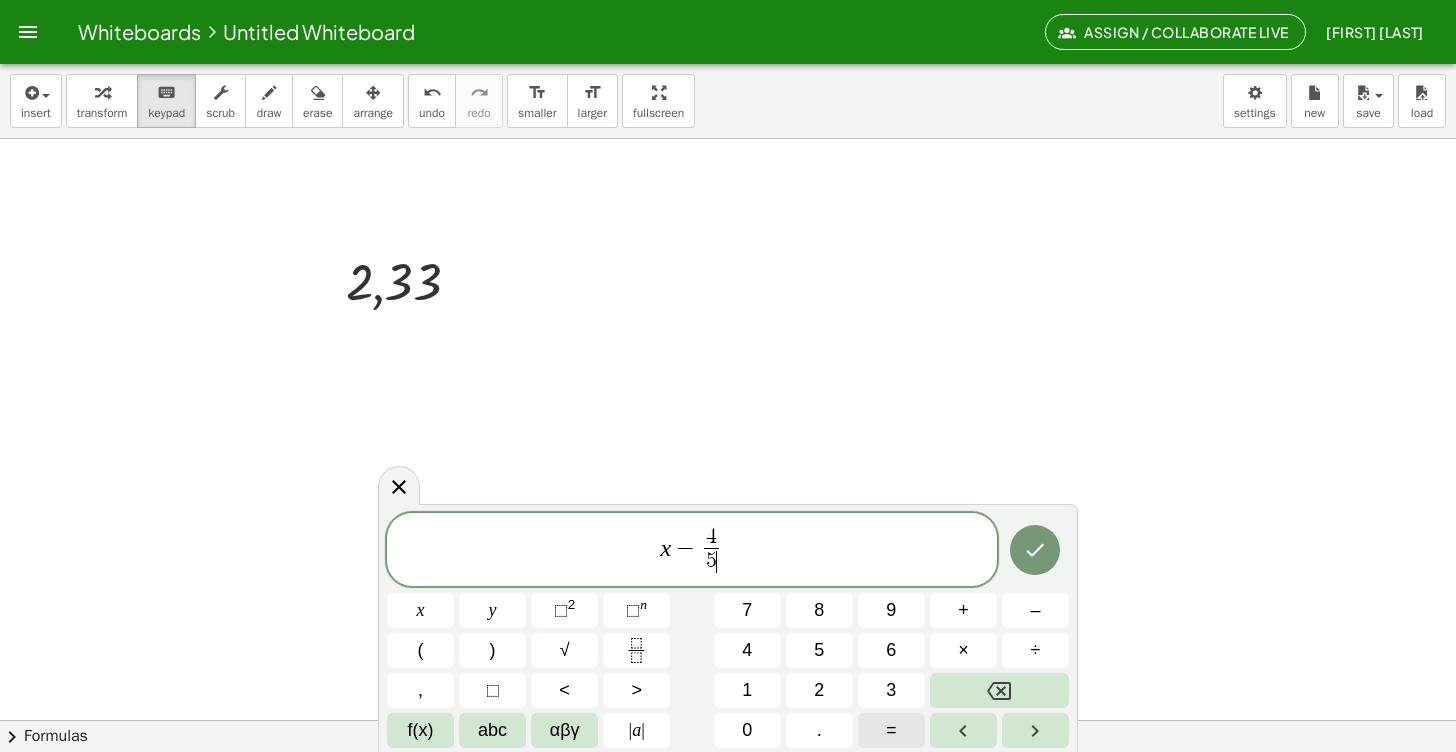 click on "=" at bounding box center [891, 730] 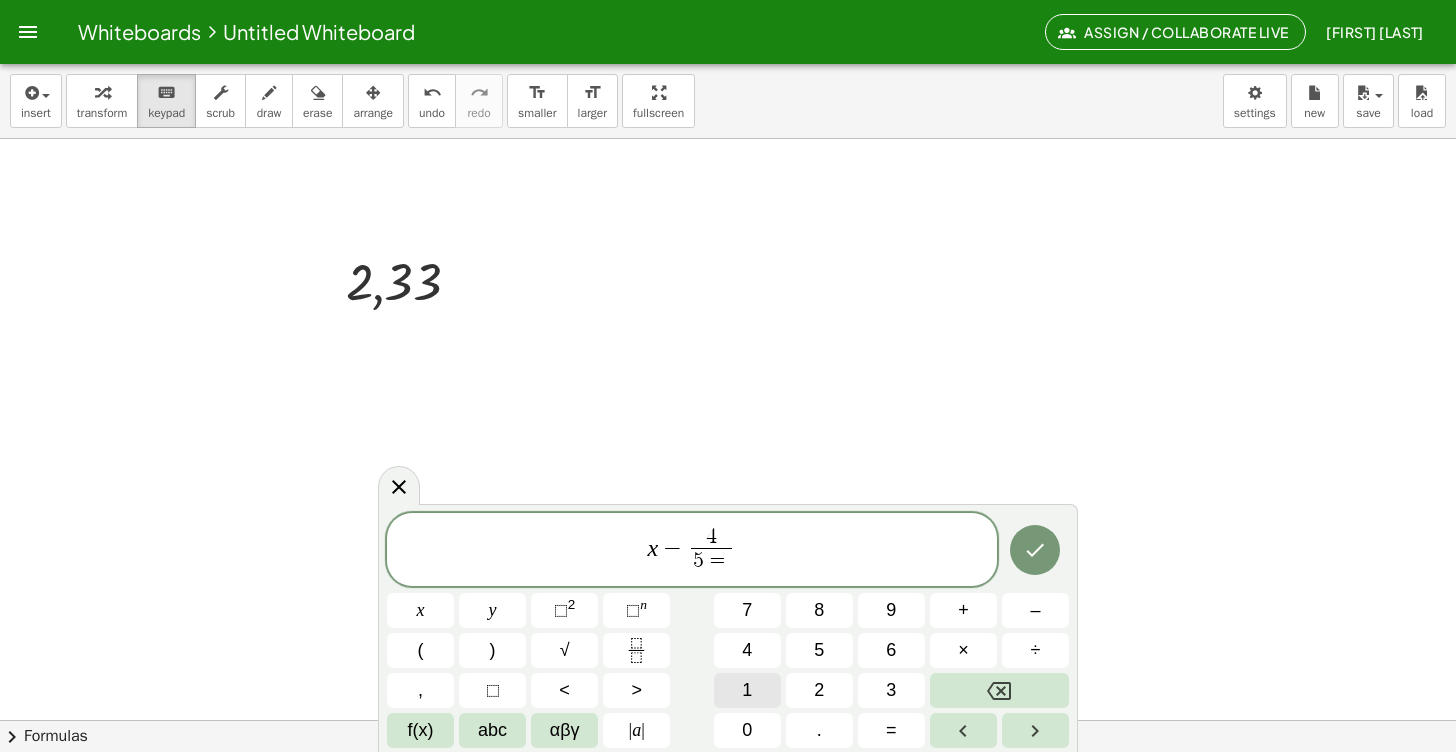 click on "1" at bounding box center [747, 690] 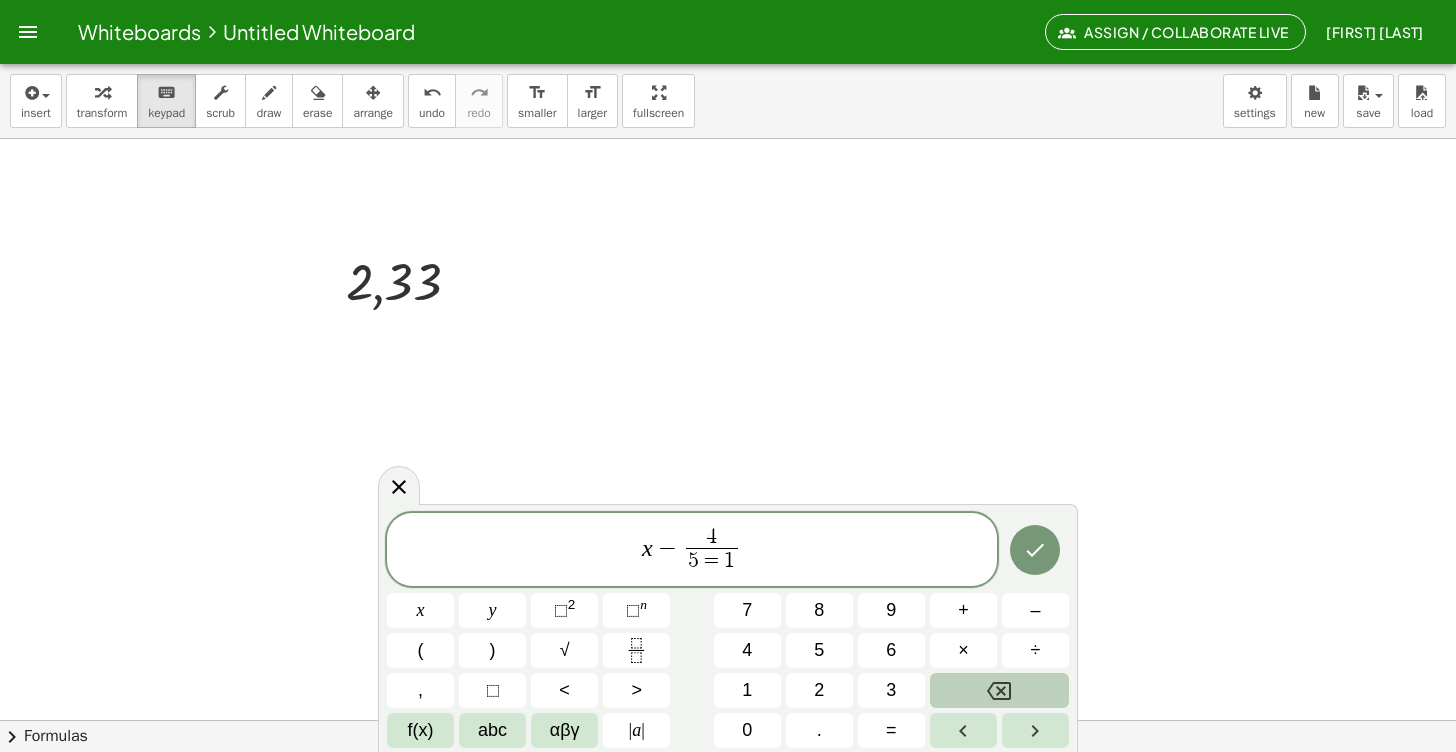 click at bounding box center [999, 690] 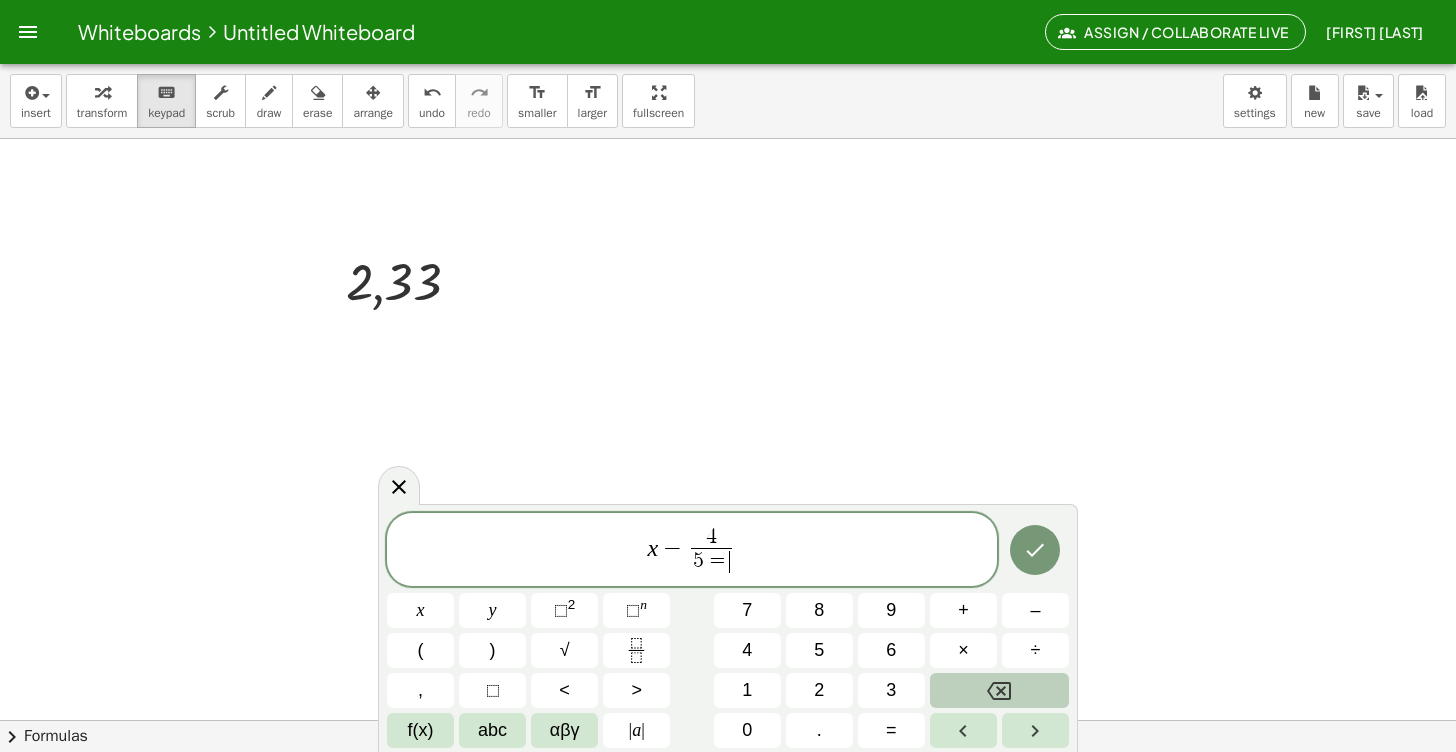 click at bounding box center (999, 690) 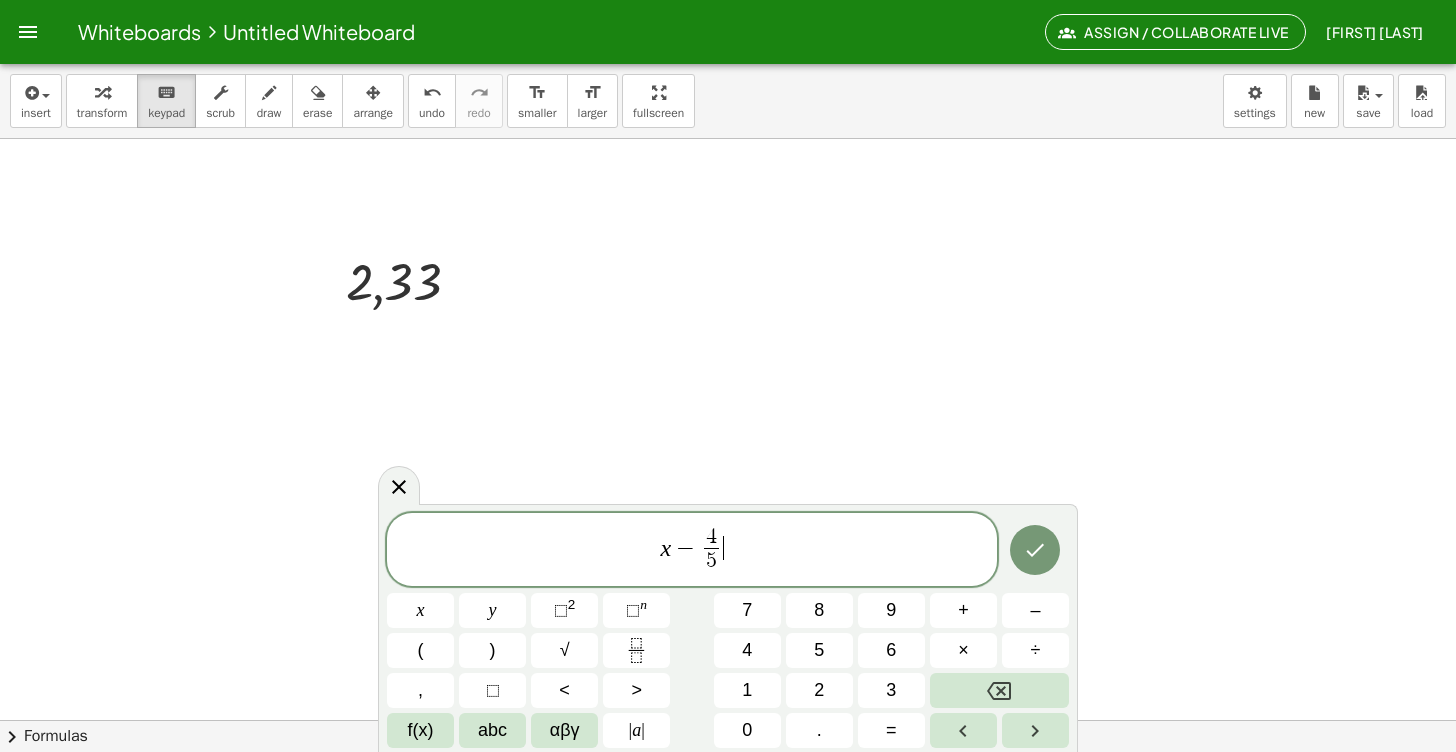 click on "x − 4 5 ​ ​" at bounding box center [692, 551] 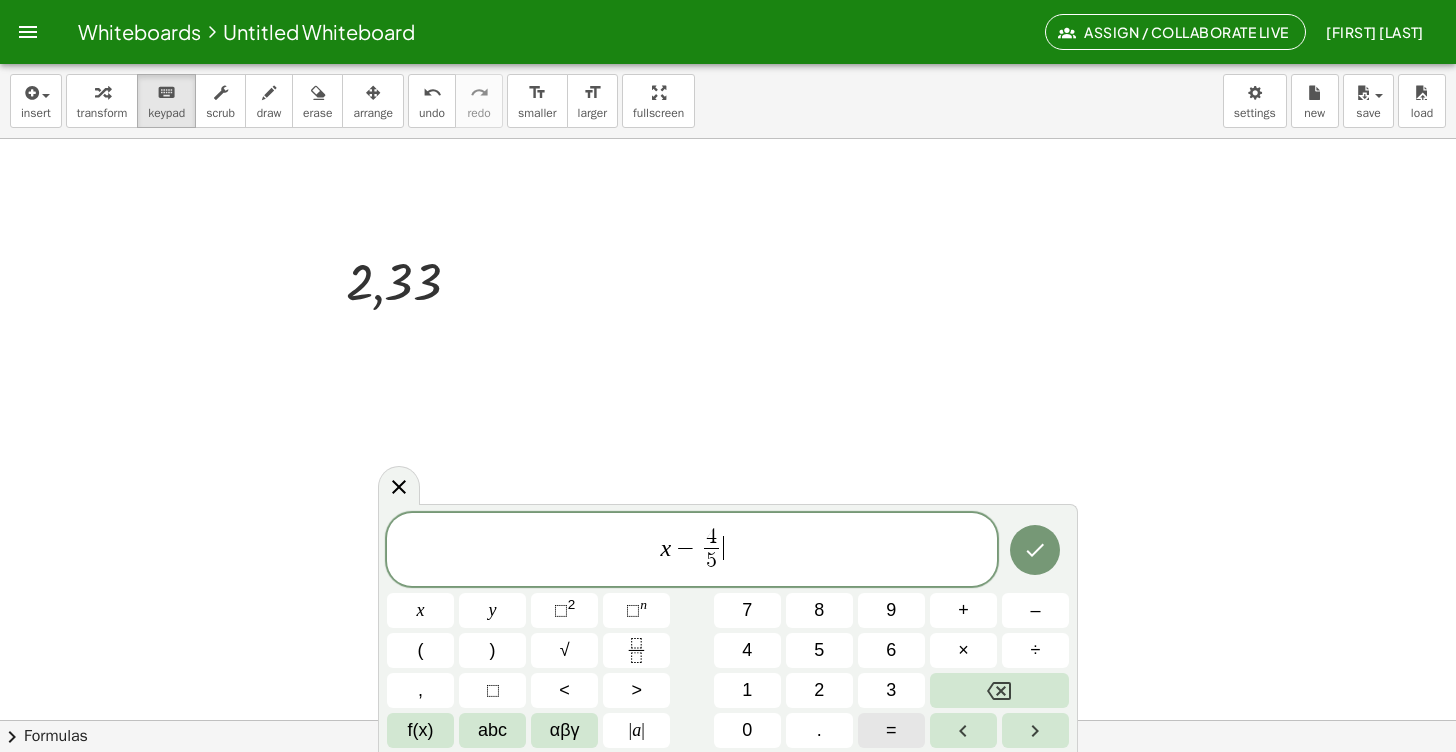 click on "=" at bounding box center [891, 730] 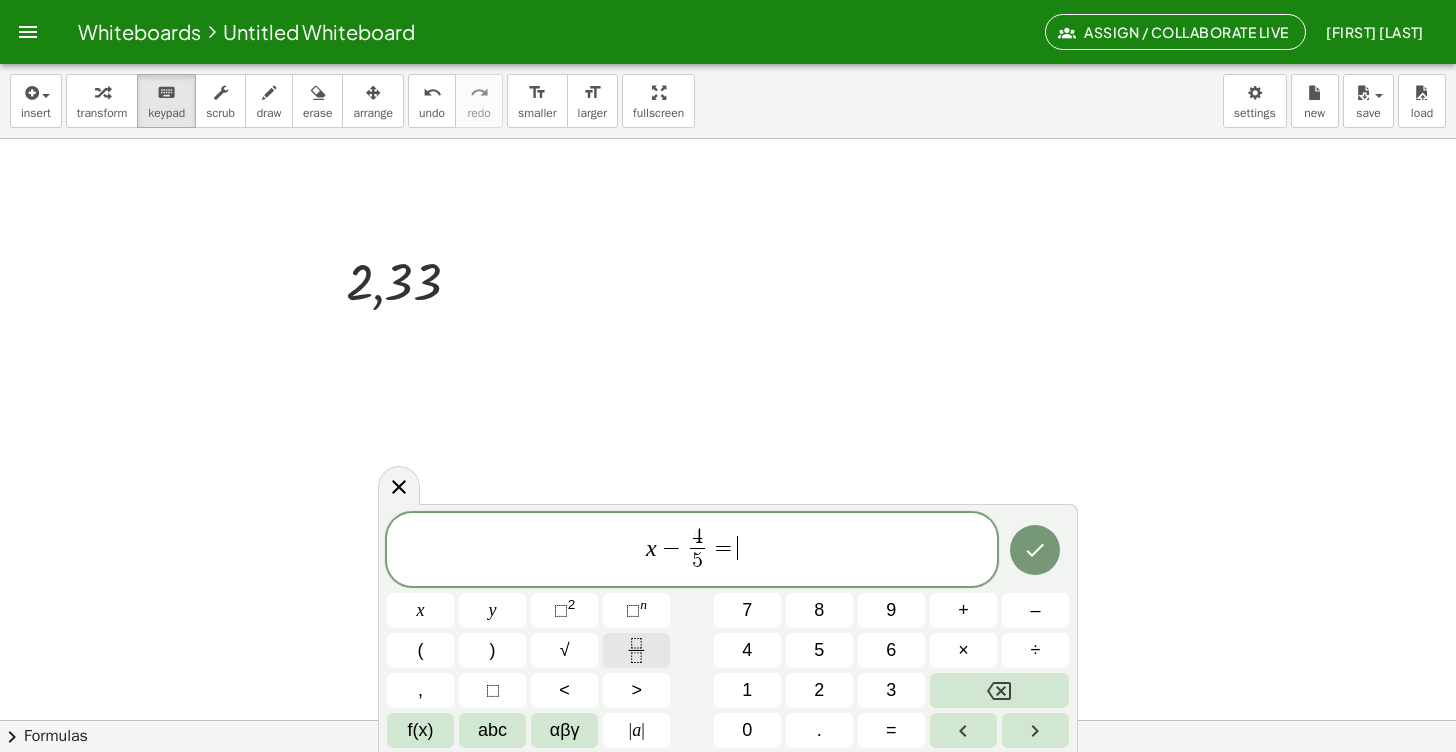 click 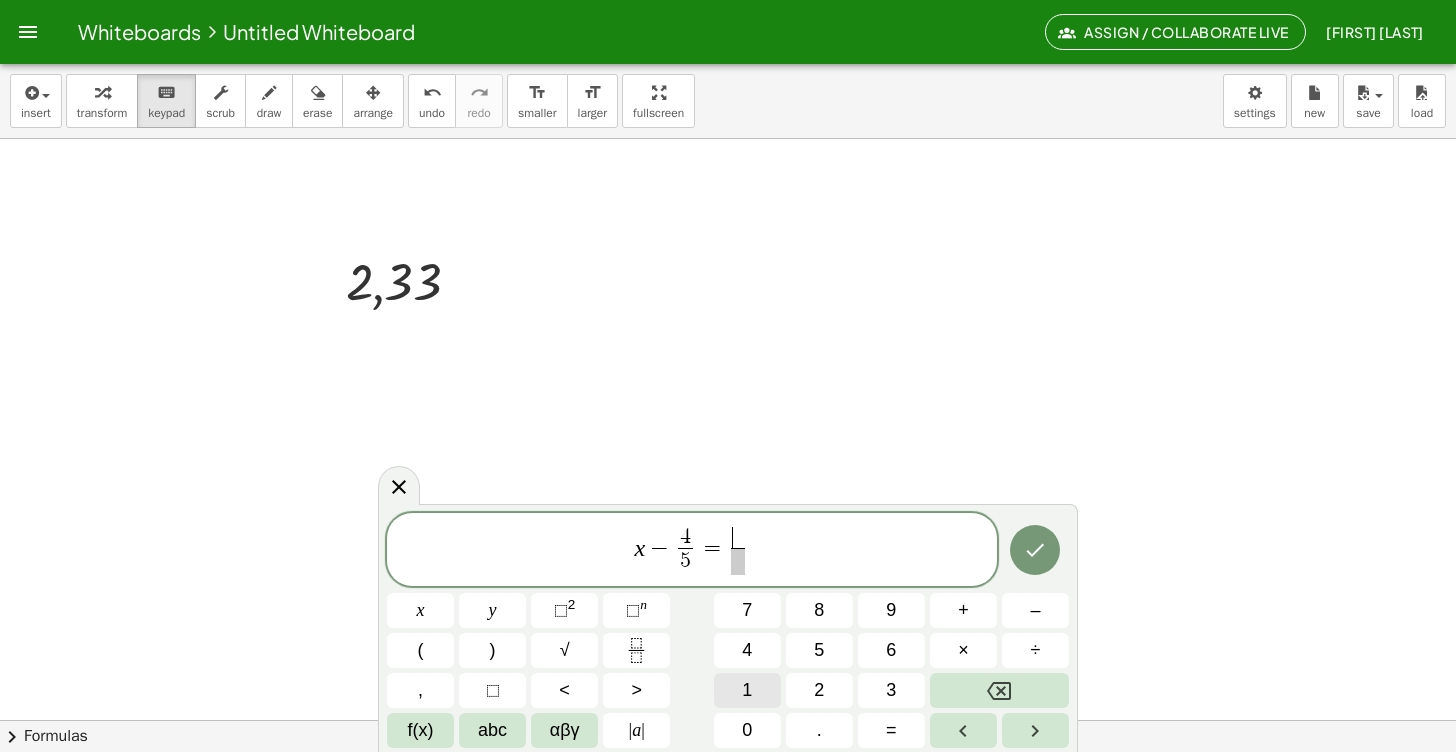 click on "1" at bounding box center [747, 690] 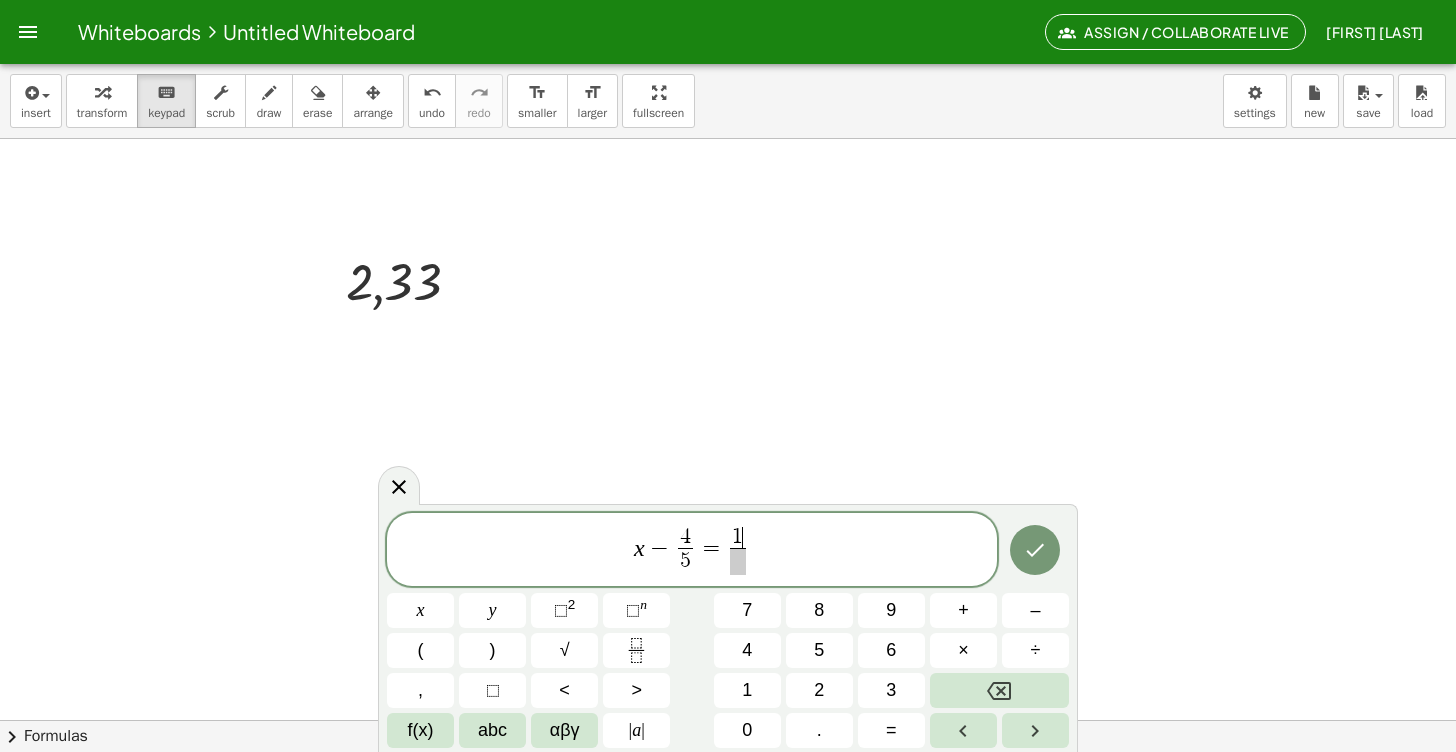 click at bounding box center [737, 561] 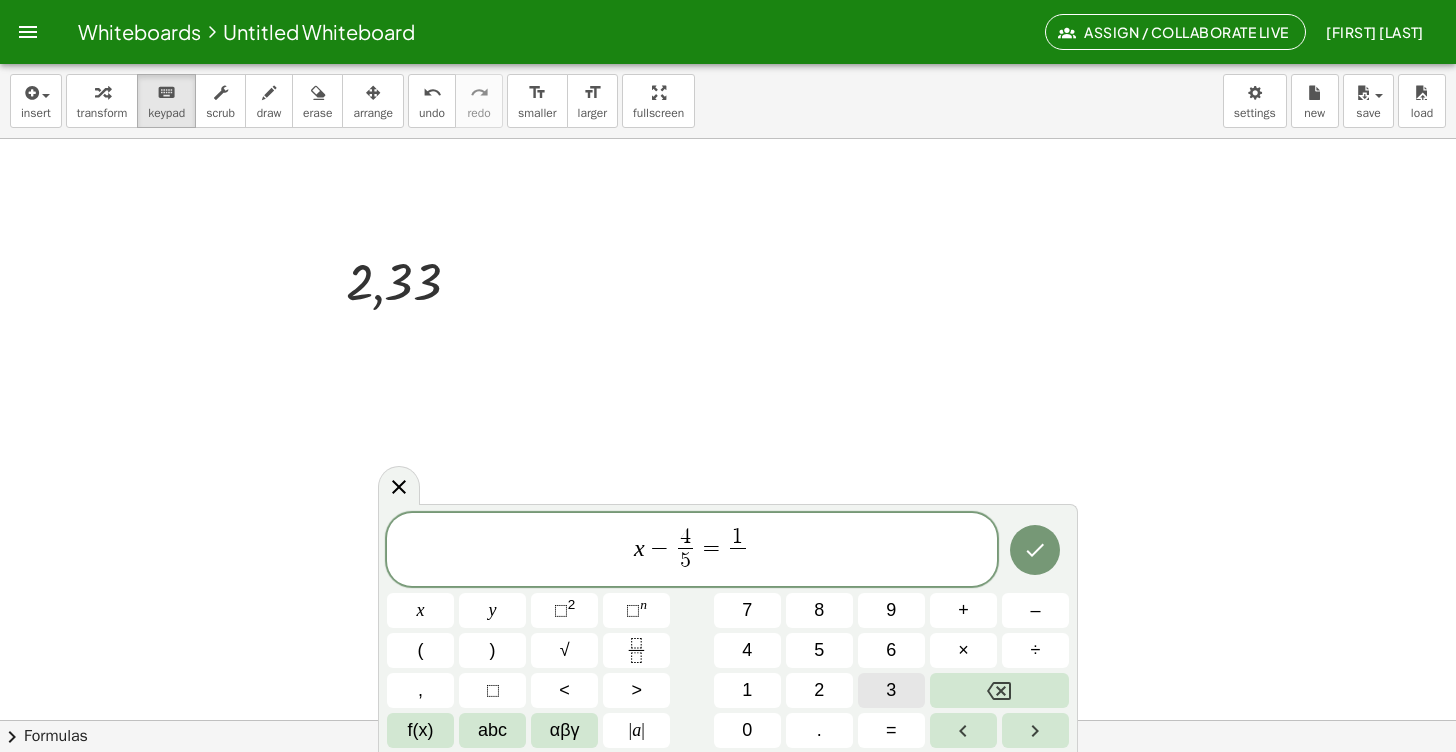 click on "3" at bounding box center [891, 690] 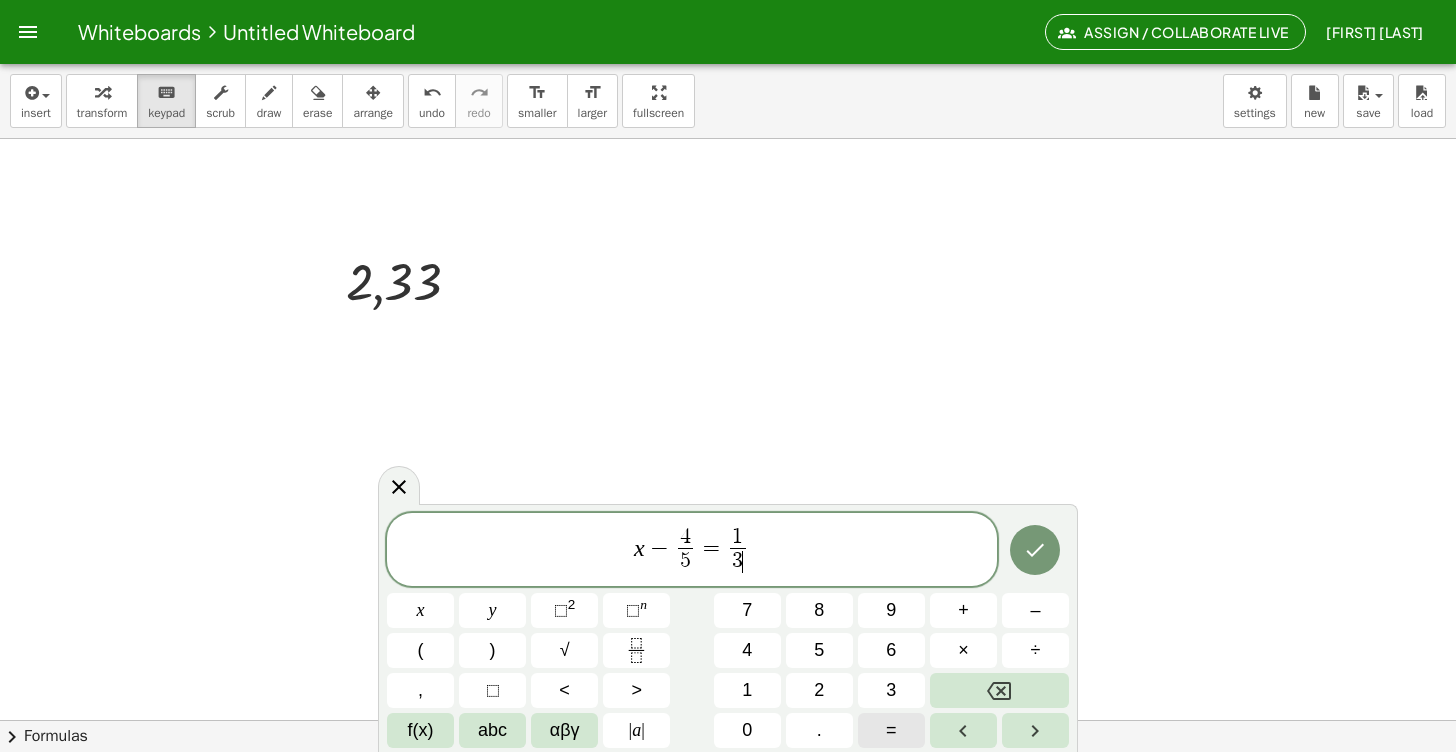 click on "=" at bounding box center [891, 730] 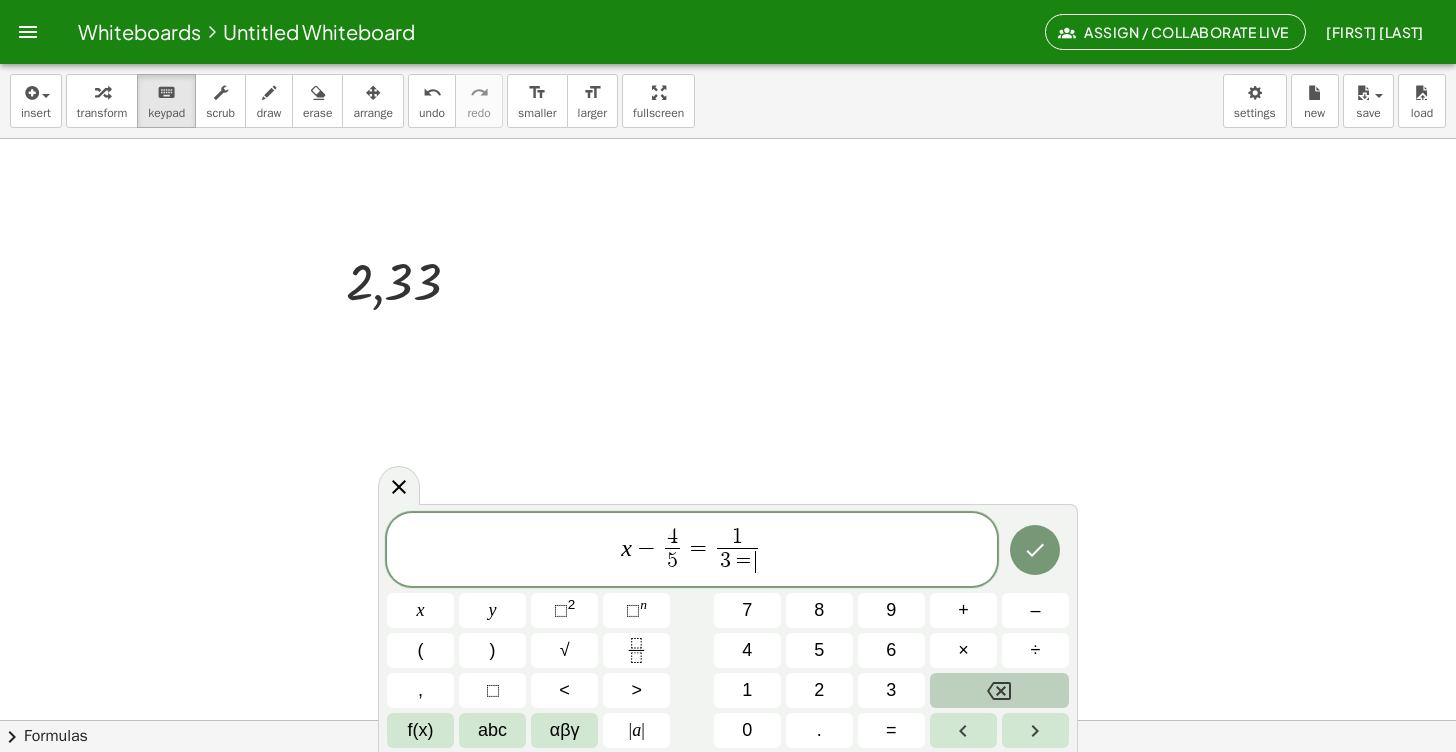 click at bounding box center (999, 690) 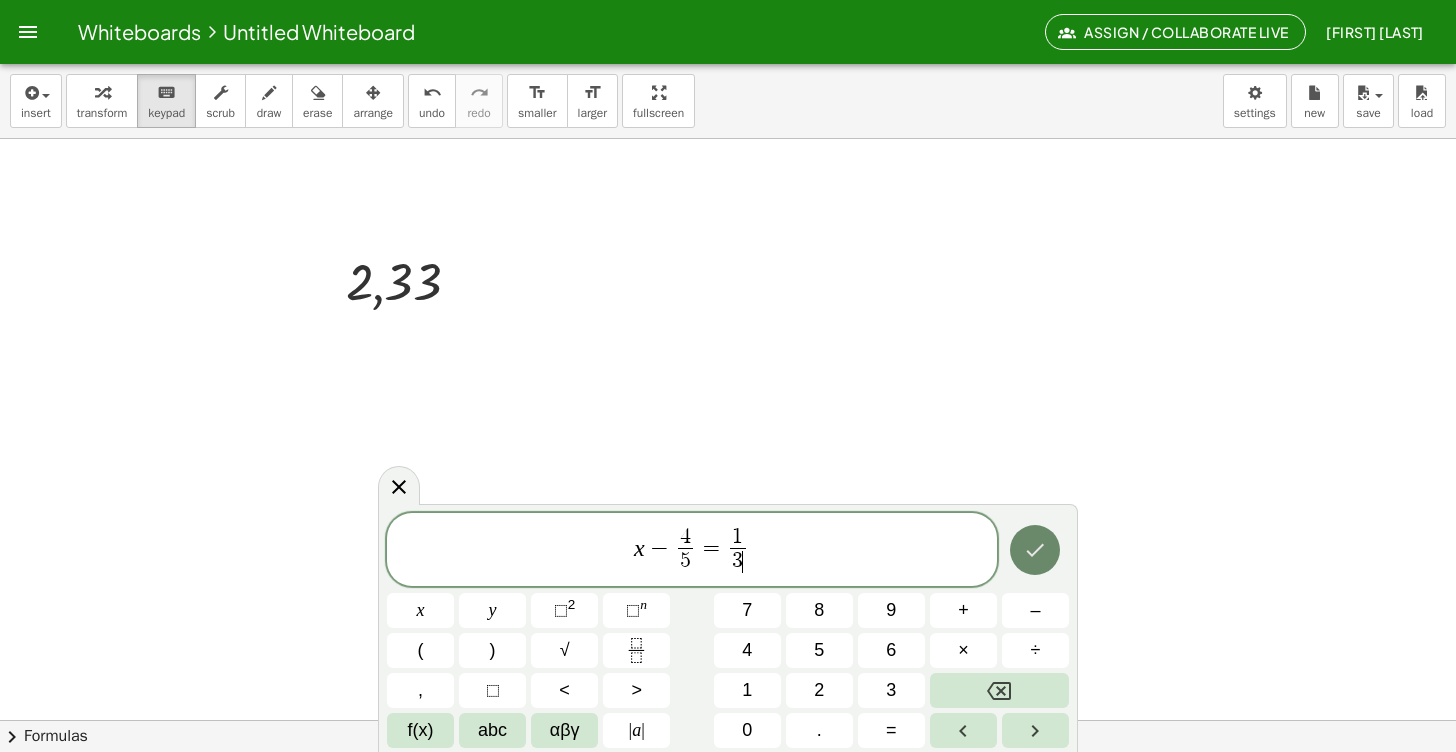 click 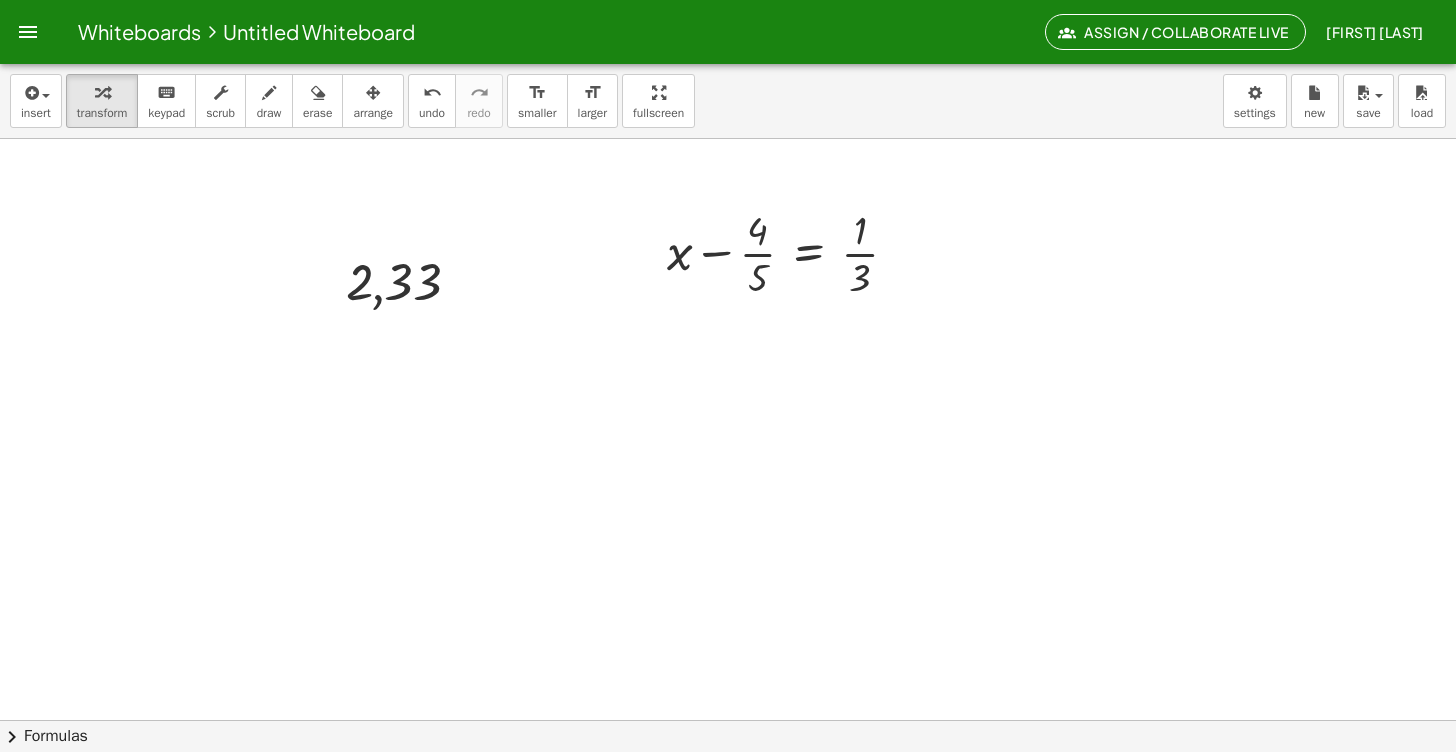 scroll, scrollTop: 144, scrollLeft: 0, axis: vertical 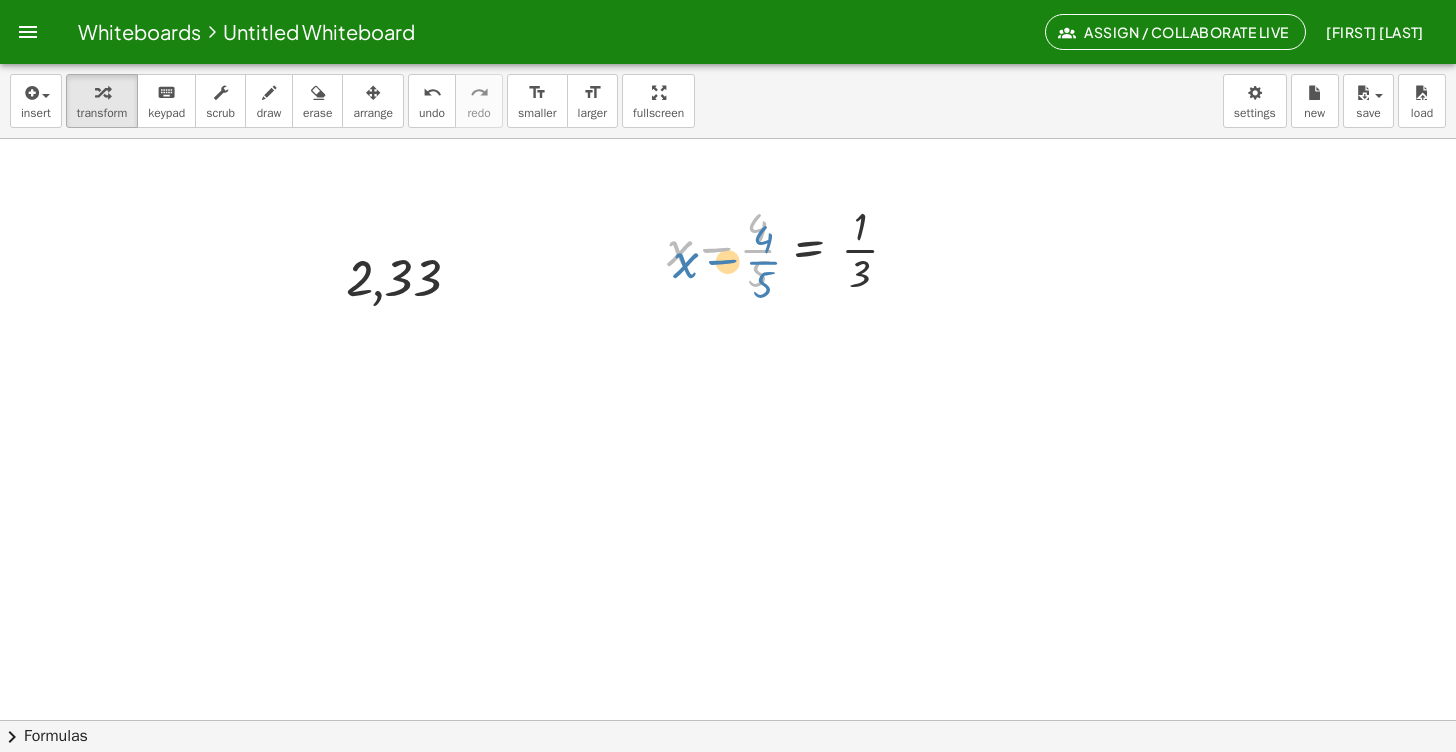 drag, startPoint x: 776, startPoint y: 242, endPoint x: 782, endPoint y: 253, distance: 12.529964 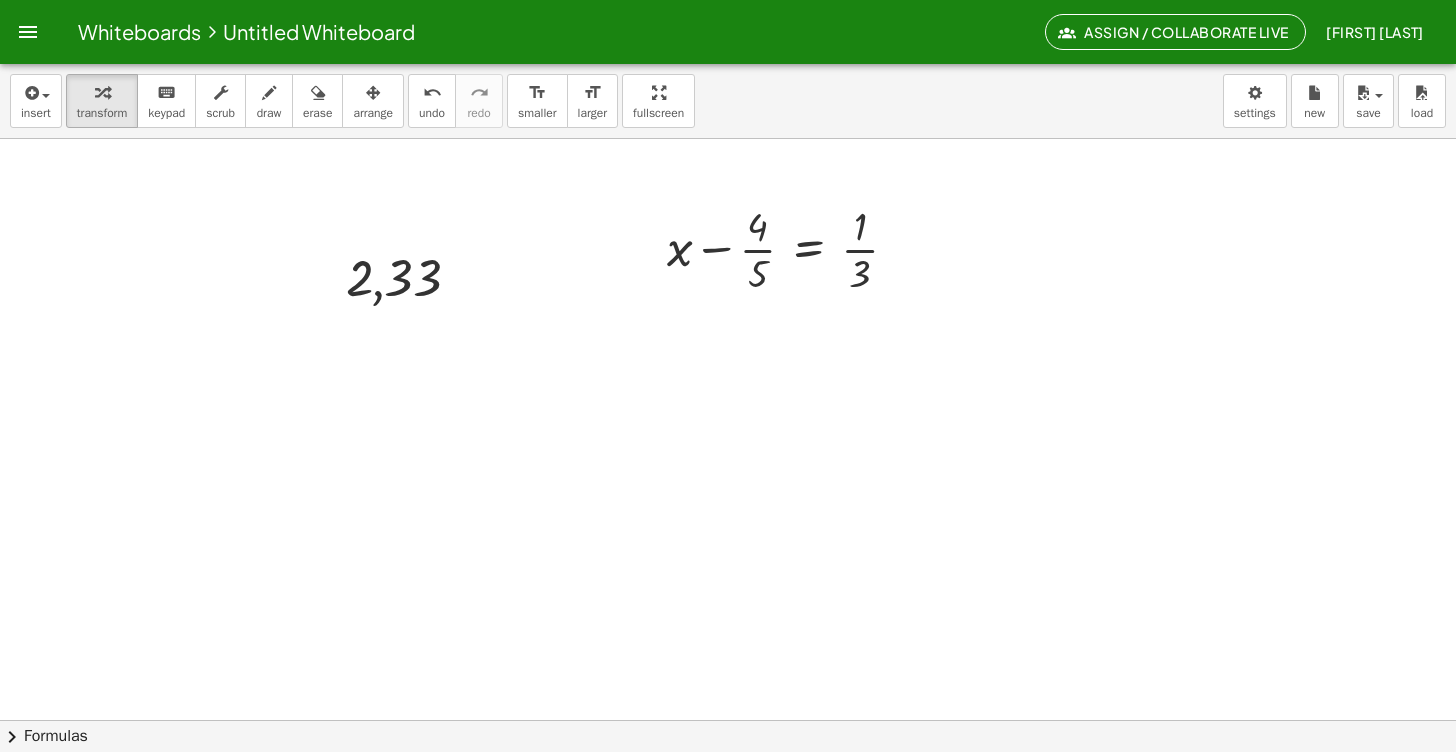 scroll, scrollTop: 0, scrollLeft: 4, axis: horizontal 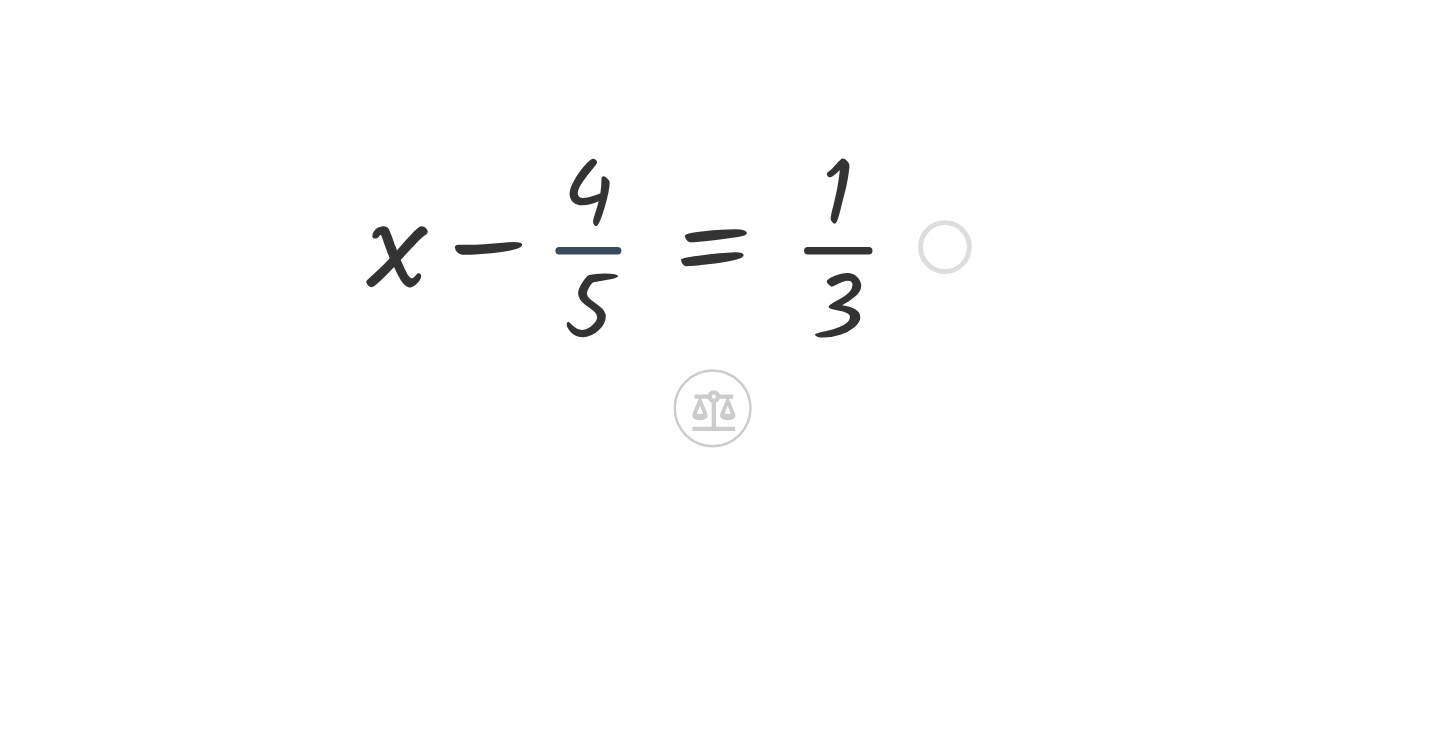 click at bounding box center [790, 332] 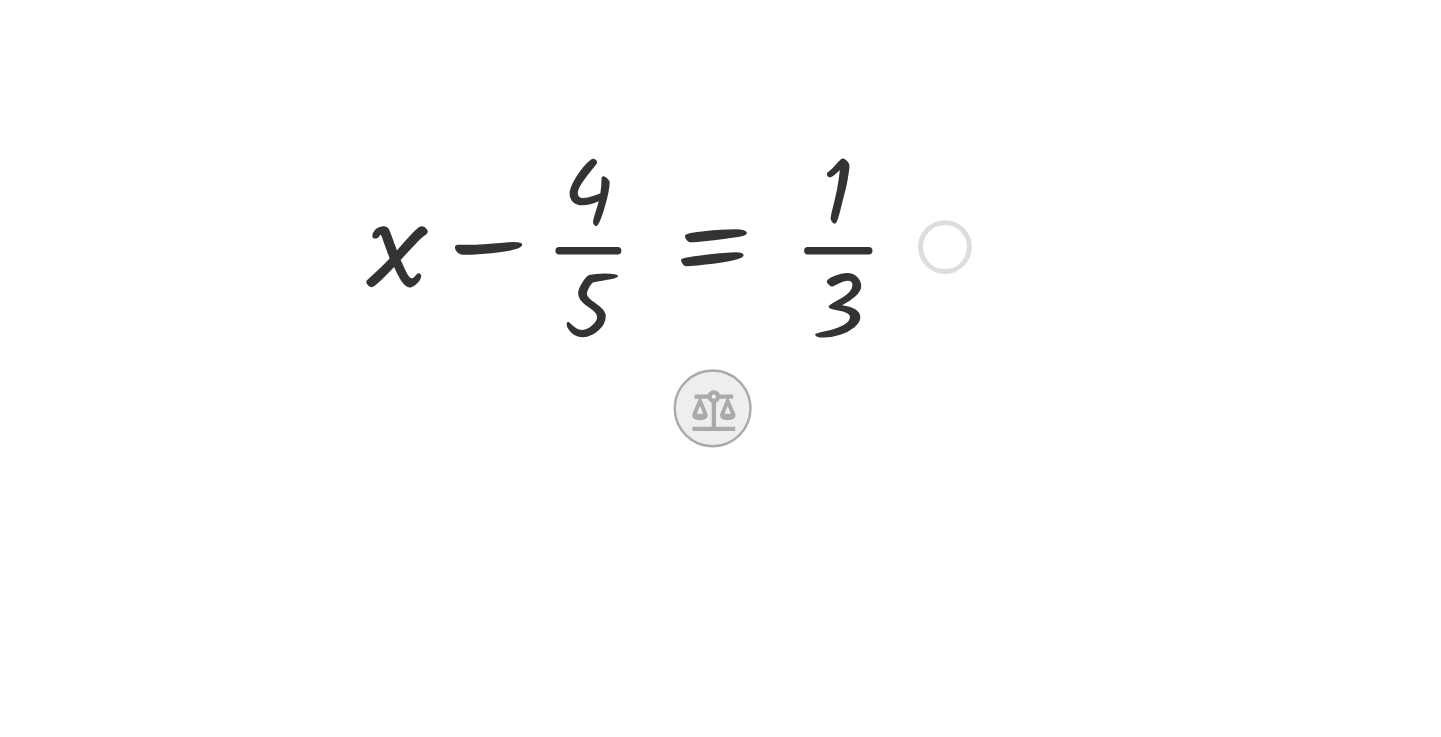 click 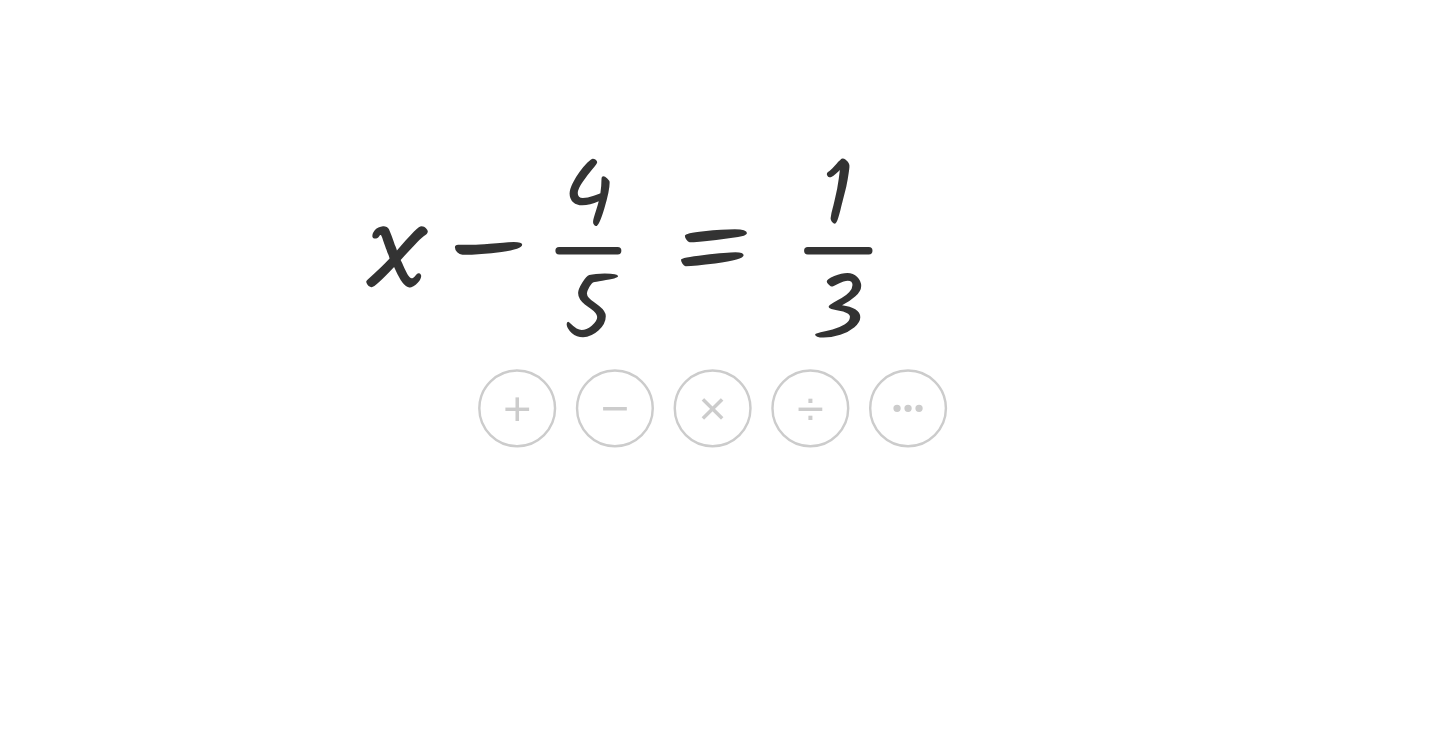 click at bounding box center [720, 724] 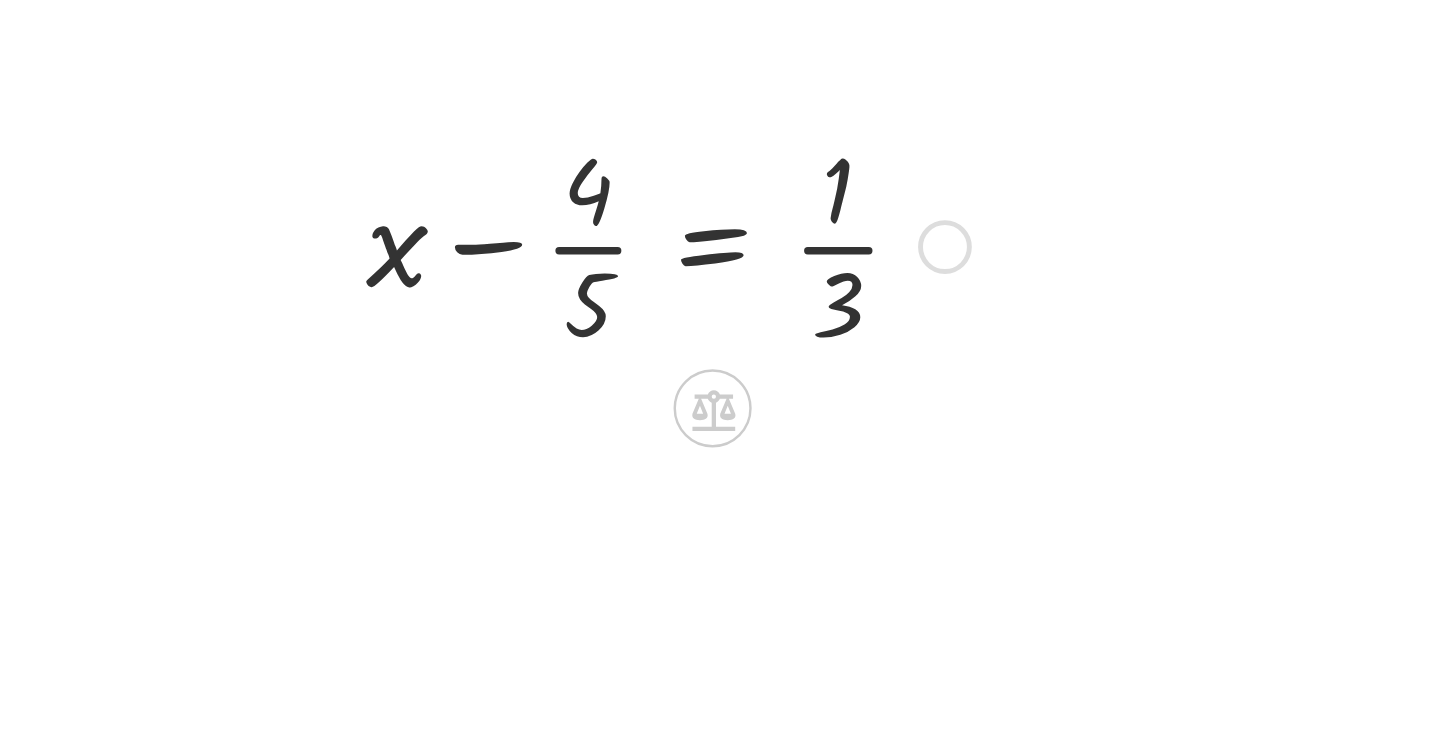 click at bounding box center [790, 332] 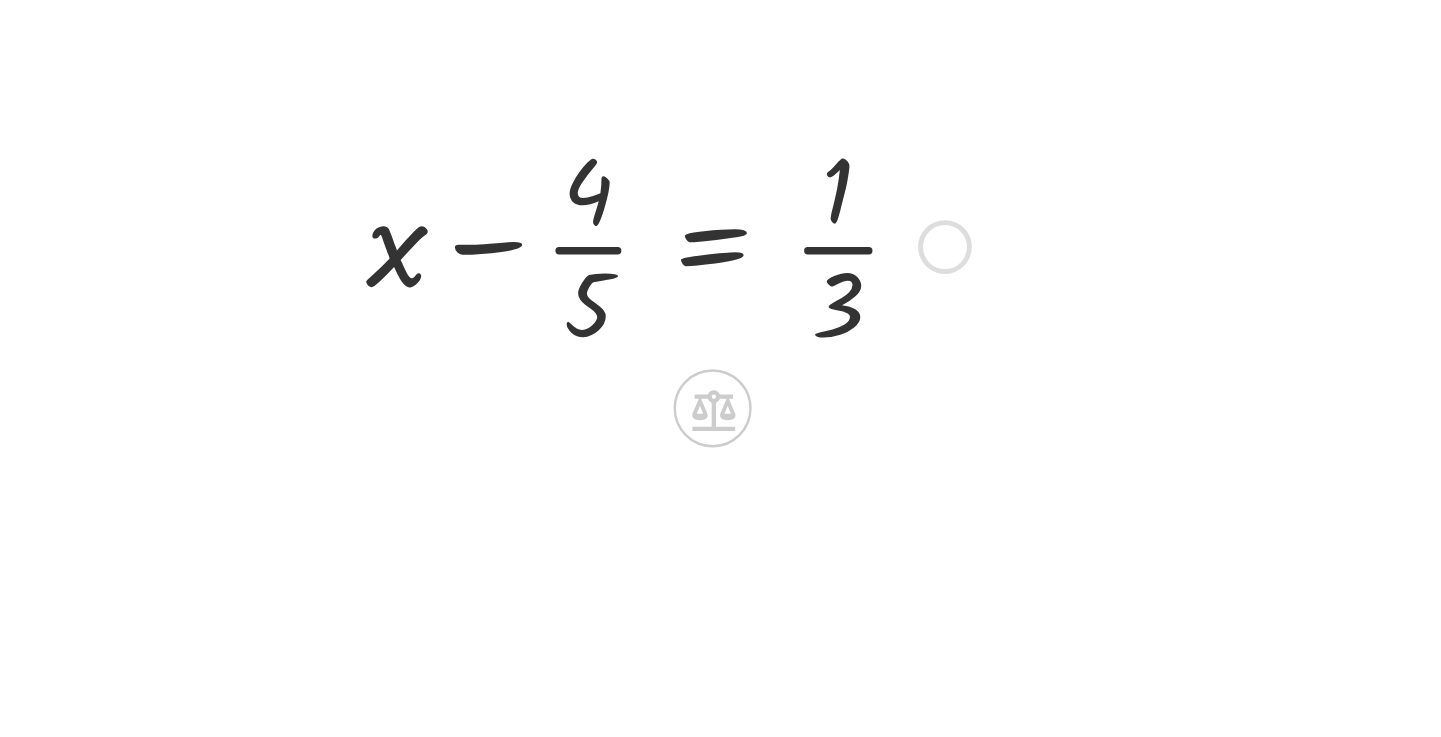 click at bounding box center [790, 332] 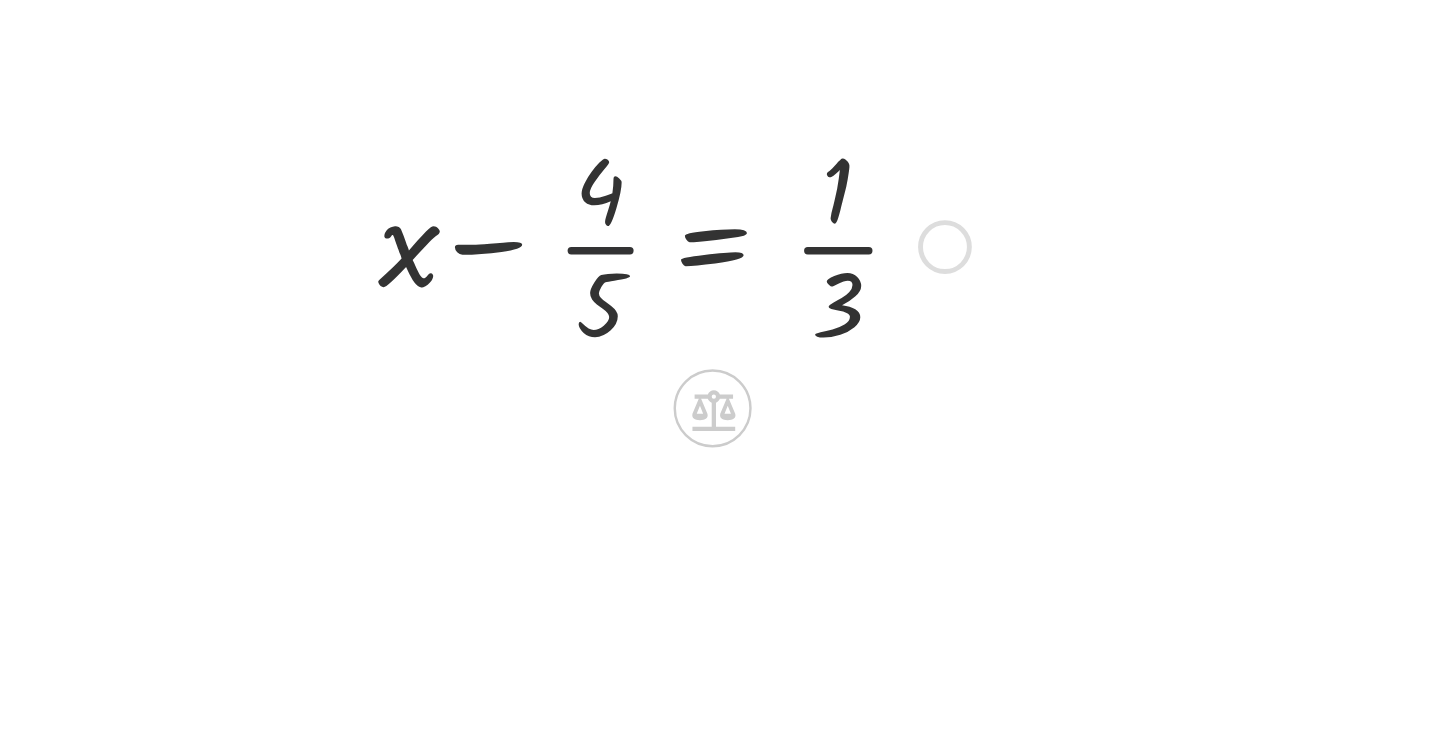 click at bounding box center (790, 332) 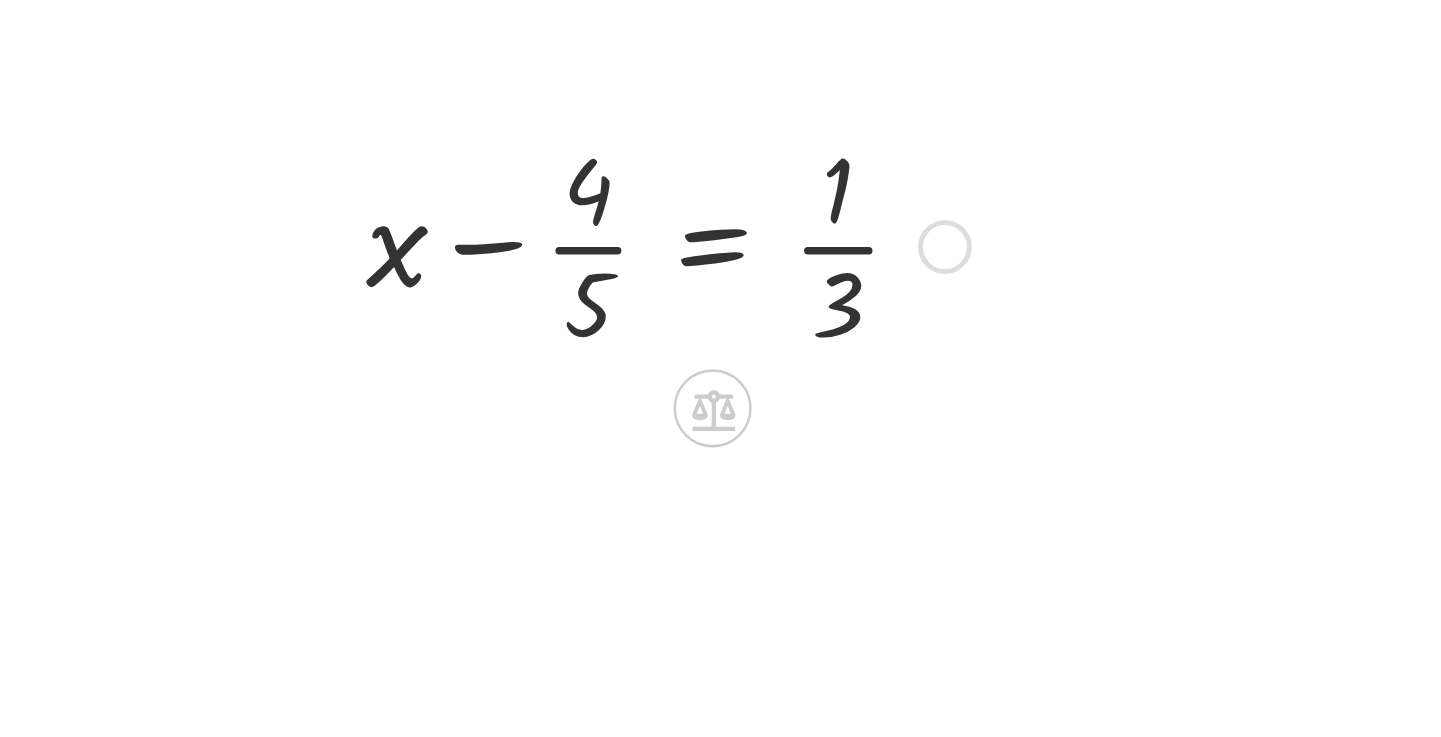 click at bounding box center [790, 332] 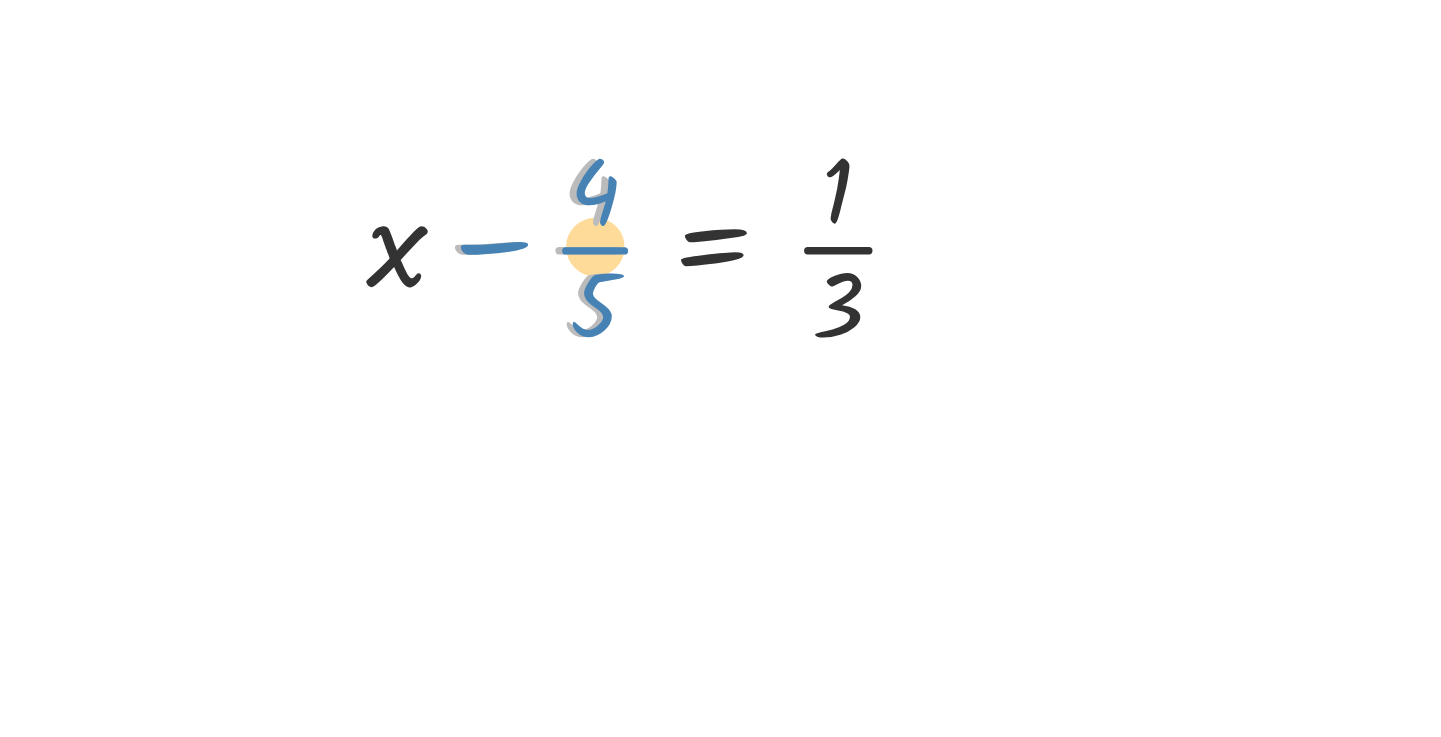 click at bounding box center [790, 332] 